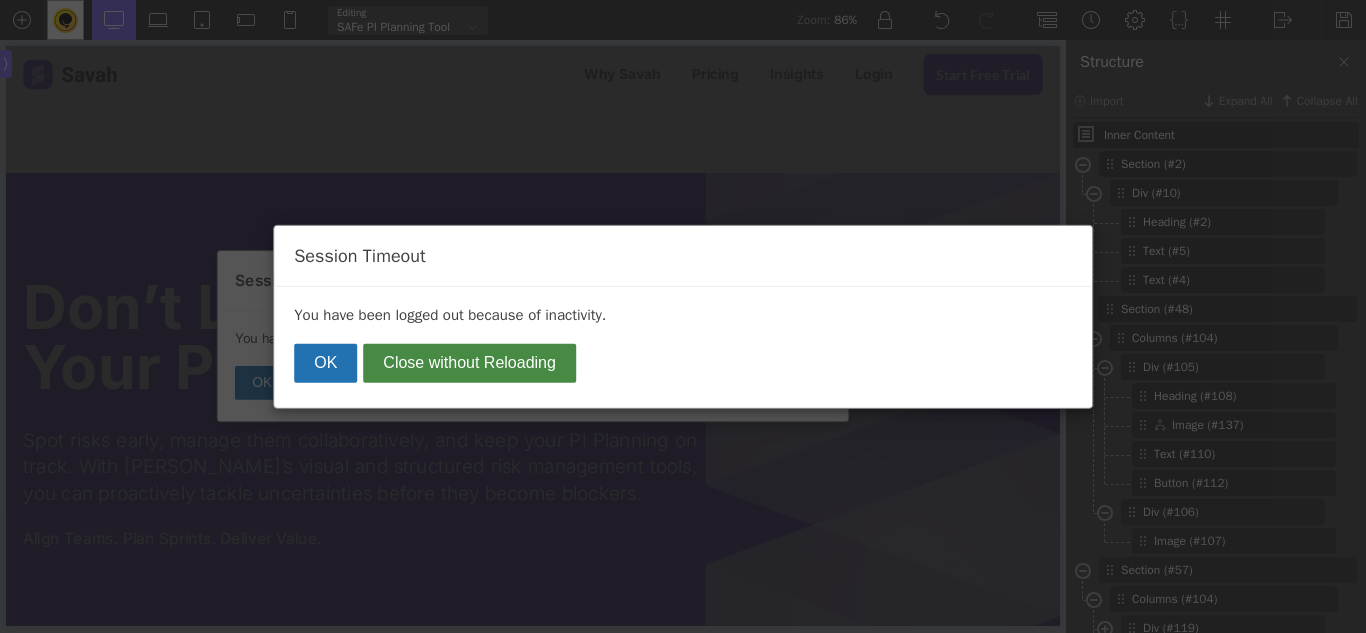 scroll, scrollTop: 0, scrollLeft: 0, axis: both 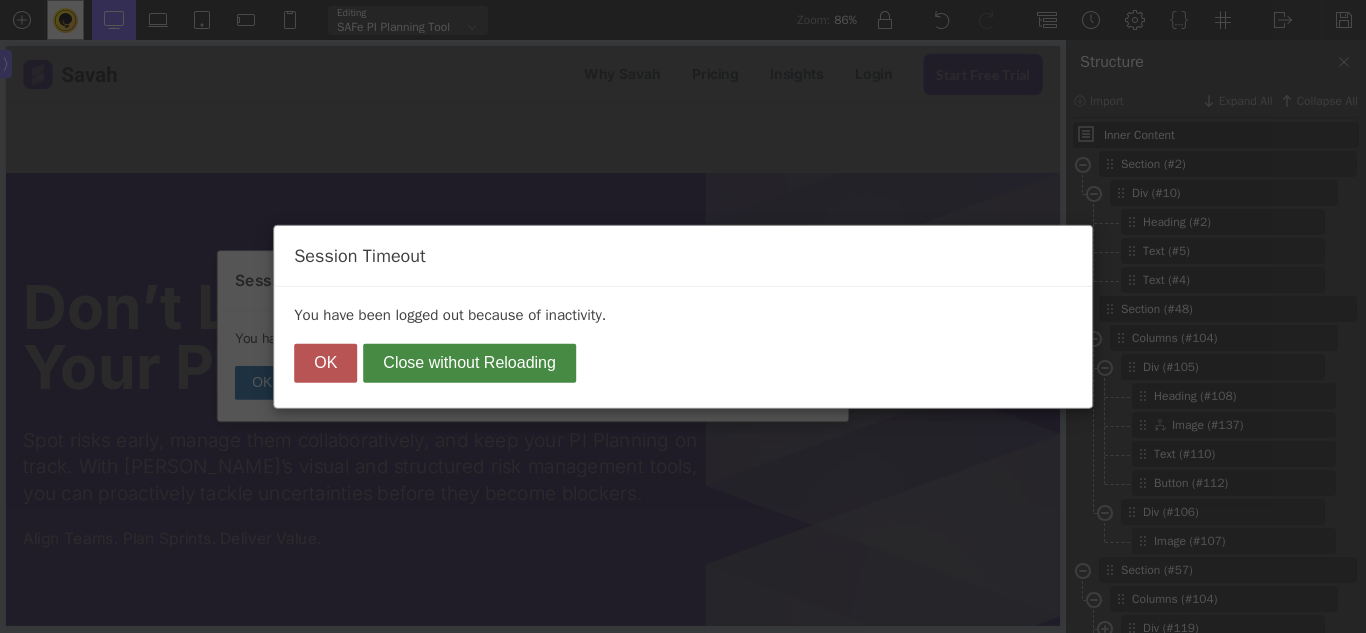 click on "OK" at bounding box center [325, 363] 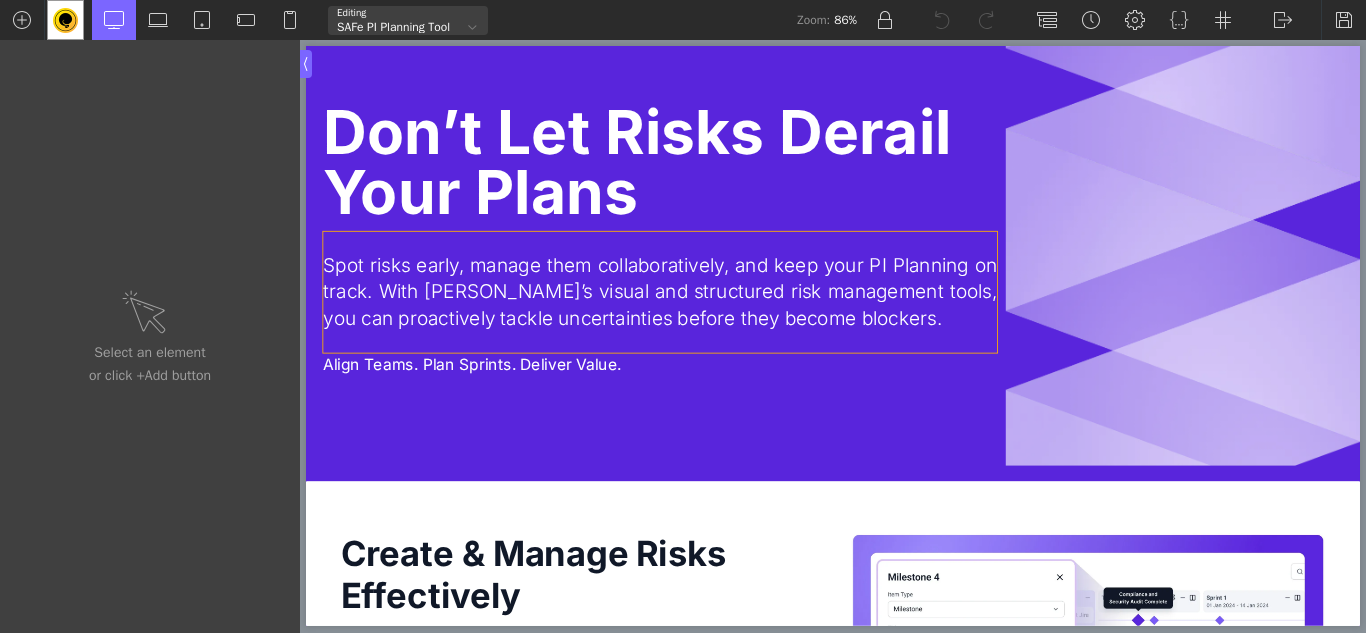 scroll, scrollTop: 200, scrollLeft: 0, axis: vertical 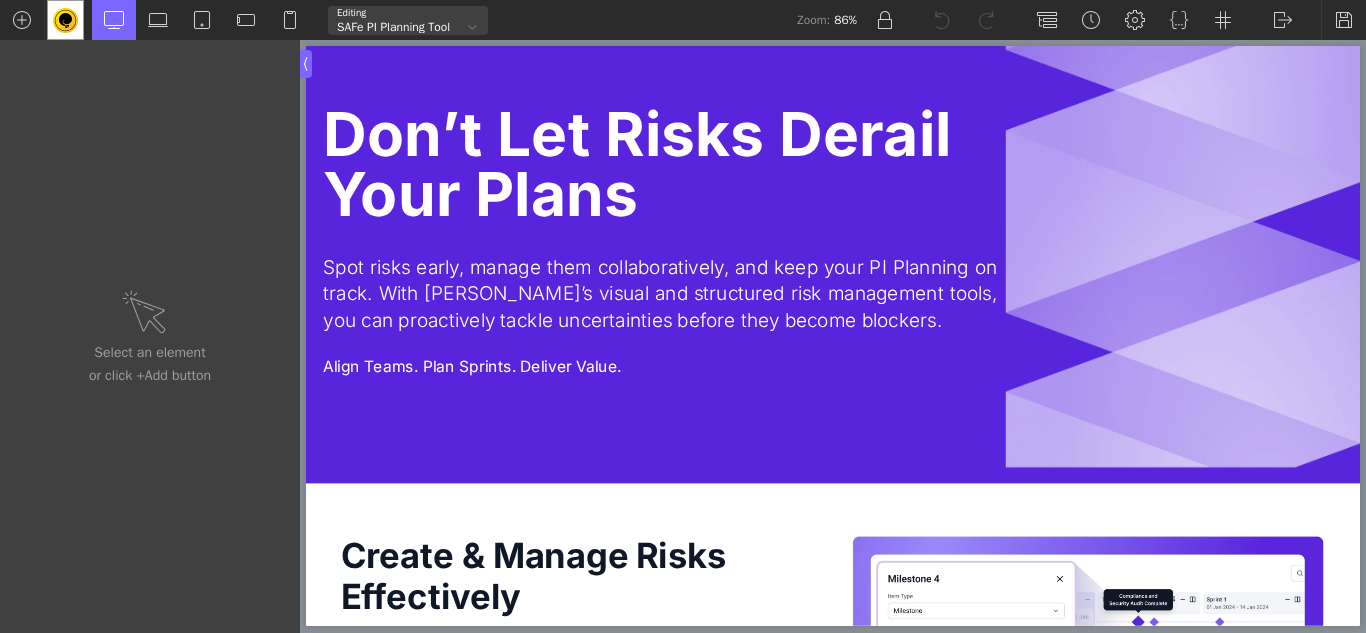 click on "Don’t Let Risks Derail  Your Plans Spot risks early, manage them collaboratively, and keep your PI Planning on track. With Savahapp’s visual and structured risk management tools, you can proactively tackle uncertainties before they become blockers. Align Teams. Plan Sprints. Deliver Value." at bounding box center [916, 272] 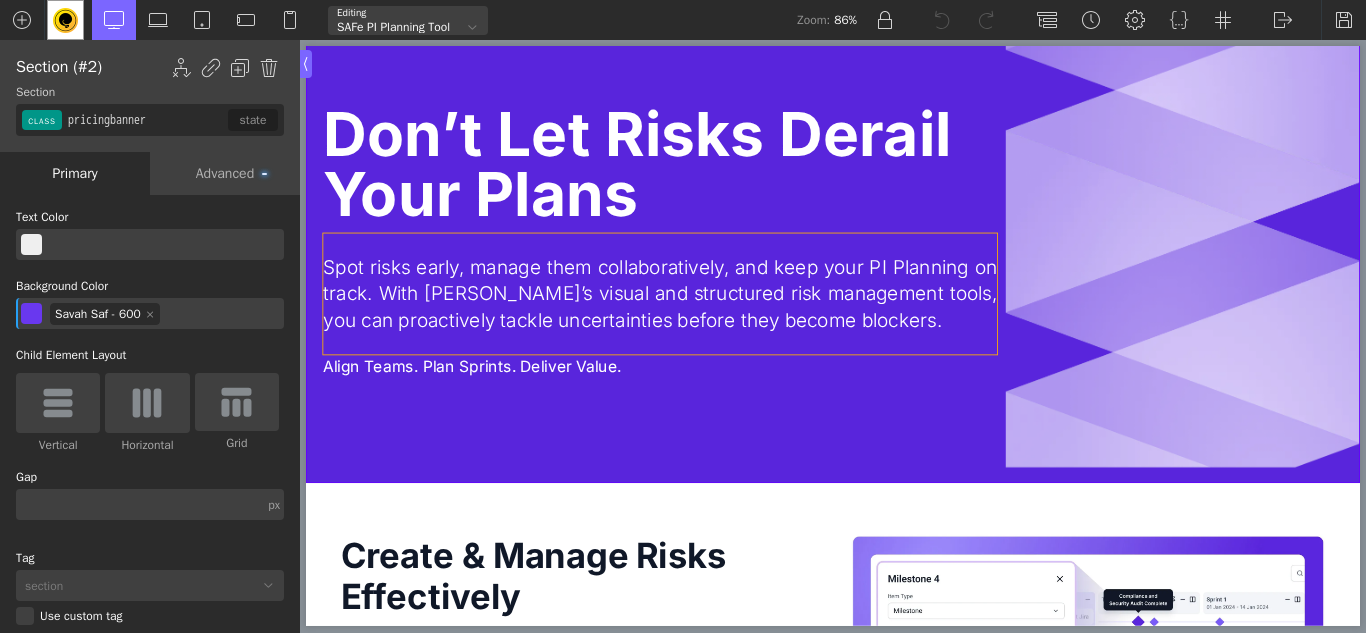 click on "Spot risks early, manage them collaboratively, and keep your PI Planning on track. With [PERSON_NAME]’s visual and structured risk management tools, you can proactively tackle uncertainties before they become blockers." at bounding box center (716, 333) 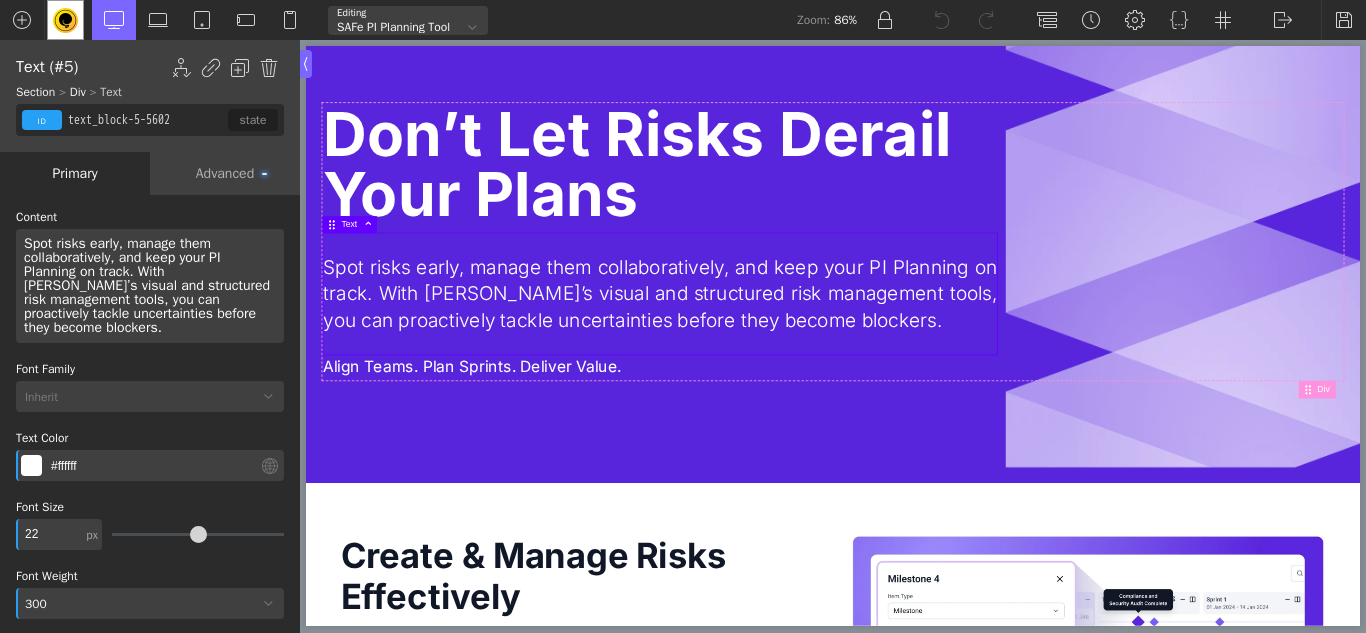 click on "Spot risks early, manage them collaboratively, and keep your PI Planning on track. With [PERSON_NAME]’s visual and structured risk management tools, you can proactively tackle uncertainties before they become blockers." at bounding box center [716, 333] 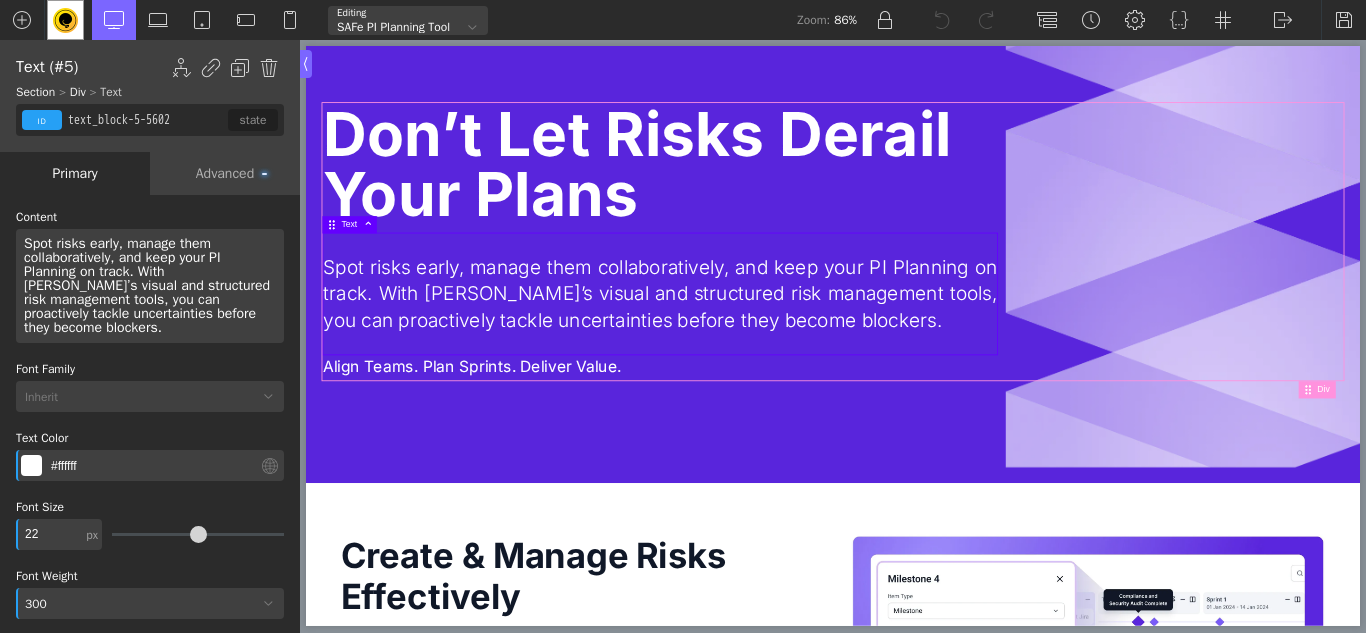 click on "Don’t Let Risks Derail  Your Plans Spot risks early, manage them collaboratively, and keep your PI Planning on track. With Savahapp’s visual and structured risk management tools, you can proactively tackle uncertainties before they become blockers. Align Teams. Plan Sprints. Deliver Value." at bounding box center (916, 272) 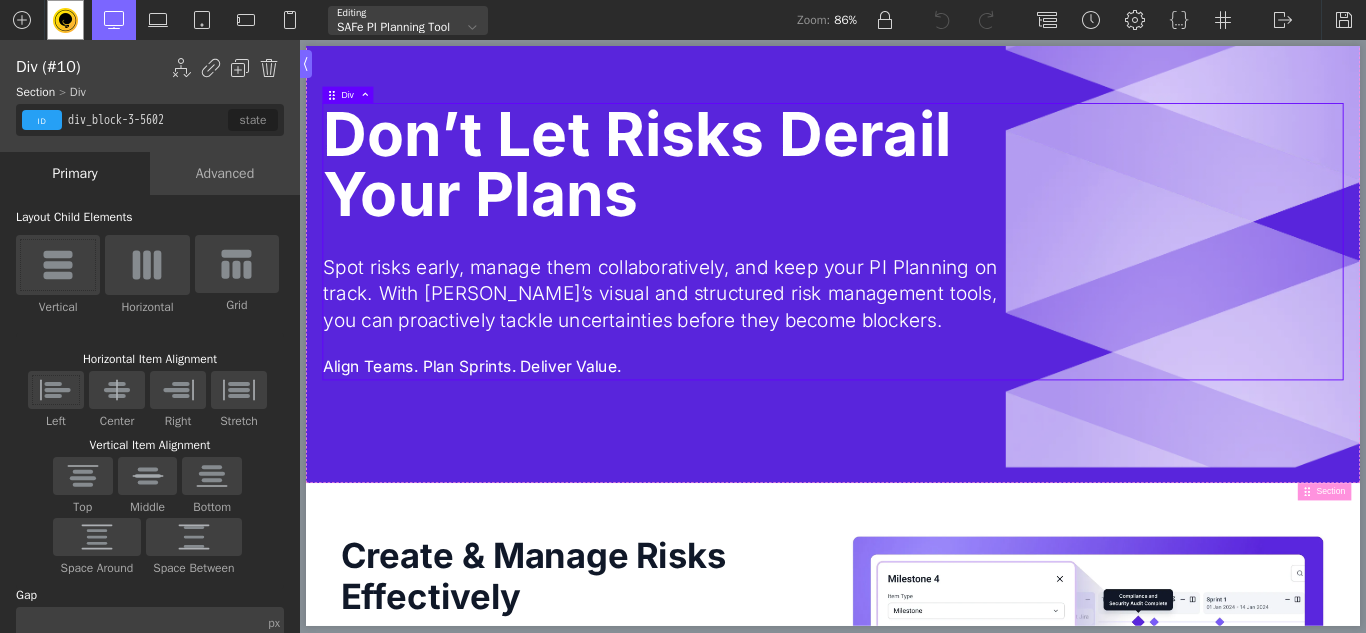 click on "Don’t Let Risks Derail  Your Plans Spot risks early, manage them collaboratively, and keep your PI Planning on track. With Savahapp’s visual and structured risk management tools, you can proactively tackle uncertainties before they become blockers. Align Teams. Plan Sprints. Deliver Value." at bounding box center (916, 272) 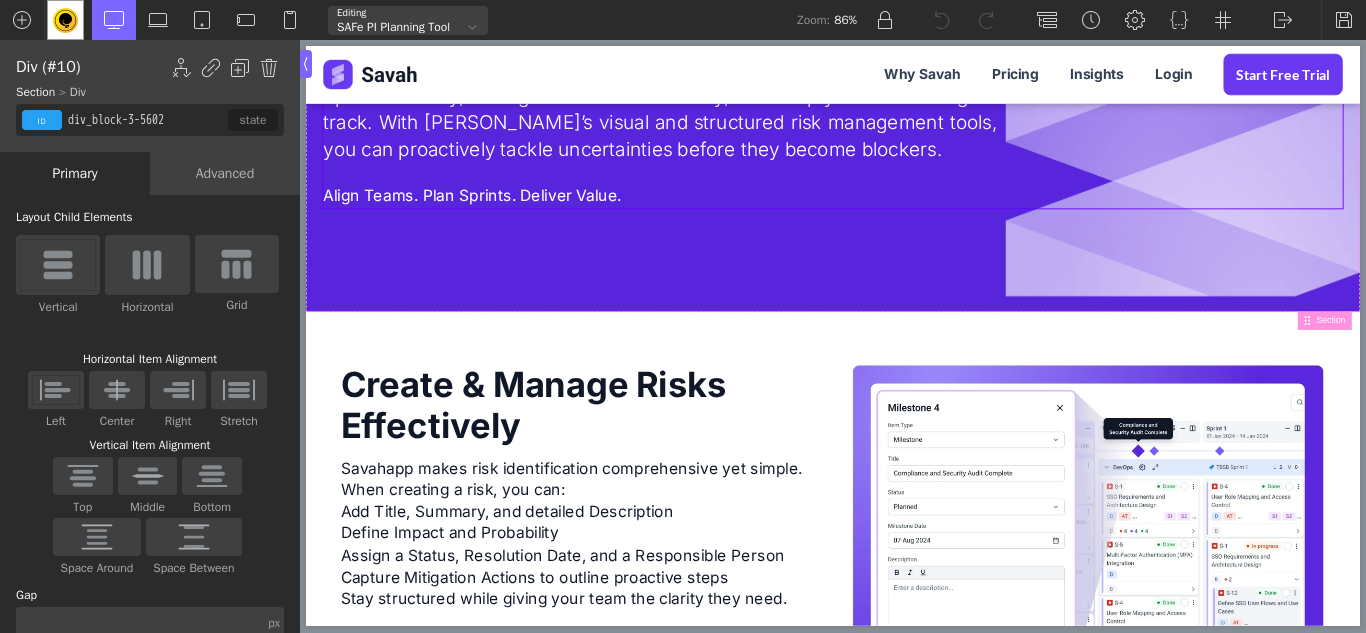 scroll, scrollTop: 400, scrollLeft: 0, axis: vertical 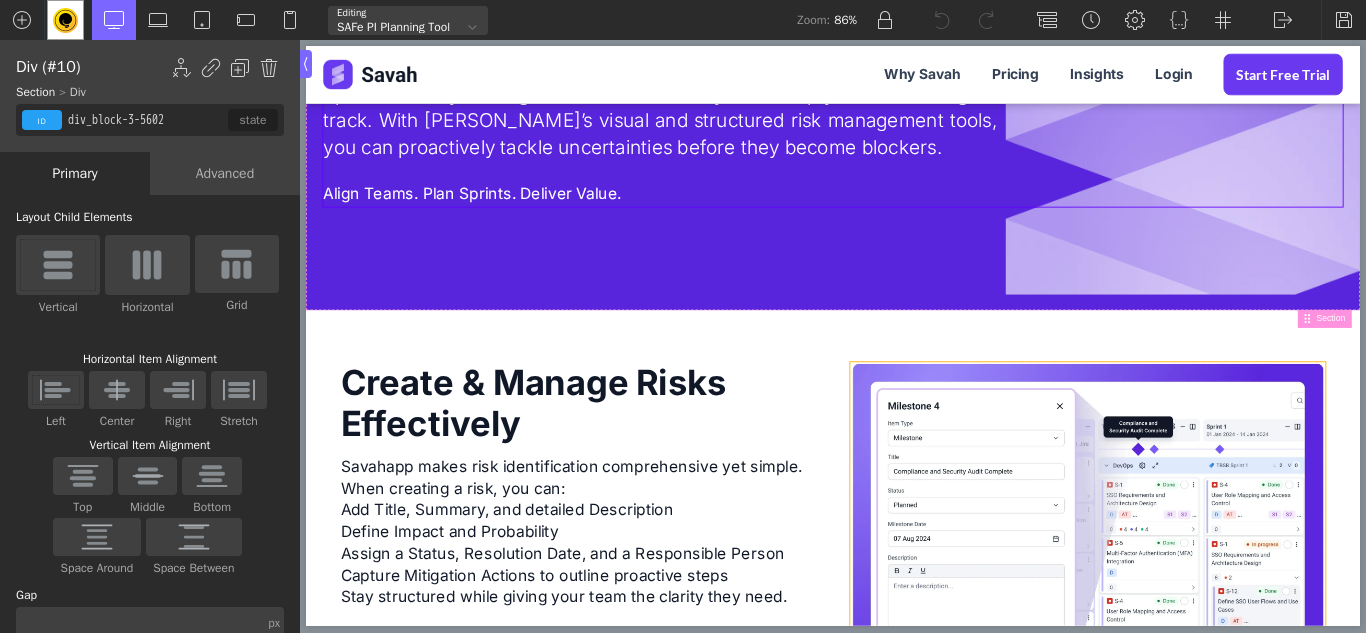 click at bounding box center (1211, 596) 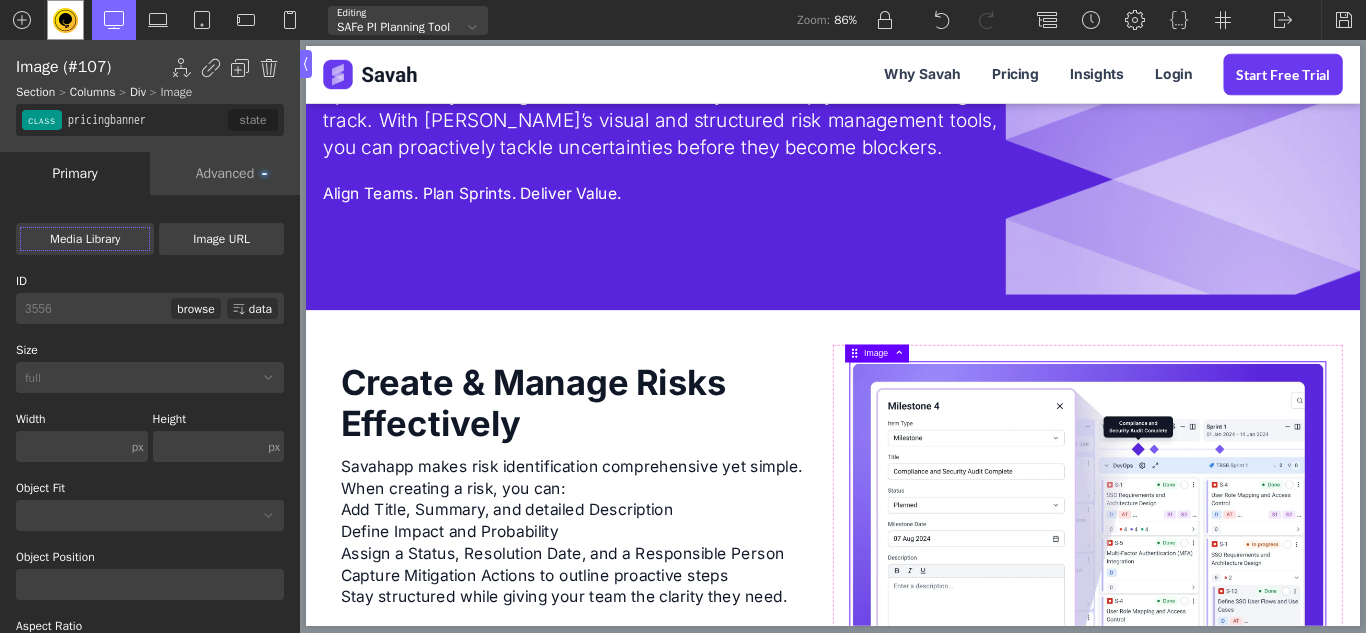 scroll, scrollTop: 500, scrollLeft: 0, axis: vertical 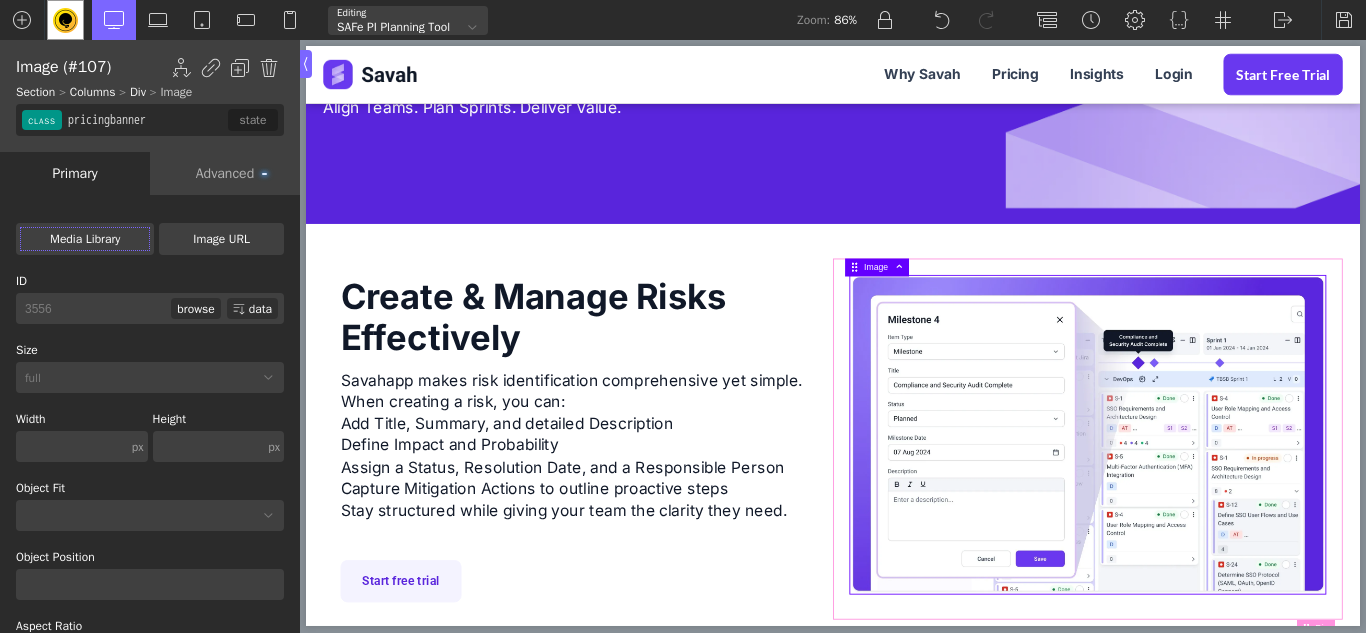 click at bounding box center (989, 301) 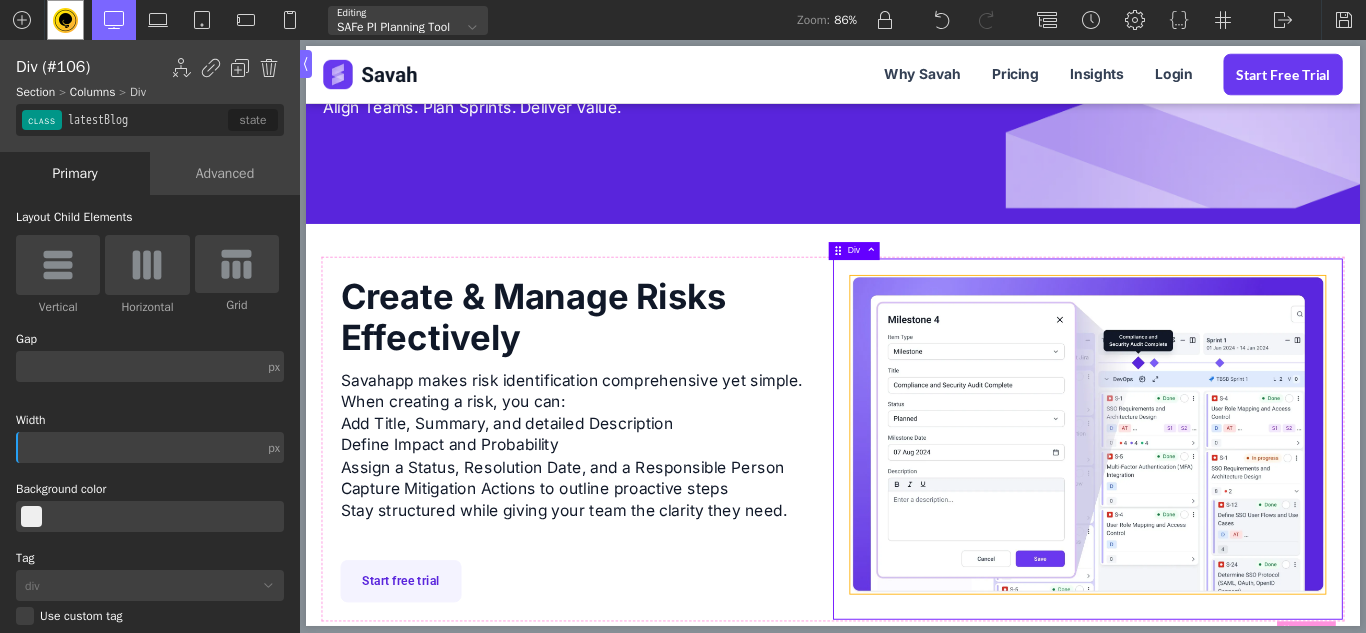 click at bounding box center (1211, 496) 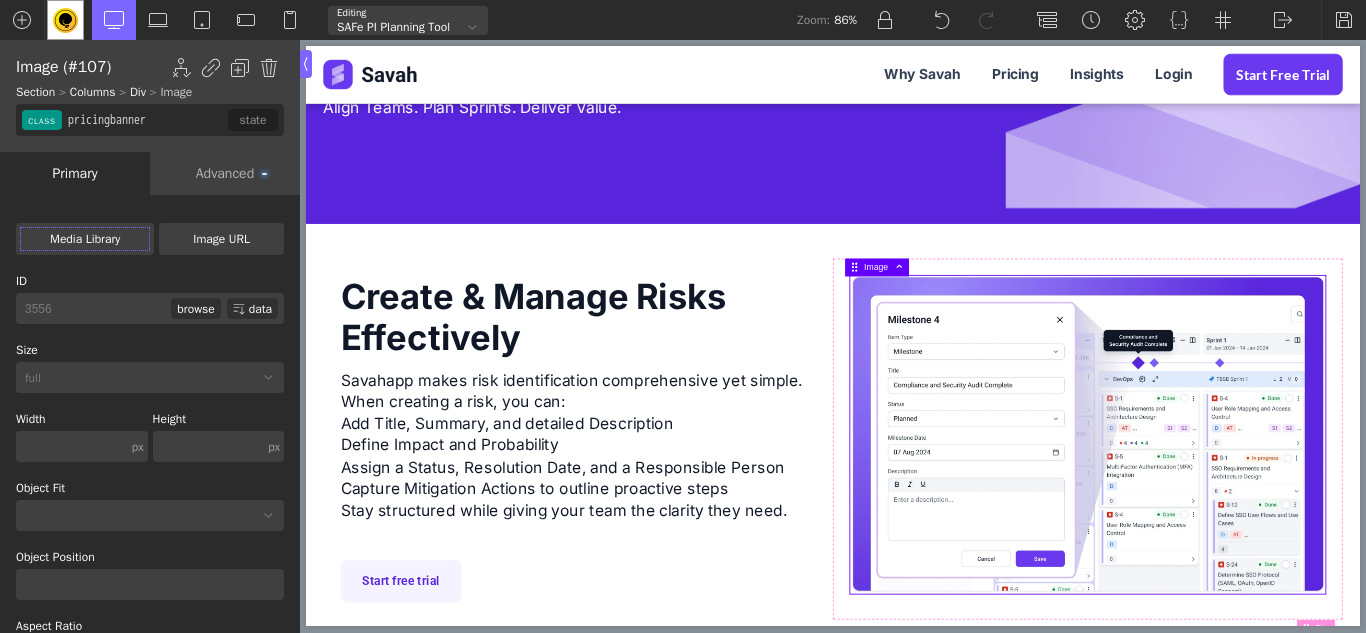 click on "Image" at bounding box center [977, 301] 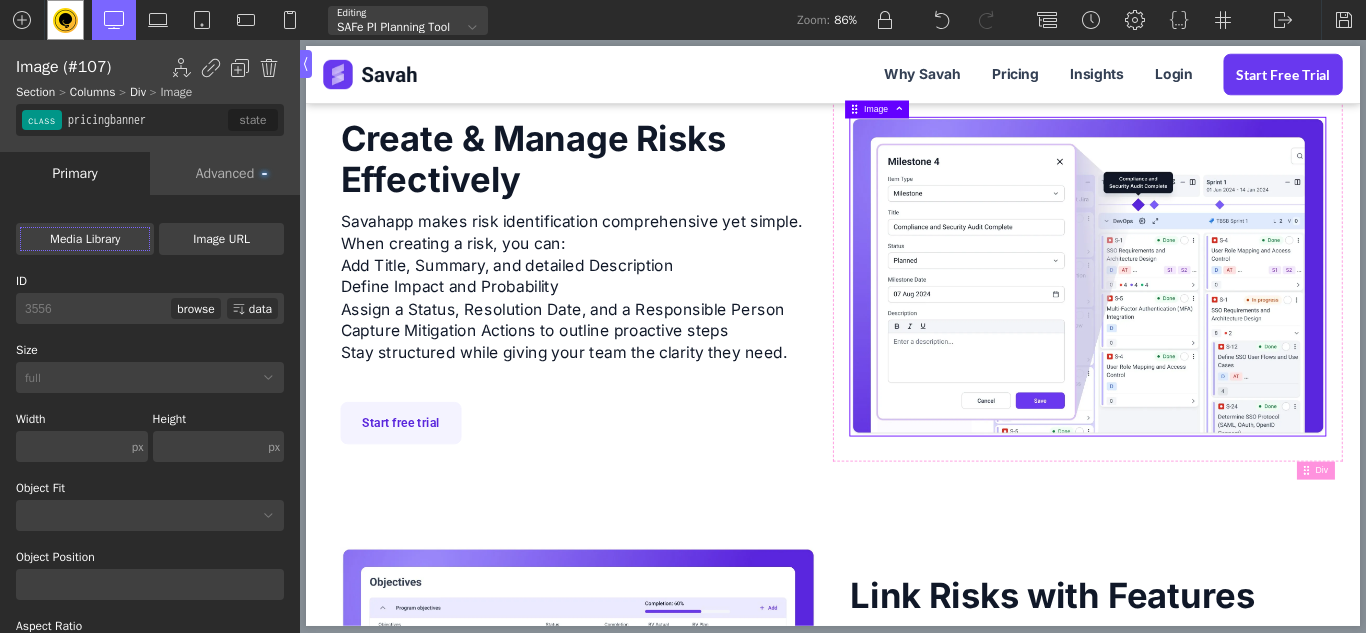 scroll, scrollTop: 700, scrollLeft: 0, axis: vertical 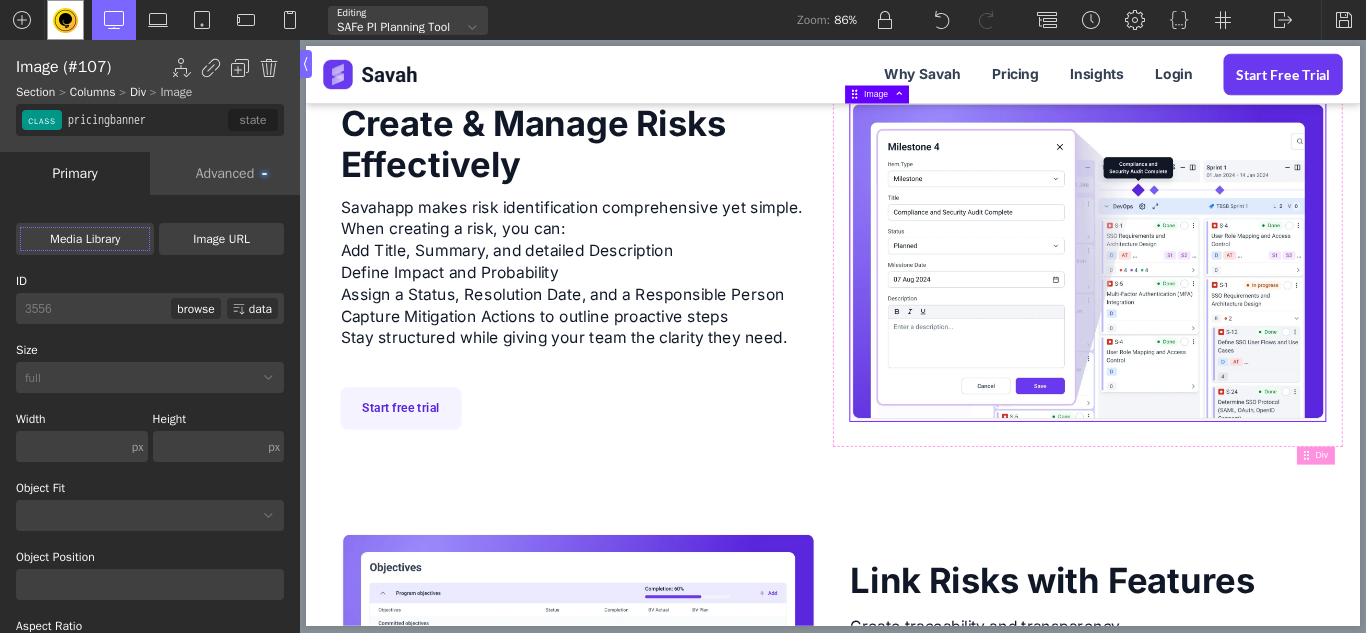 click at bounding box center [1211, 296] 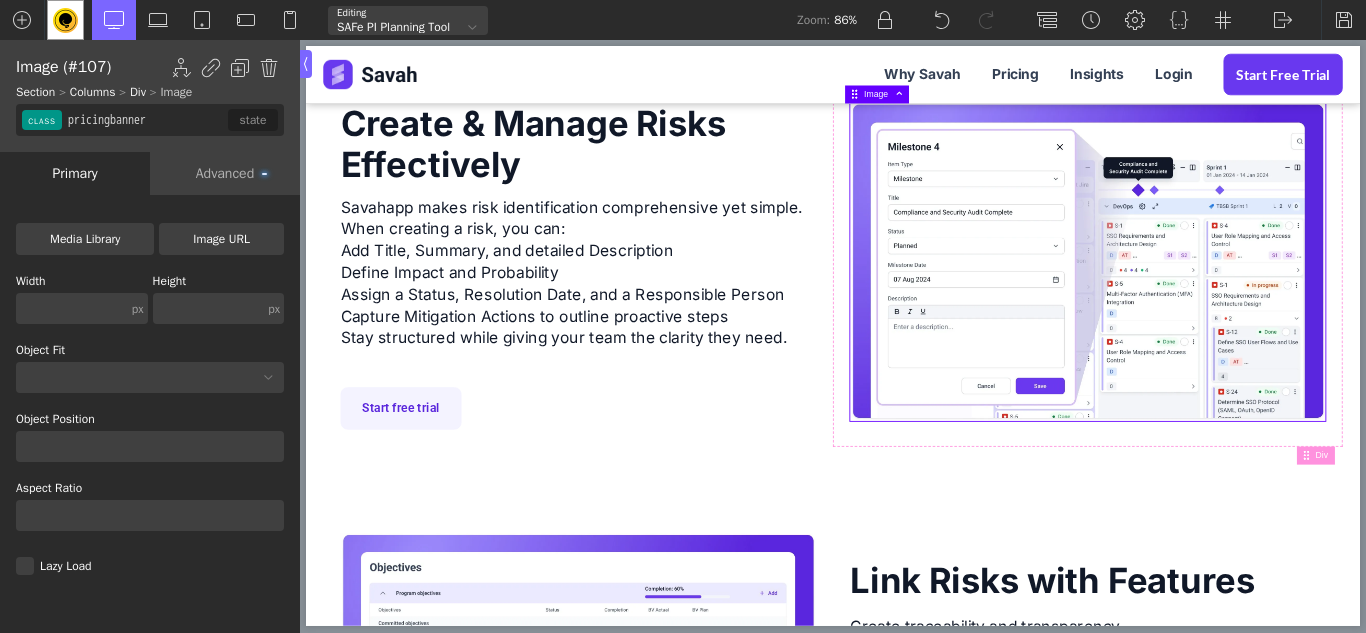 click on "Media Library" at bounding box center [85, 239] 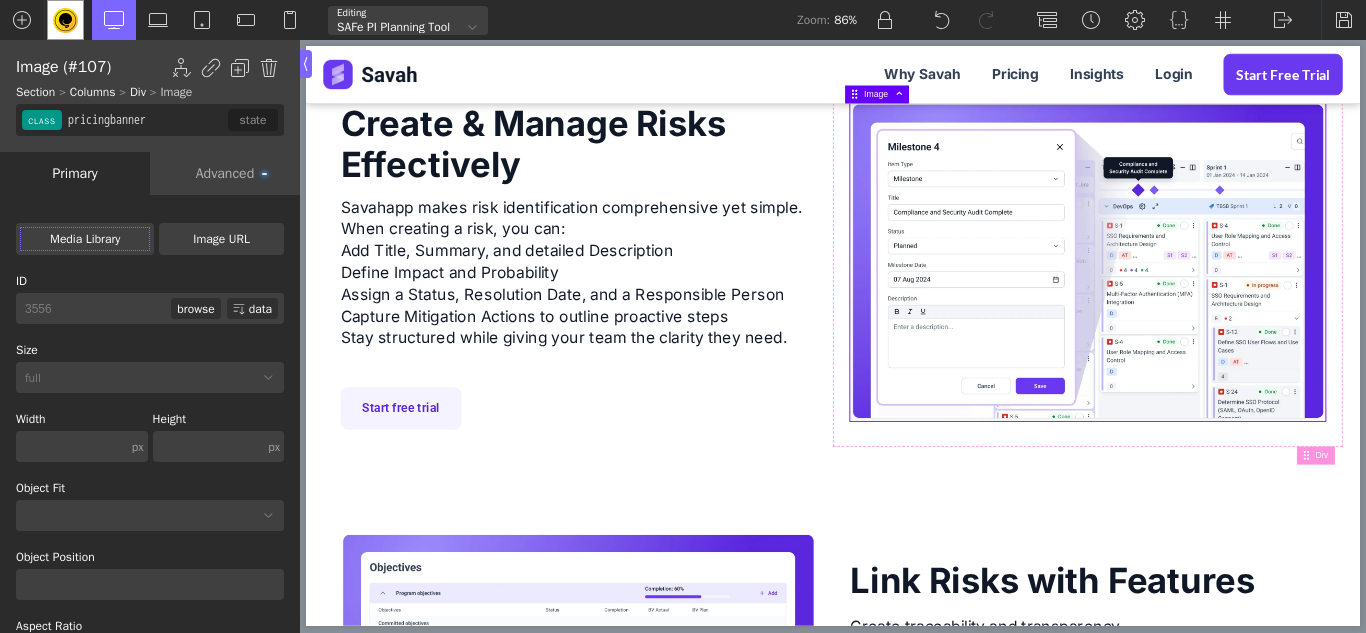 click on "Image URL" at bounding box center [221, 239] 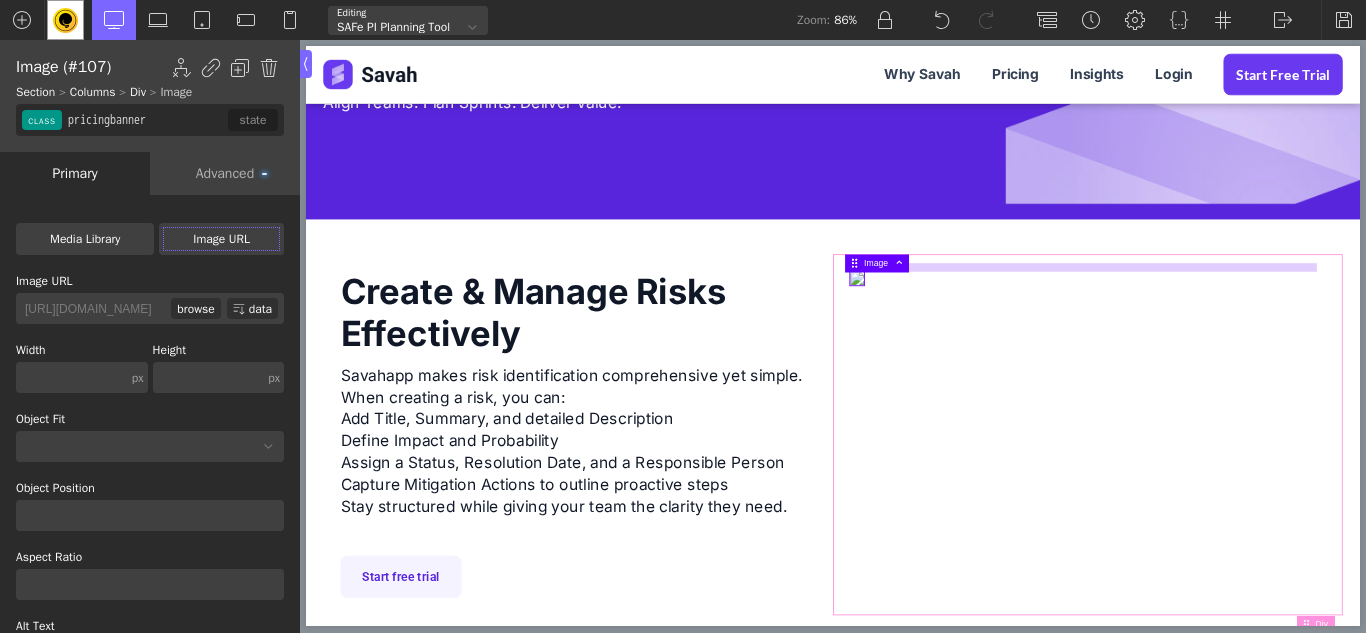 scroll, scrollTop: 500, scrollLeft: 0, axis: vertical 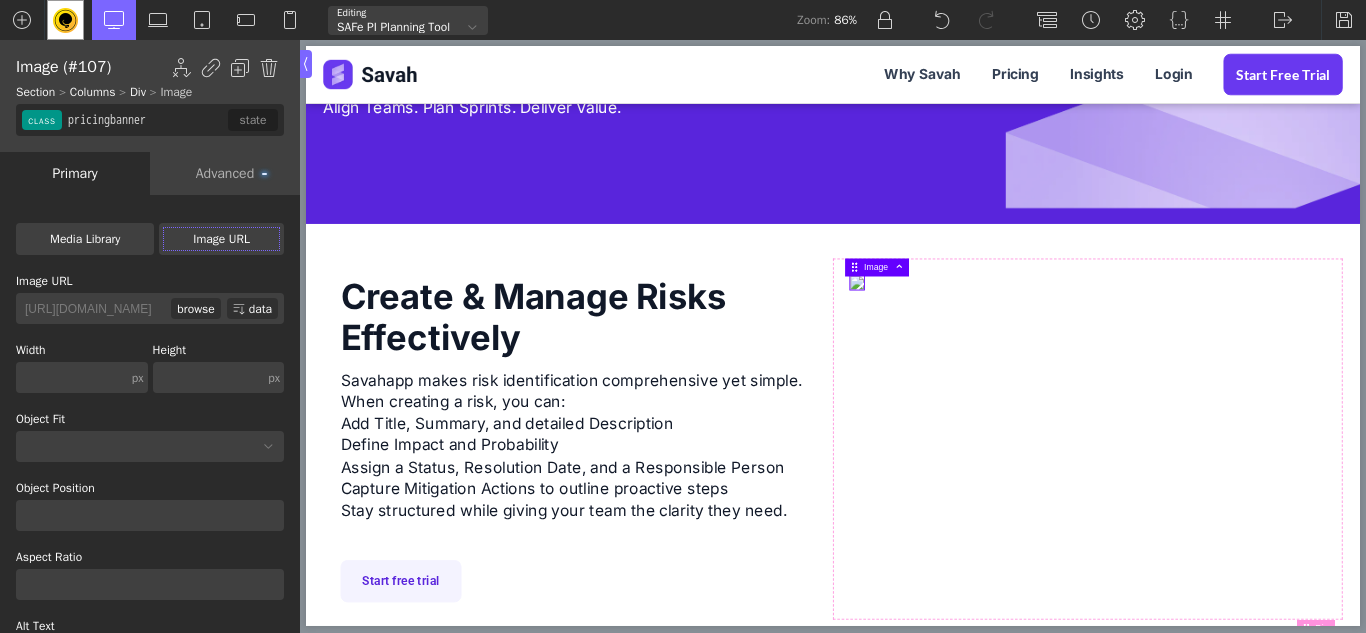 click at bounding box center [944, 320] 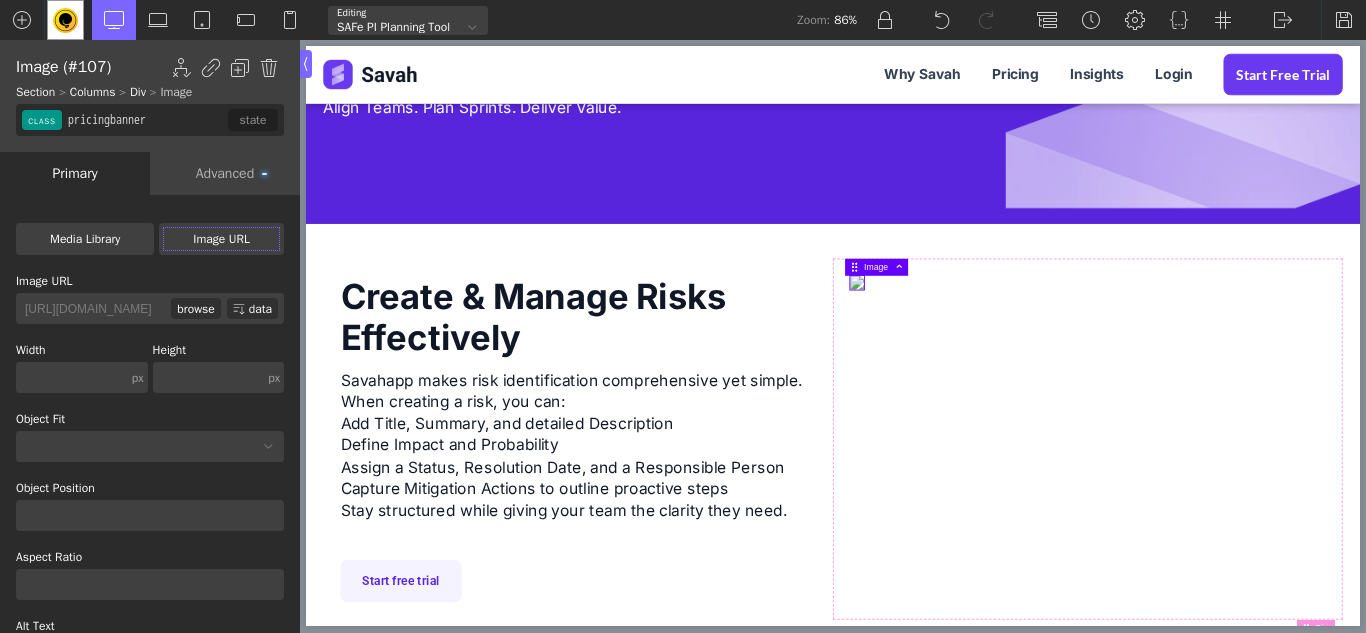 click on "http://via.placeholder.com/1600x900" at bounding box center [93, 308] 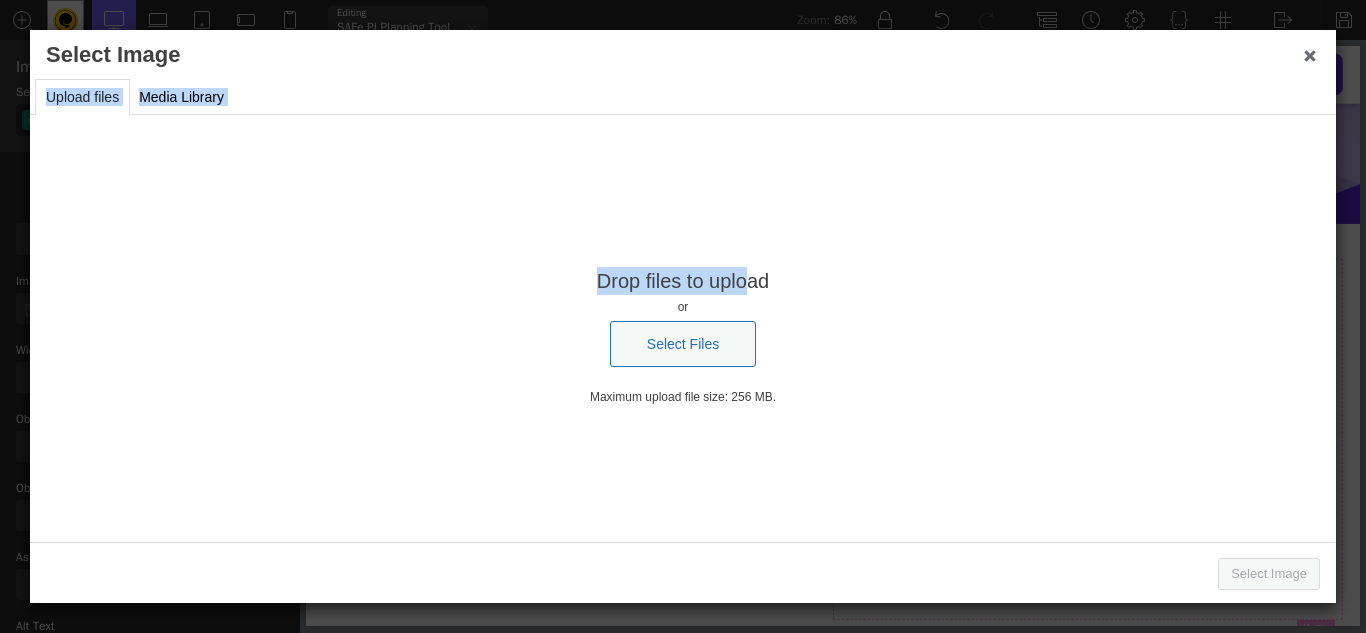 drag, startPoint x: 736, startPoint y: 58, endPoint x: 748, endPoint y: 277, distance: 219.32852 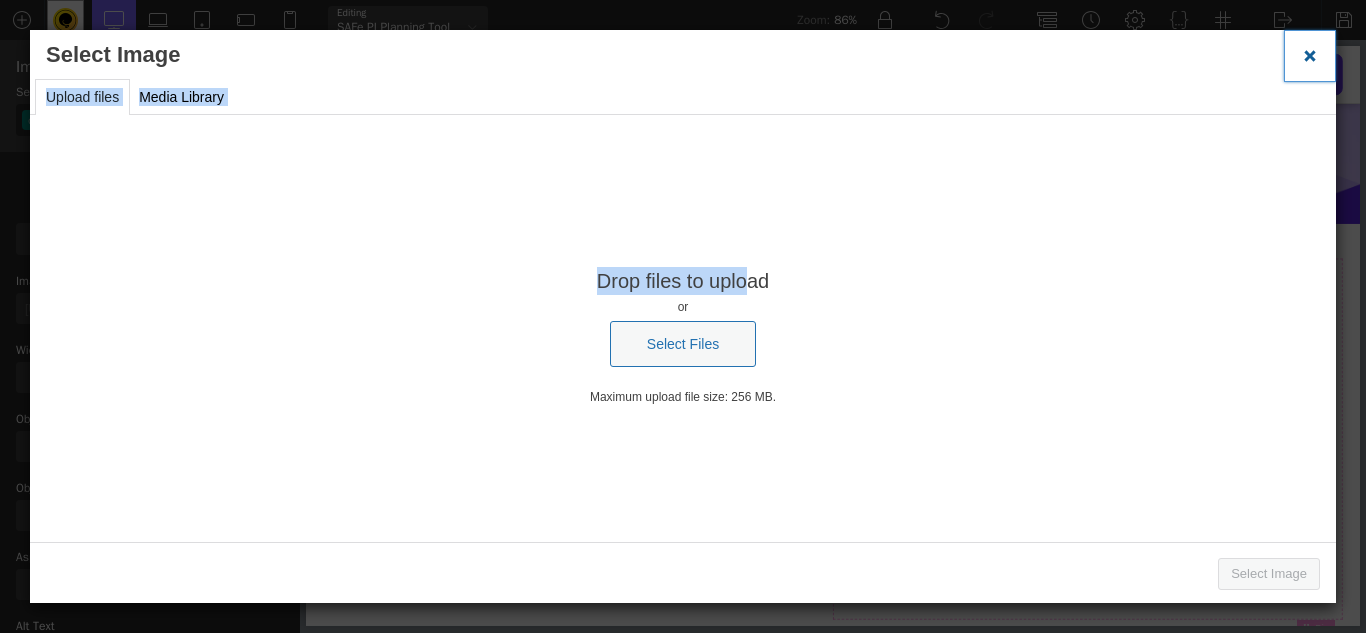 click on "Close dialog" at bounding box center [1310, 55] 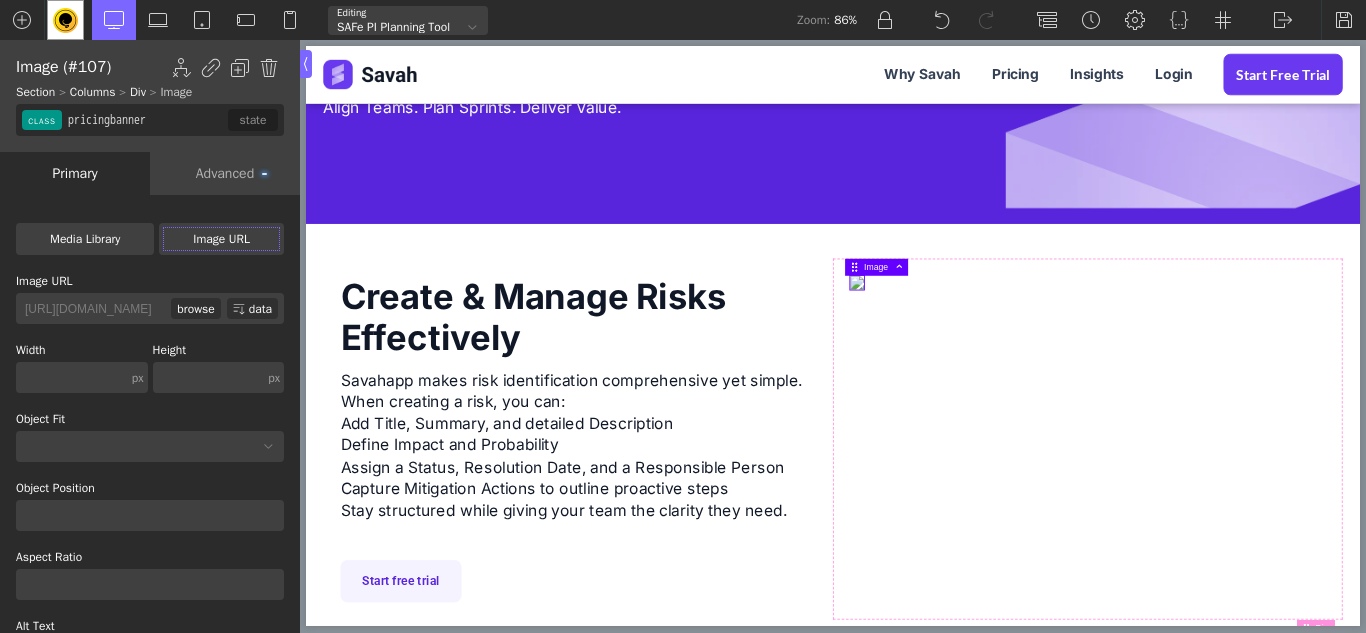 click on "Image URL" at bounding box center [221, 239] 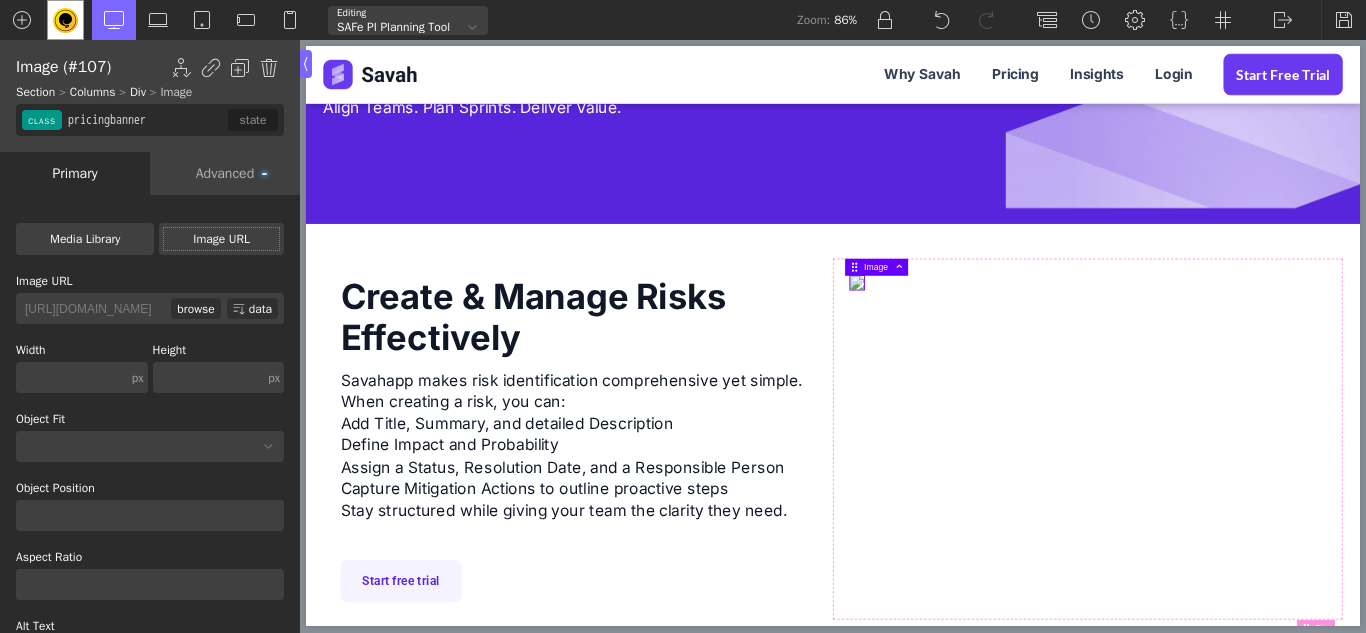 click on "Image URL" at bounding box center [0, 0] 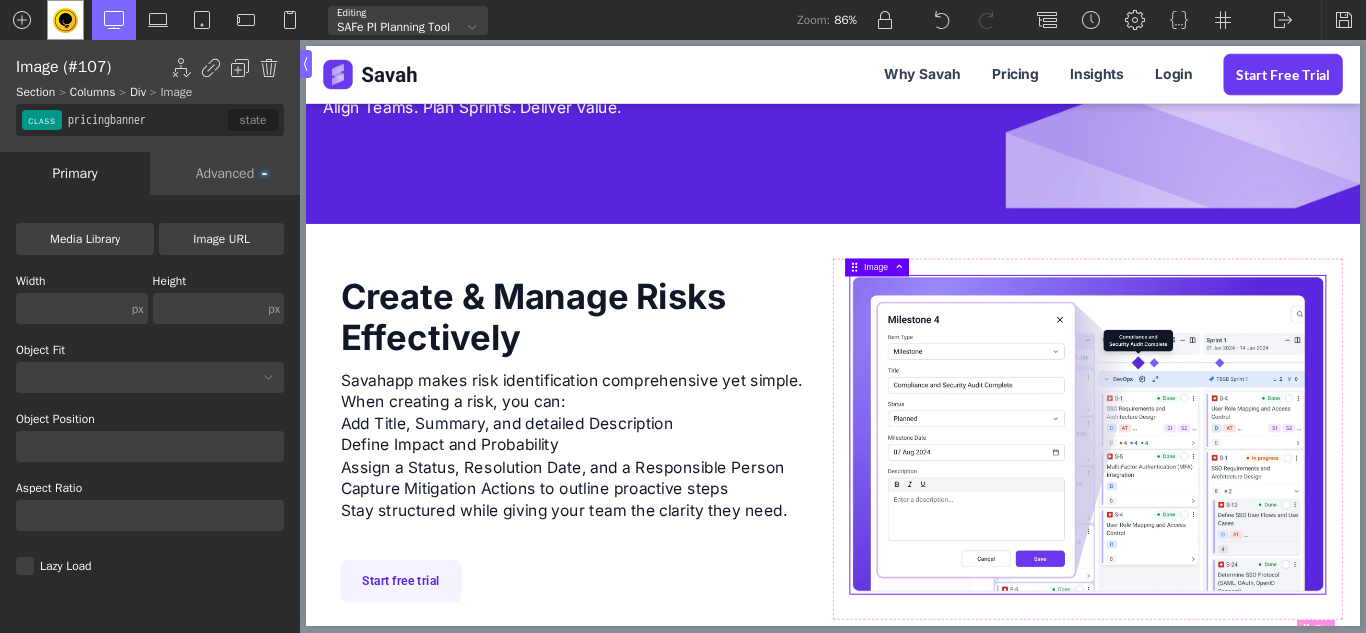 click on "Image URL" at bounding box center [221, 239] 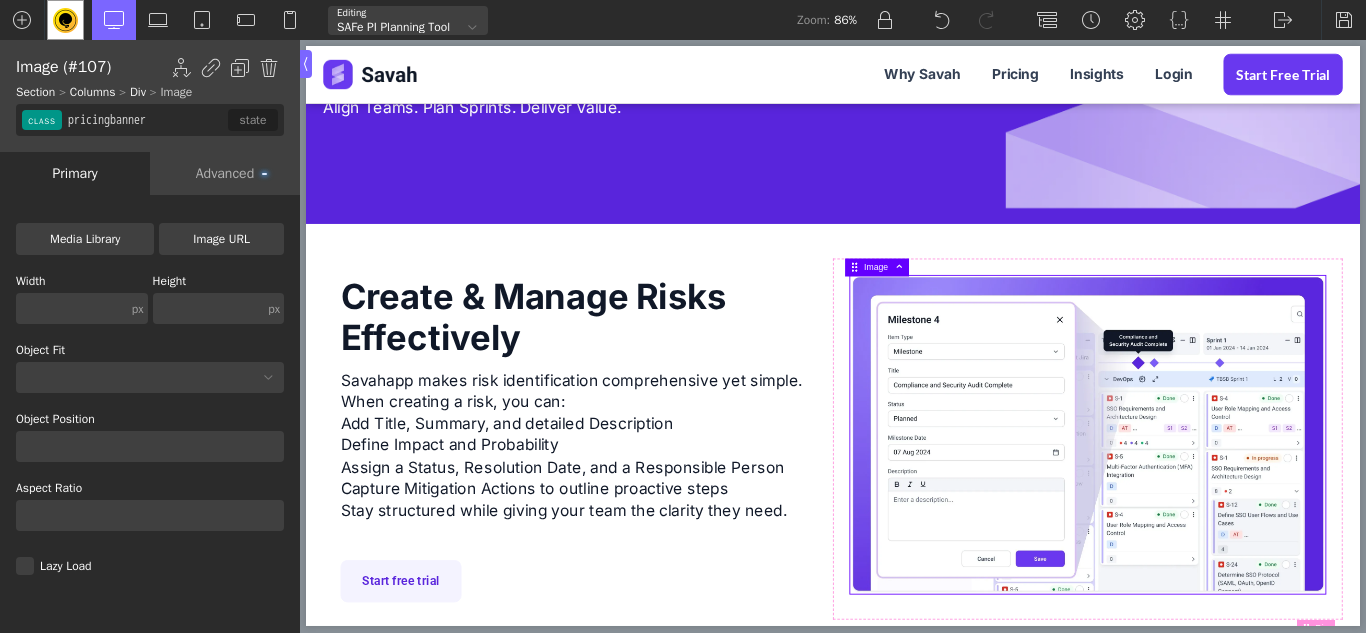 click on "Image URL" at bounding box center [0, 0] 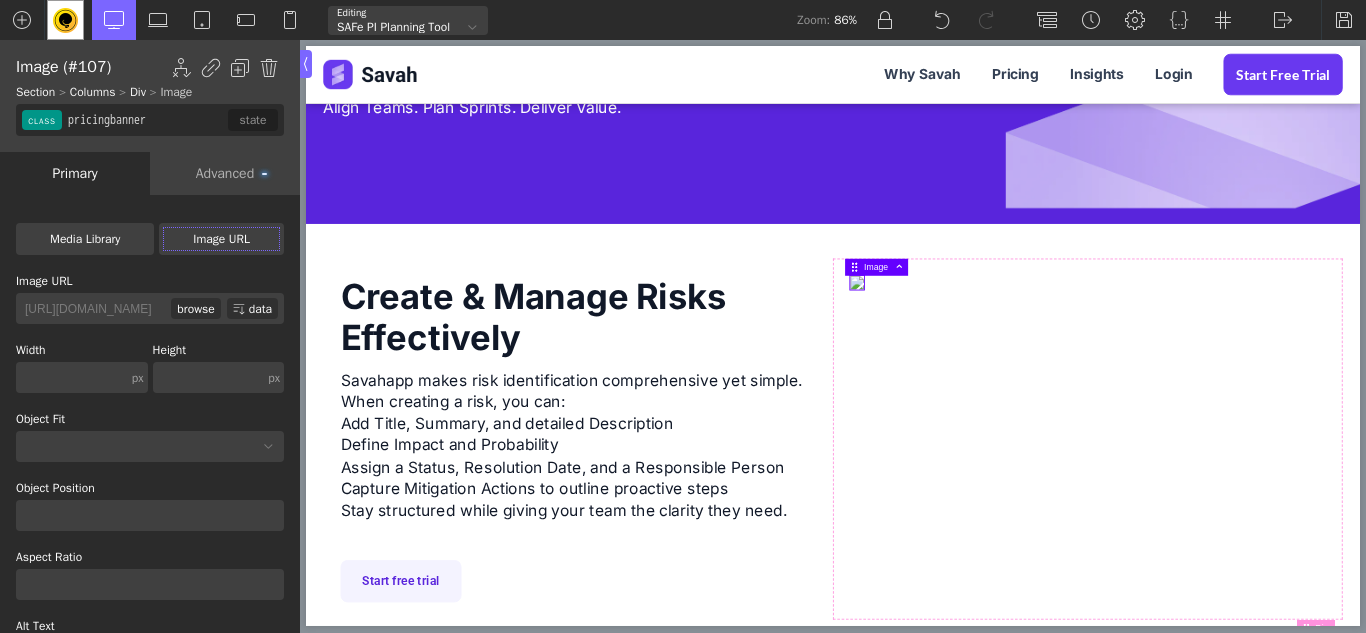 click on "browse" at bounding box center [195, 308] 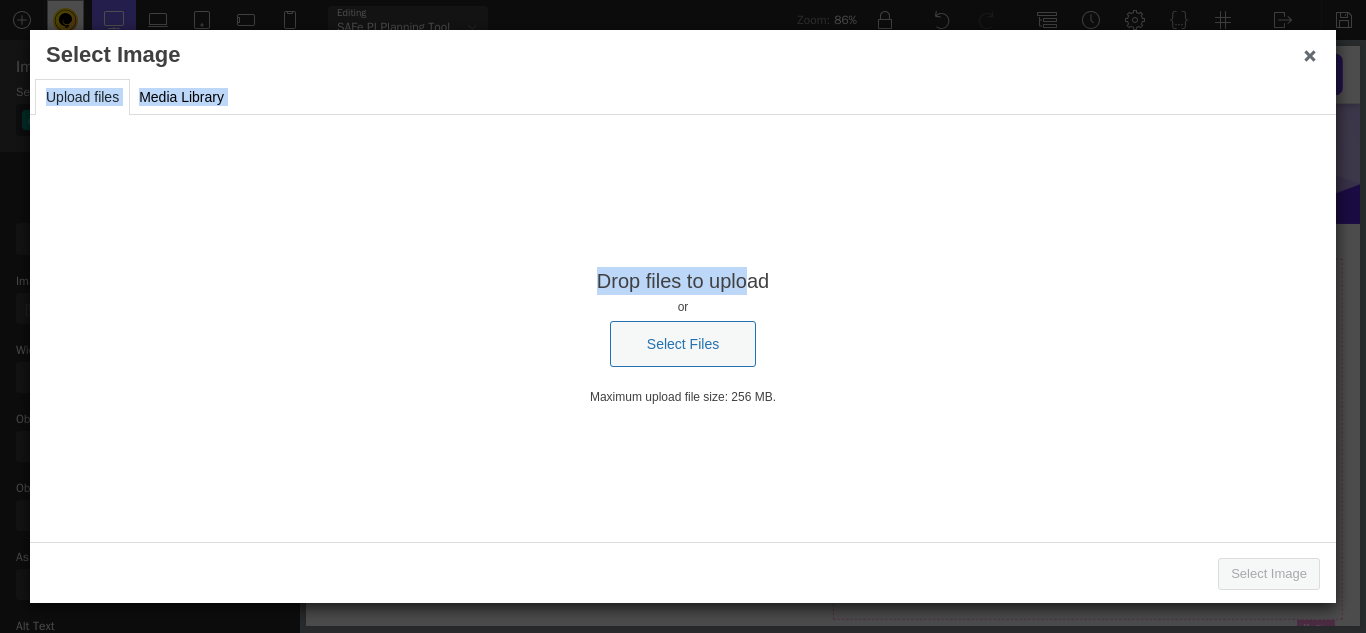 click on "Upload files Media Library" at bounding box center (683, 98) 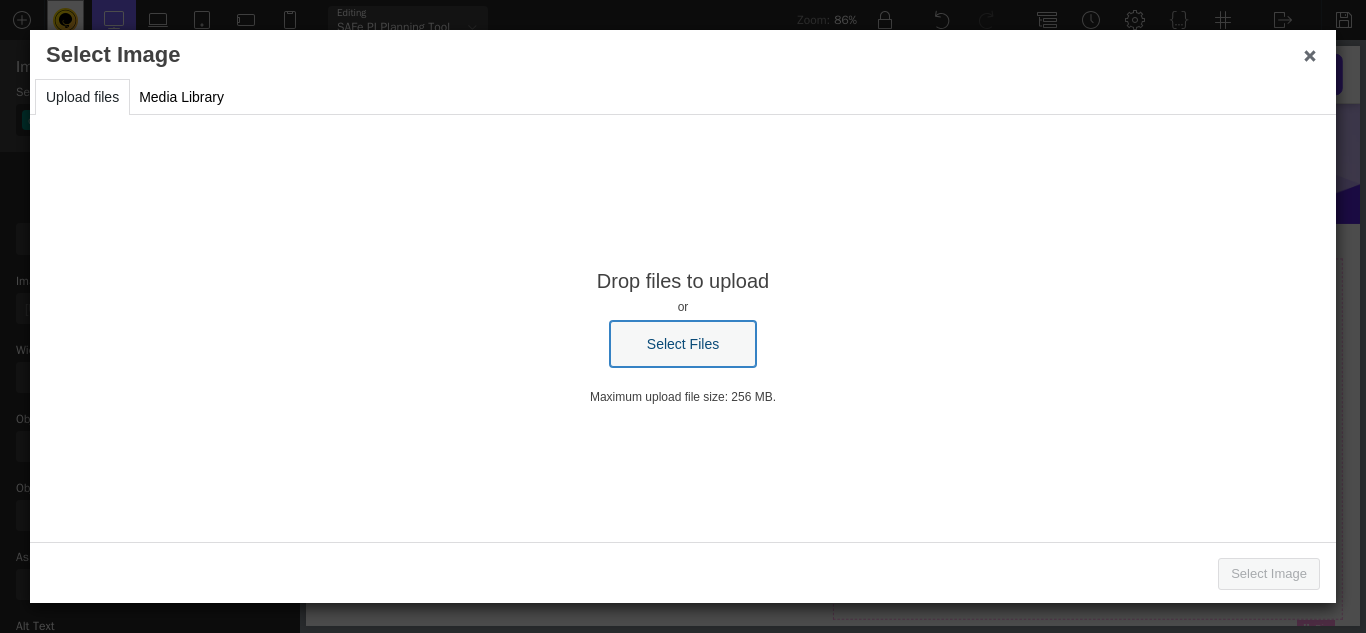 click on "Select Files" at bounding box center [683, 344] 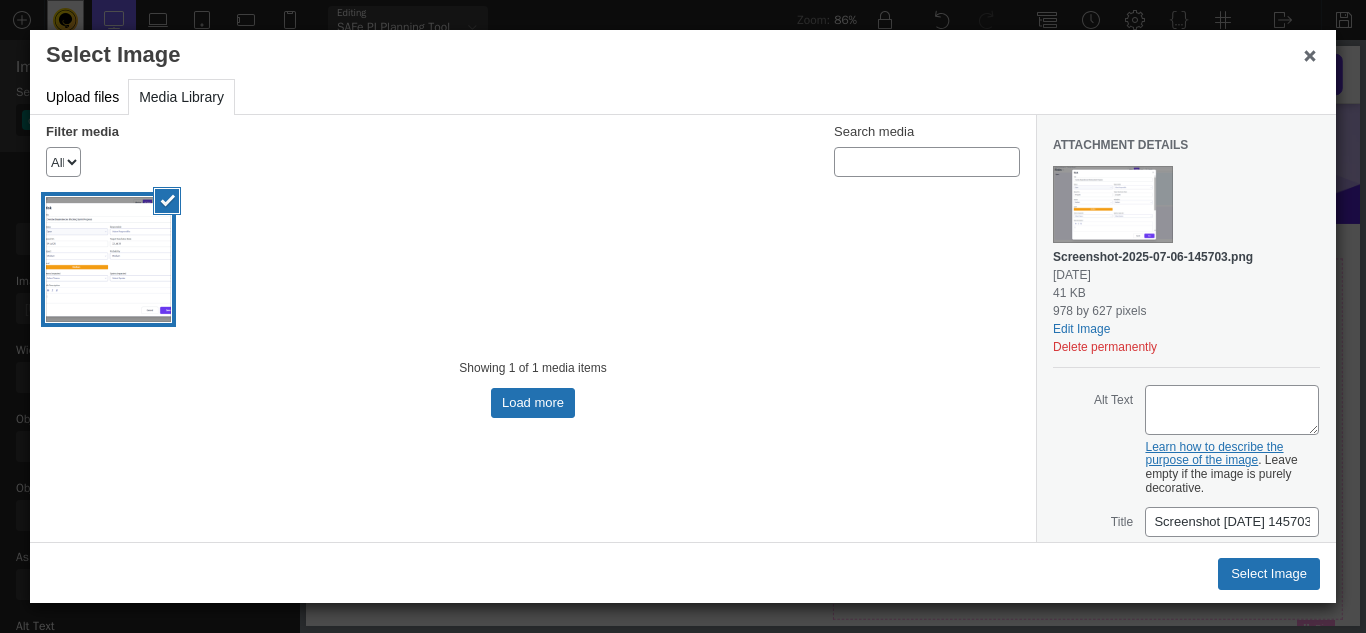 click on "Screenshot-2025-07-06-145703.png" at bounding box center (1153, 257) 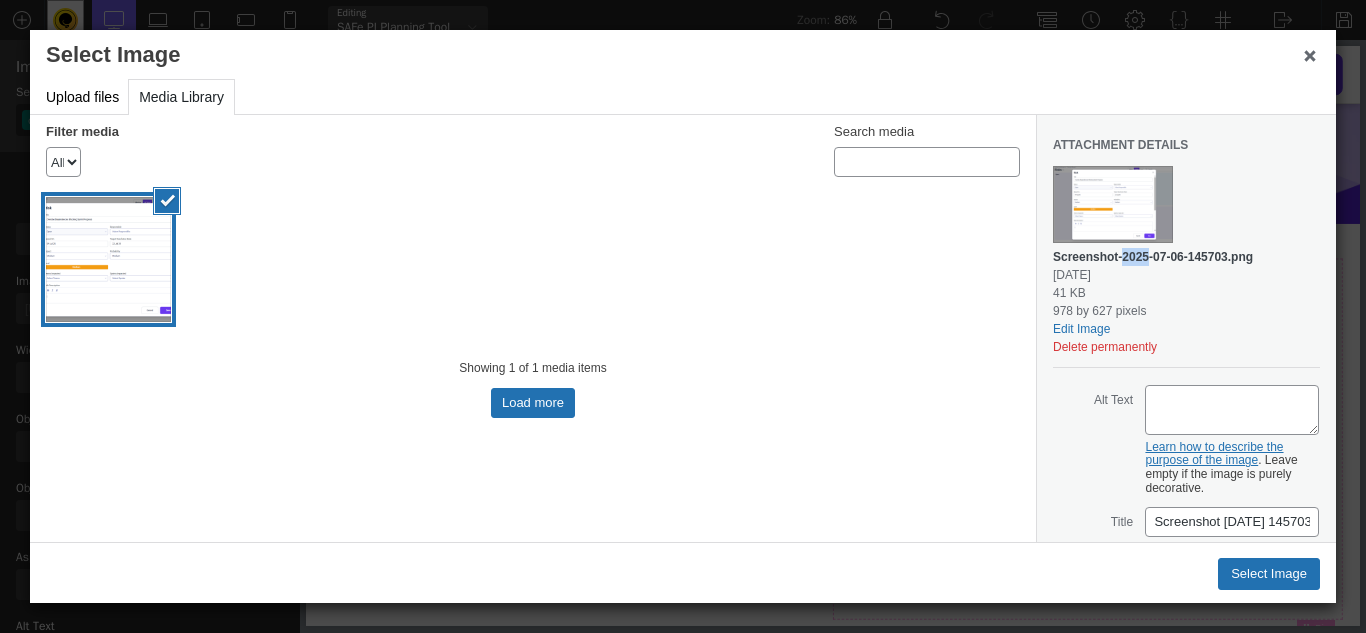 click on "Screenshot-2025-07-06-145703.png" at bounding box center [1153, 257] 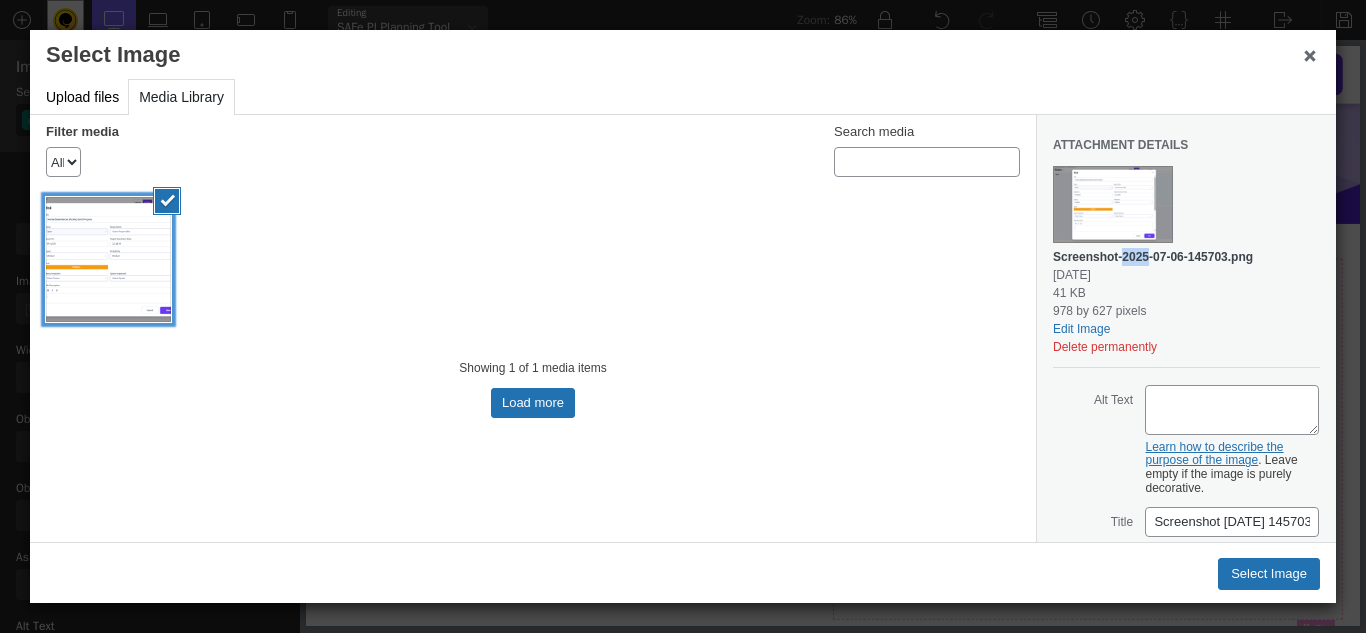 click at bounding box center (108, 259) 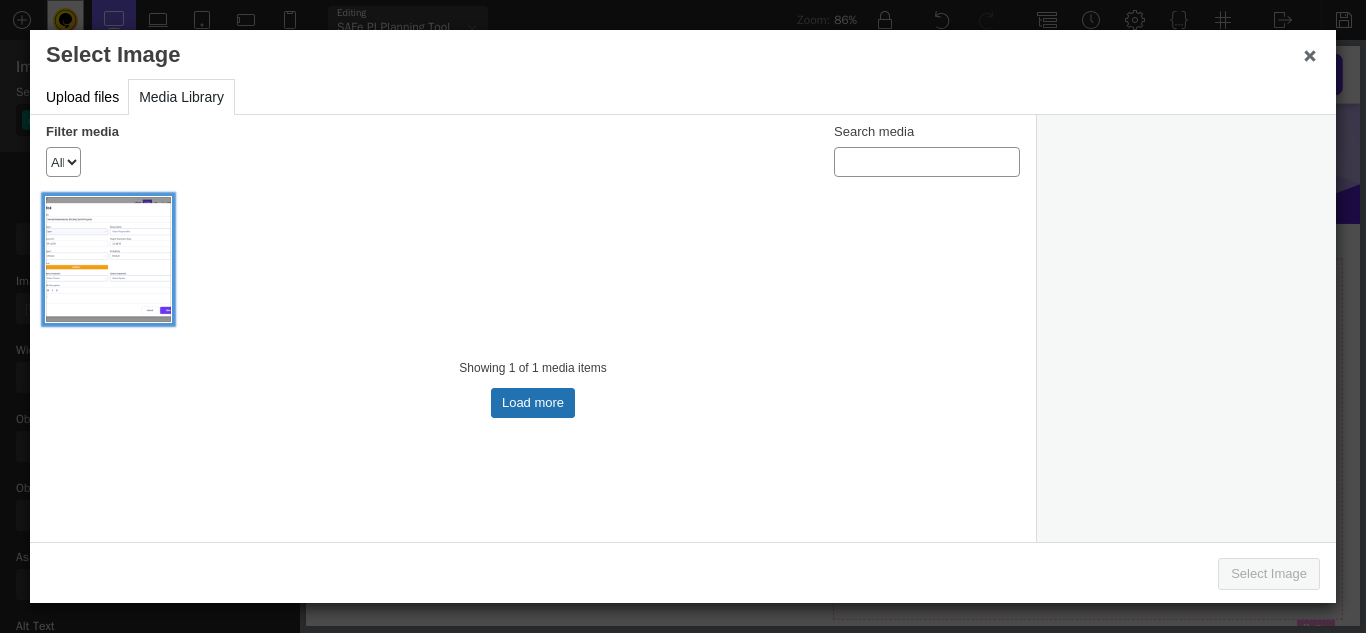 click at bounding box center [108, 259] 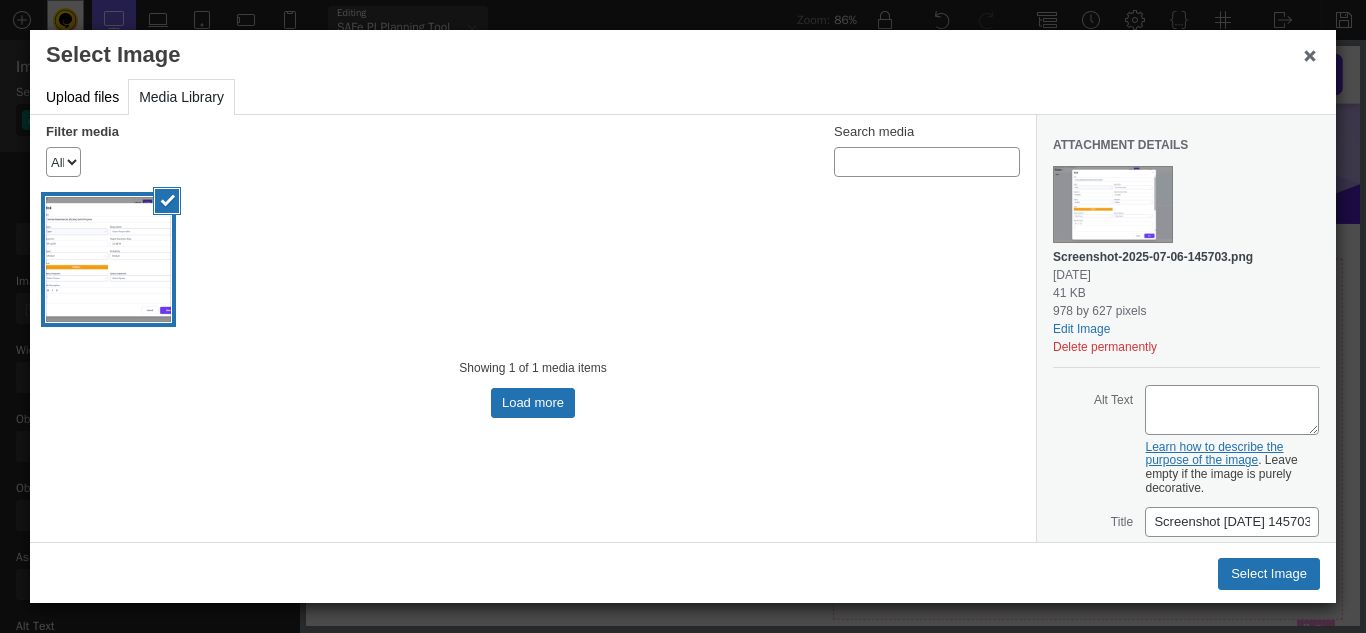 click at bounding box center [1113, 204] 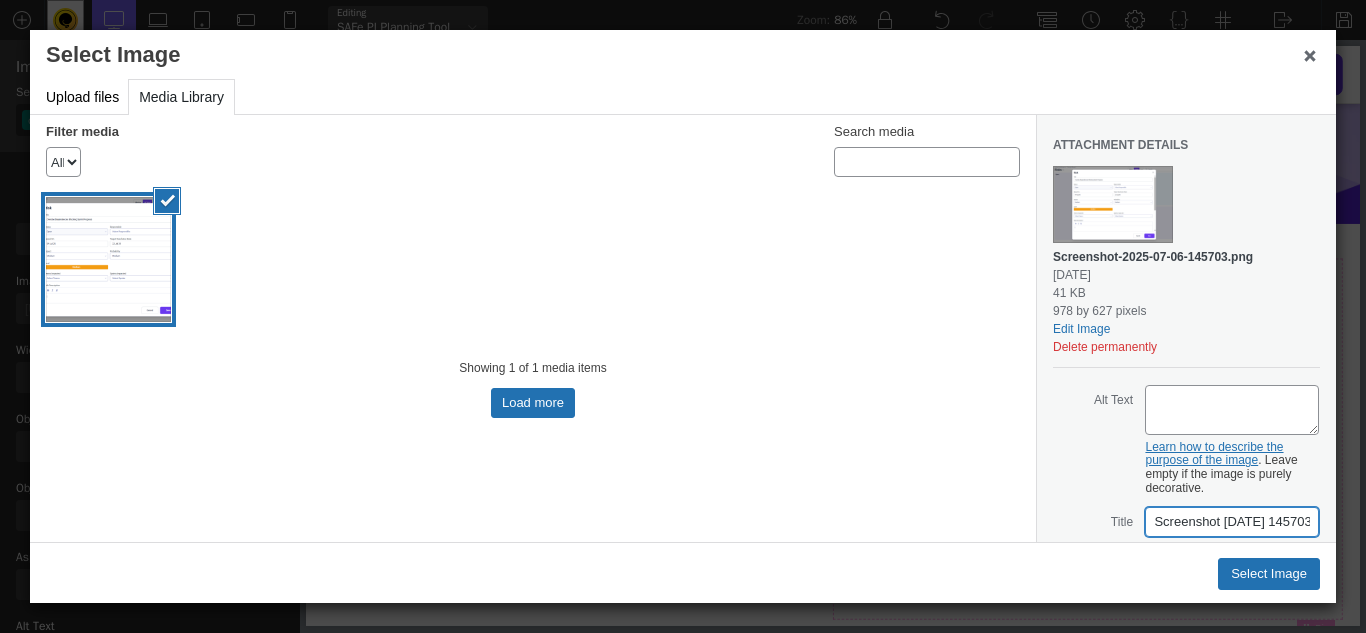 click on "Screenshot 2025-07-06 145703" at bounding box center (1232, 522) 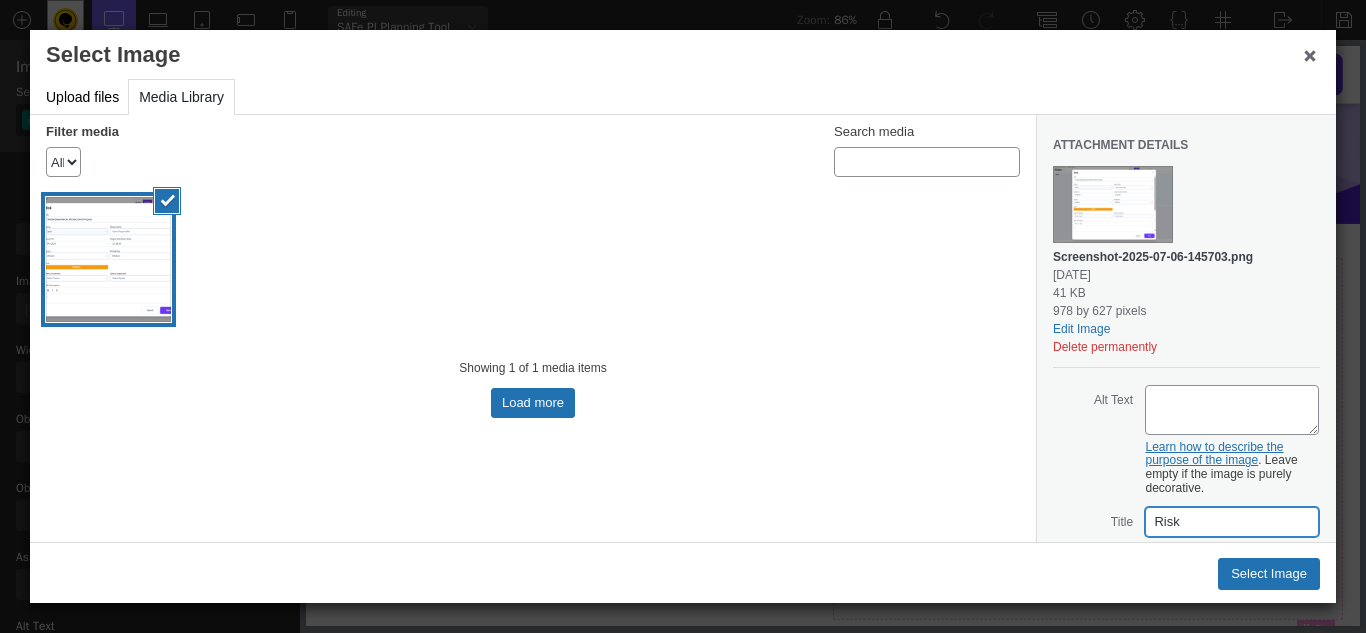 type on "Risk Managment in PI Planning" 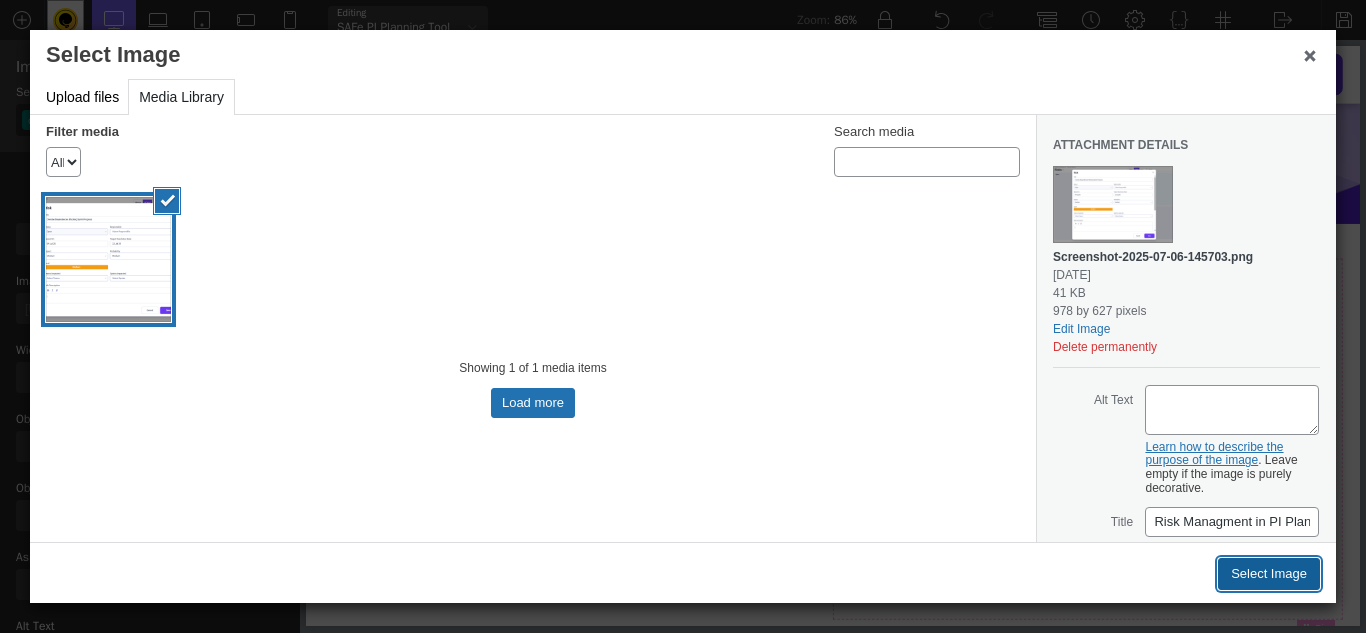 click on "Select Image" at bounding box center [1269, 574] 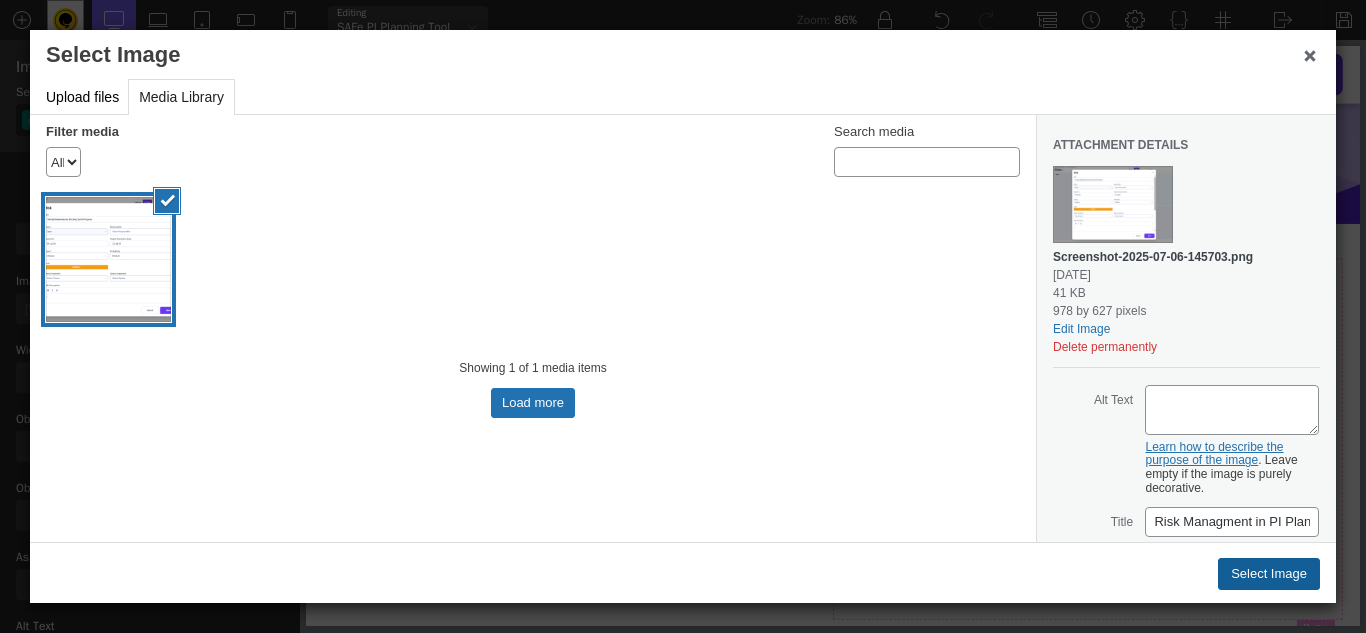 type on "https://www.savahapp.com/wp-content/uploads/2025/07/Screenshot-2025-07-06-145703.png" 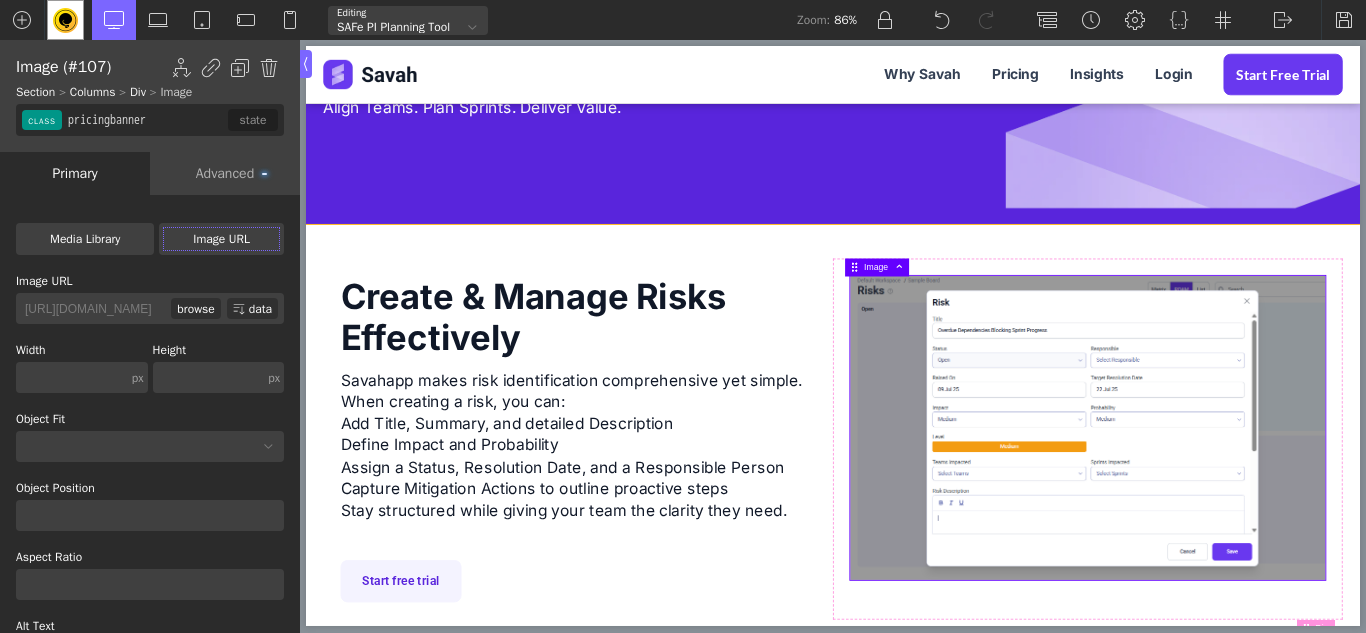 click on "Don’t Let Risks Derail  Your Plans Spot risks early, manage them collaboratively, and keep your PI Planning on track. With Savahapp’s visual and structured risk management tools, you can proactively tackle uncertainties before they become blockers. Align Teams. Plan Sprints. Deliver Value." at bounding box center (916, -28) 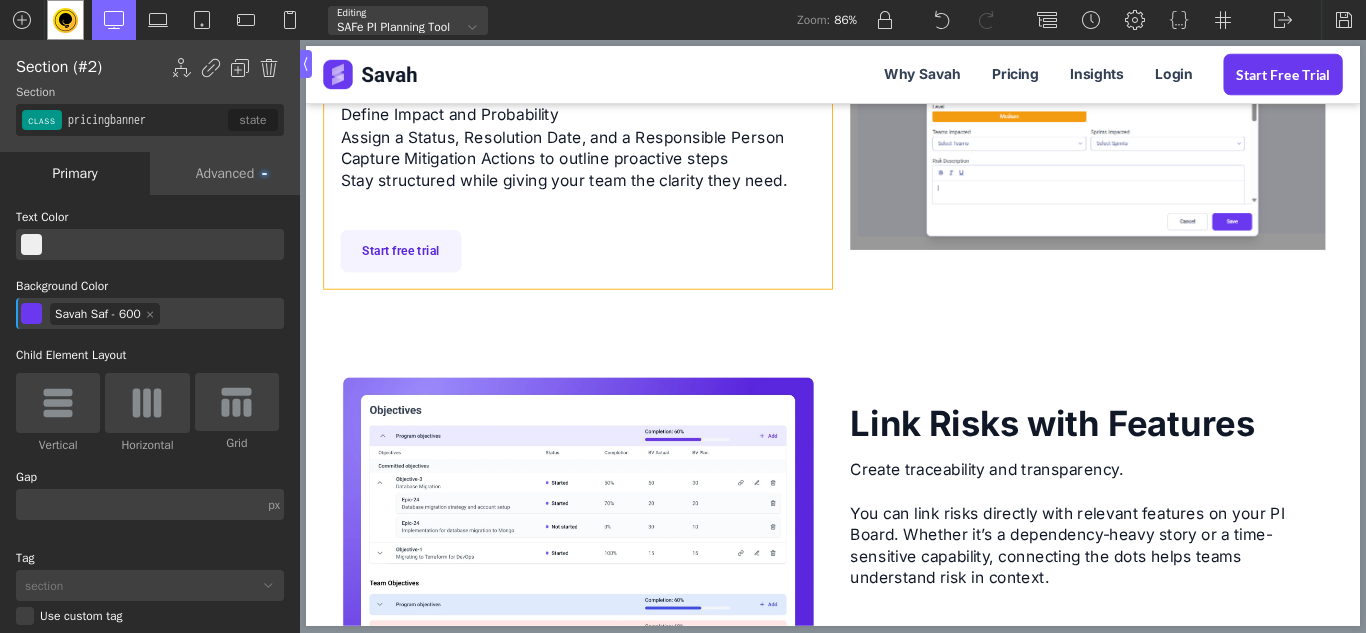 scroll, scrollTop: 900, scrollLeft: 0, axis: vertical 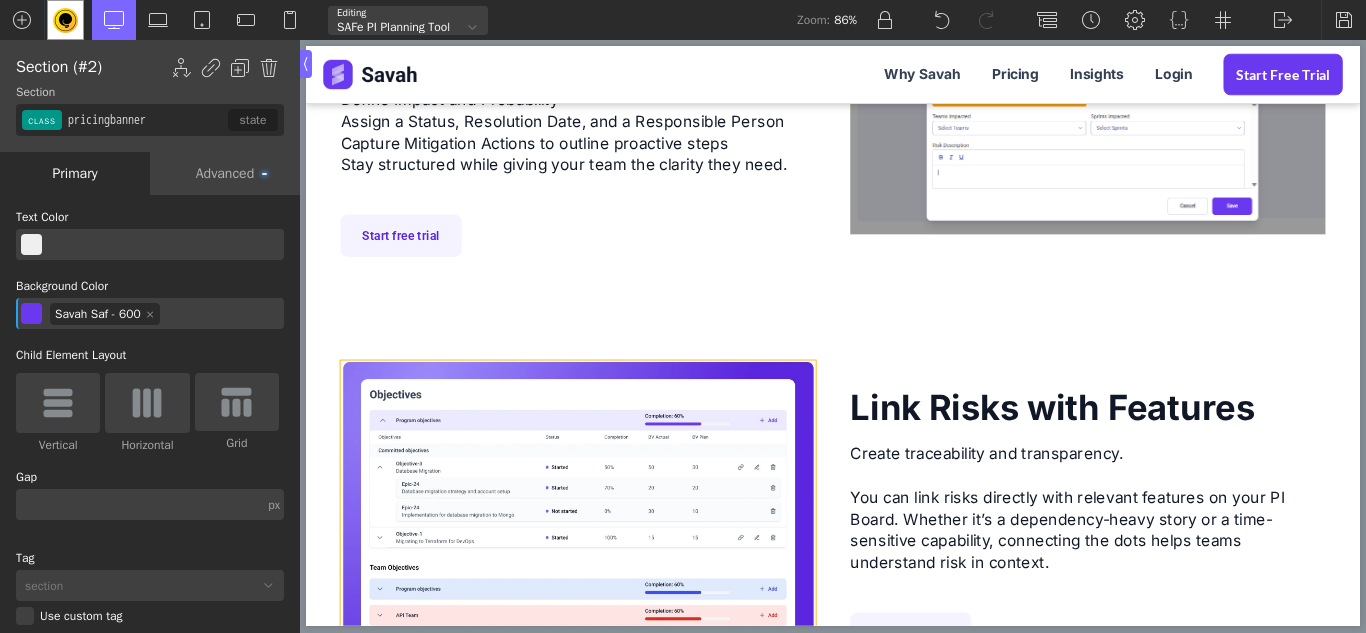 click at bounding box center [621, 594] 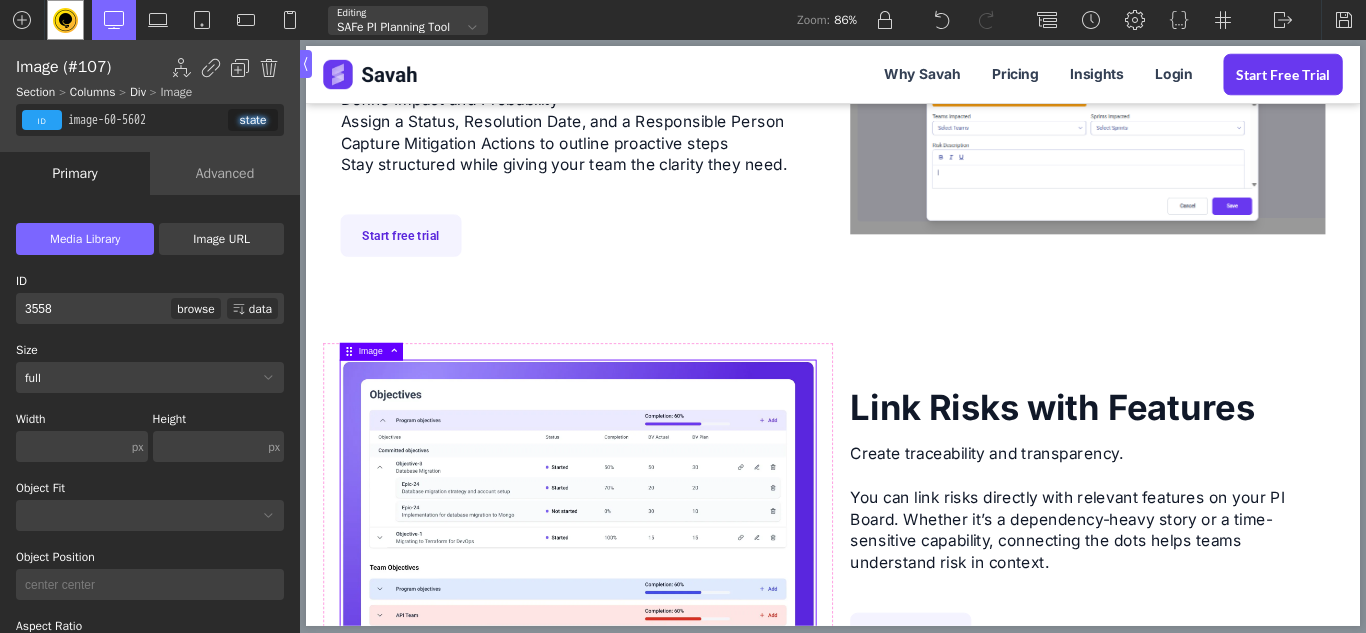 scroll, scrollTop: 1100, scrollLeft: 0, axis: vertical 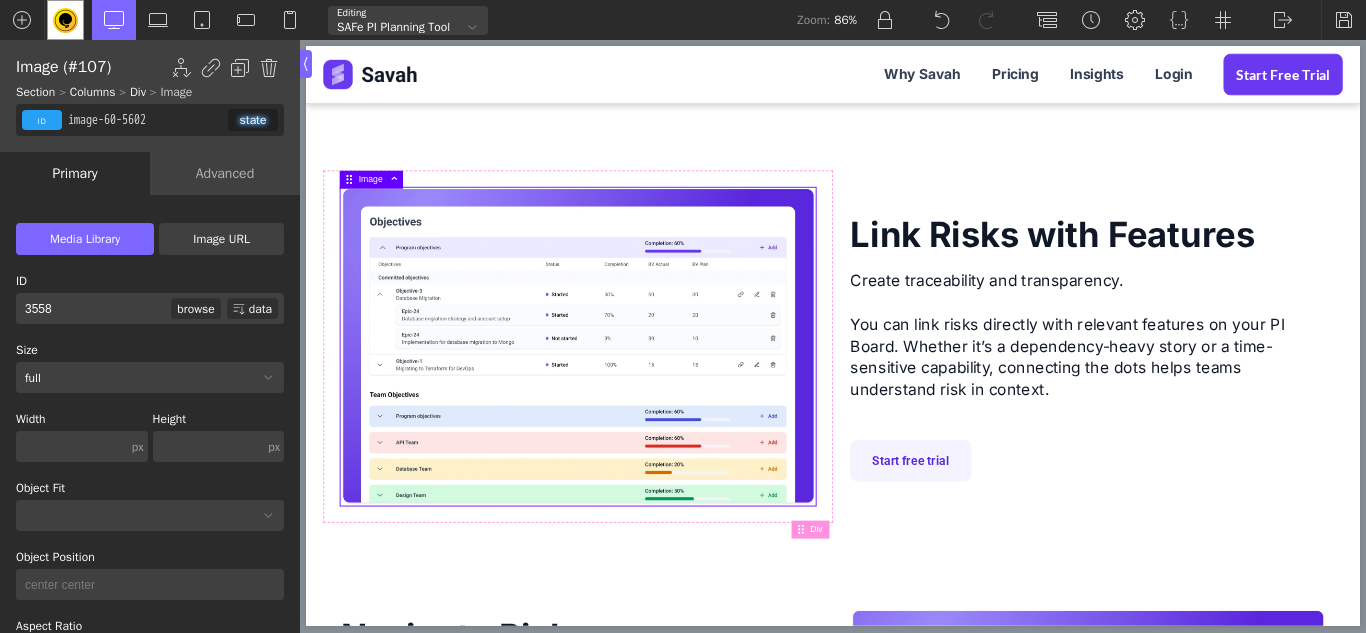 click on "Image URL" at bounding box center [221, 239] 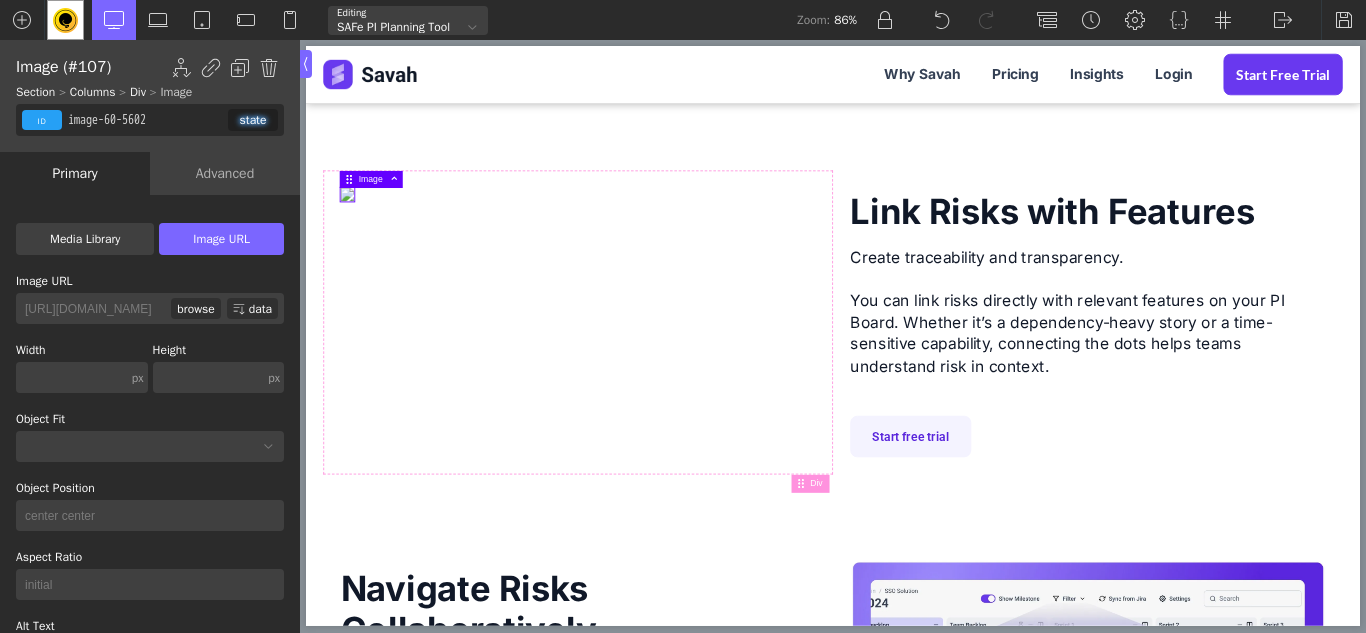 click on "browse" at bounding box center [195, 308] 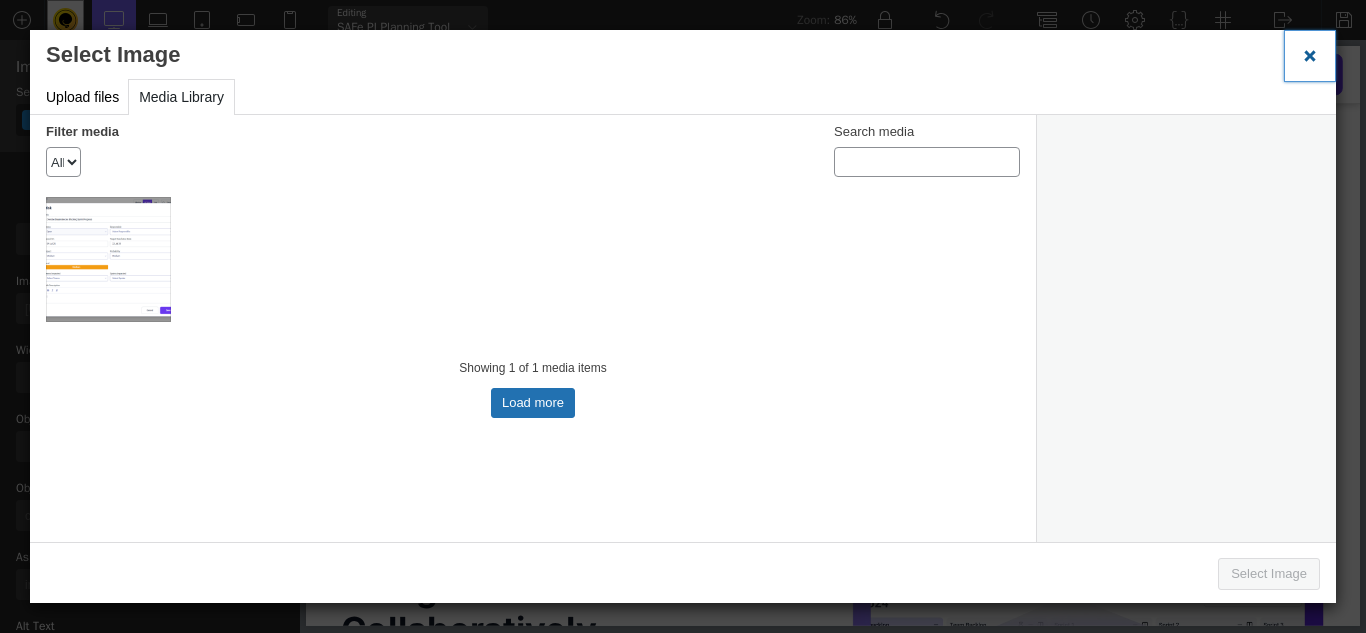 click on "Close dialog" at bounding box center [1310, 55] 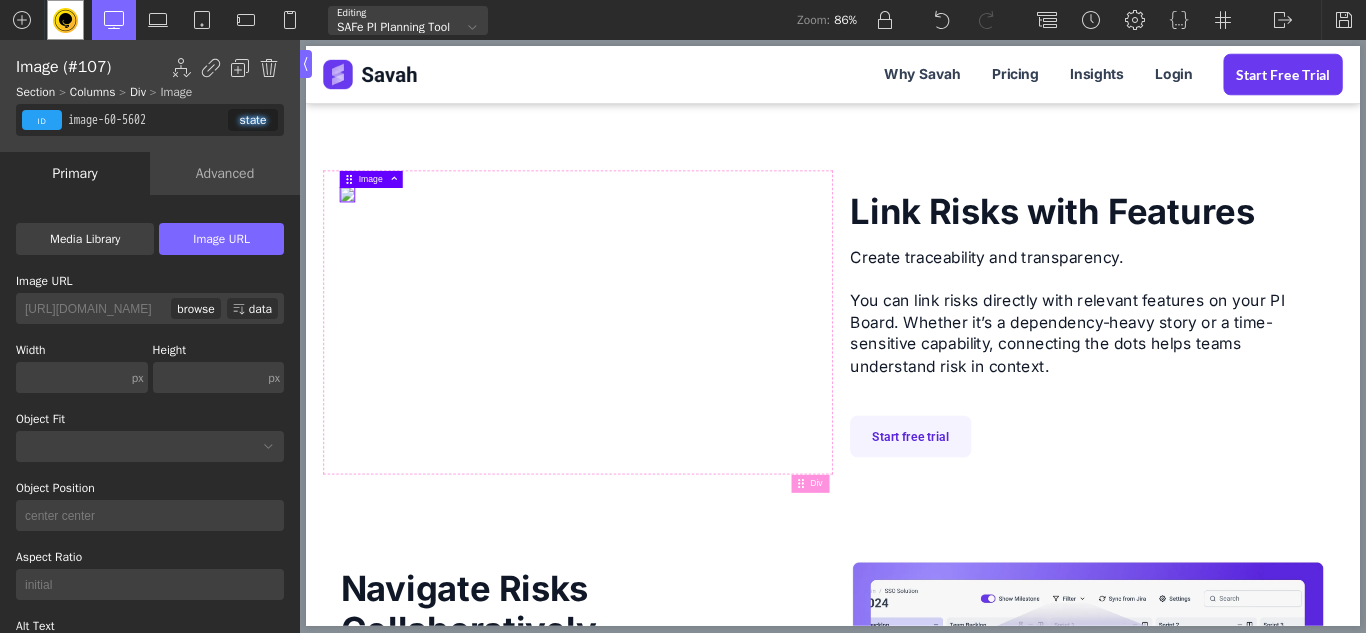 click on "Image URL" at bounding box center (221, 239) 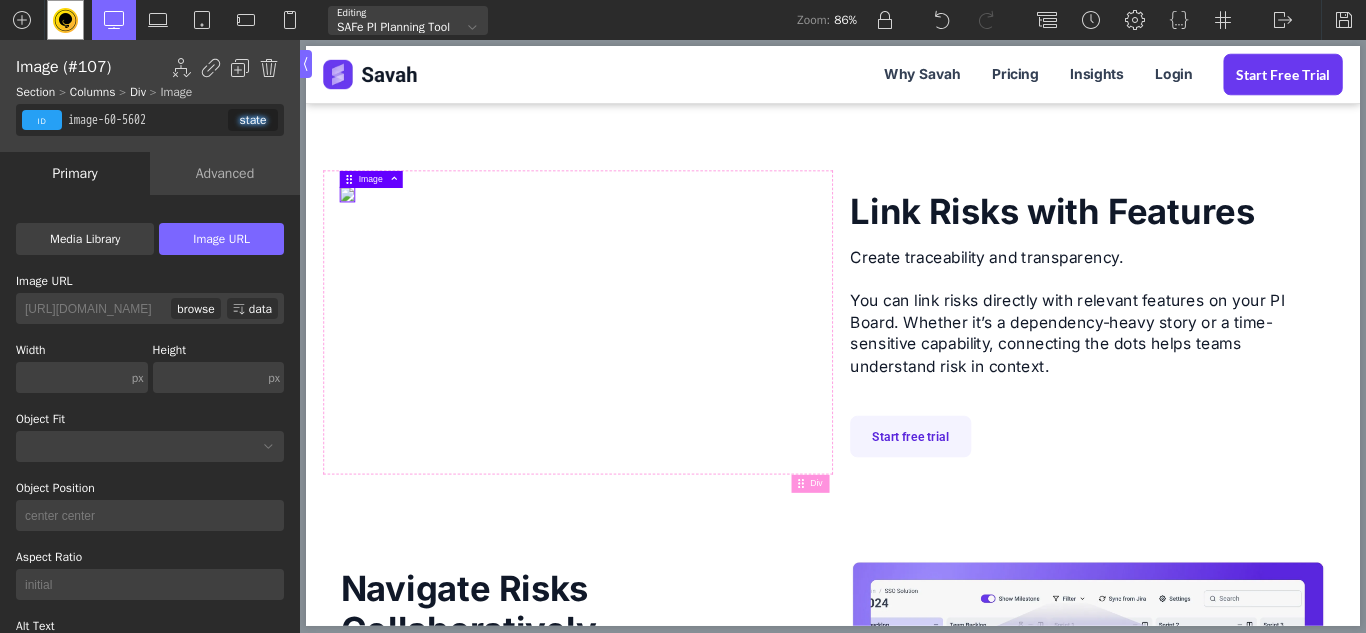click on "Image URL" at bounding box center (0, 0) 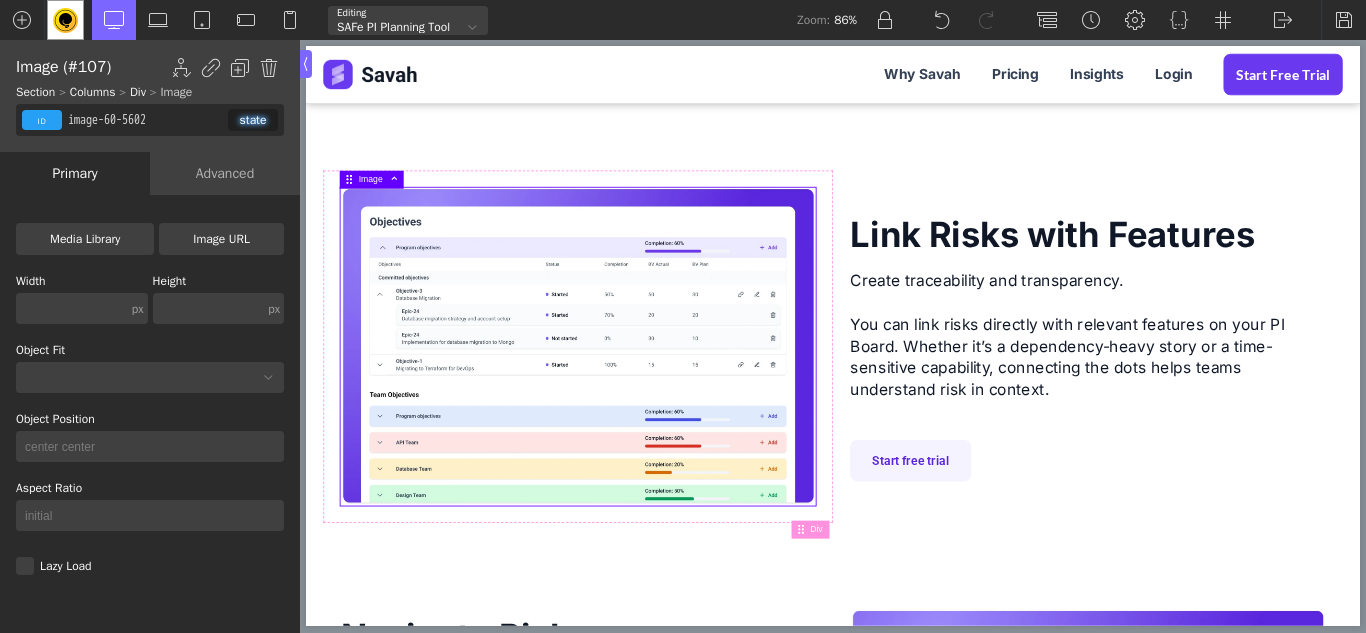click on "Image URL" at bounding box center (221, 239) 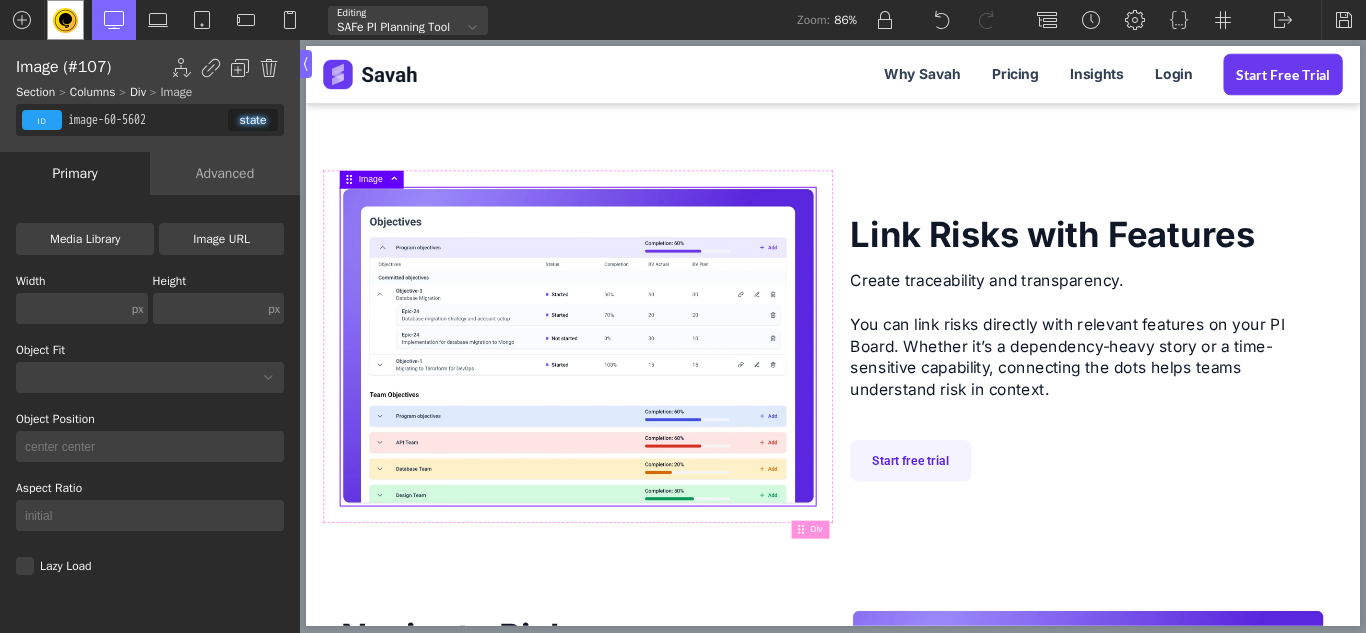 click on "Image URL" at bounding box center (0, 0) 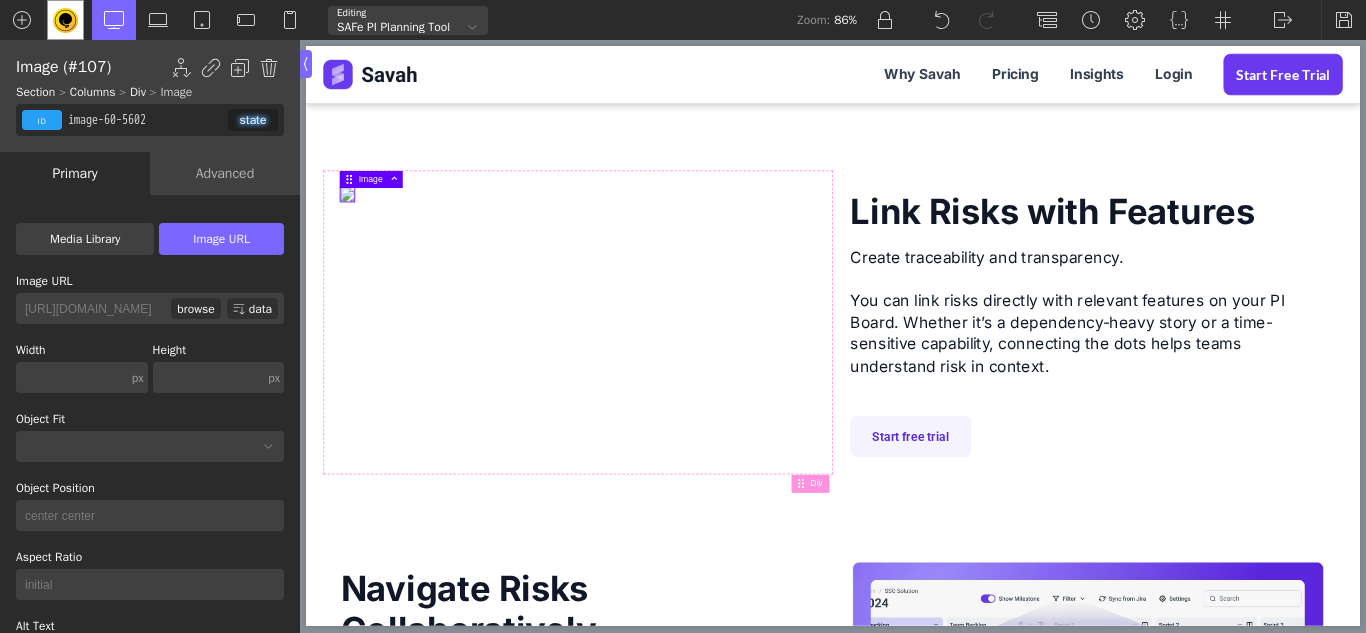 click on "browse" at bounding box center (195, 308) 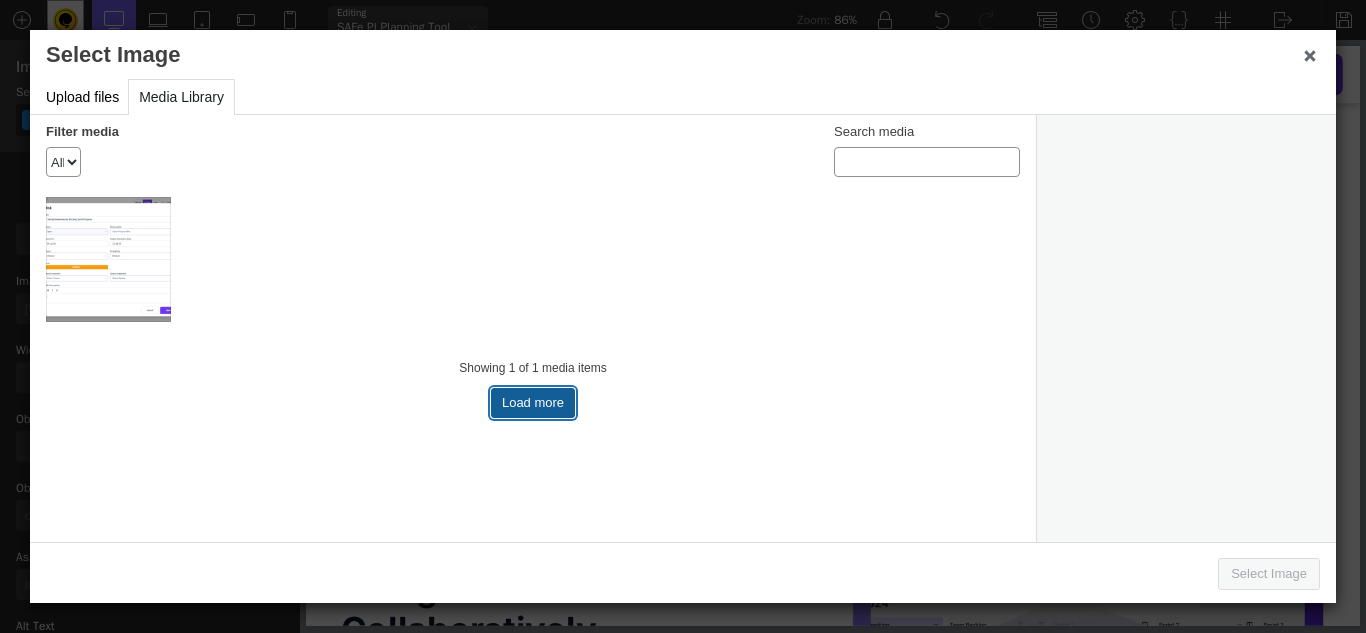 click on "Load more" at bounding box center [533, 403] 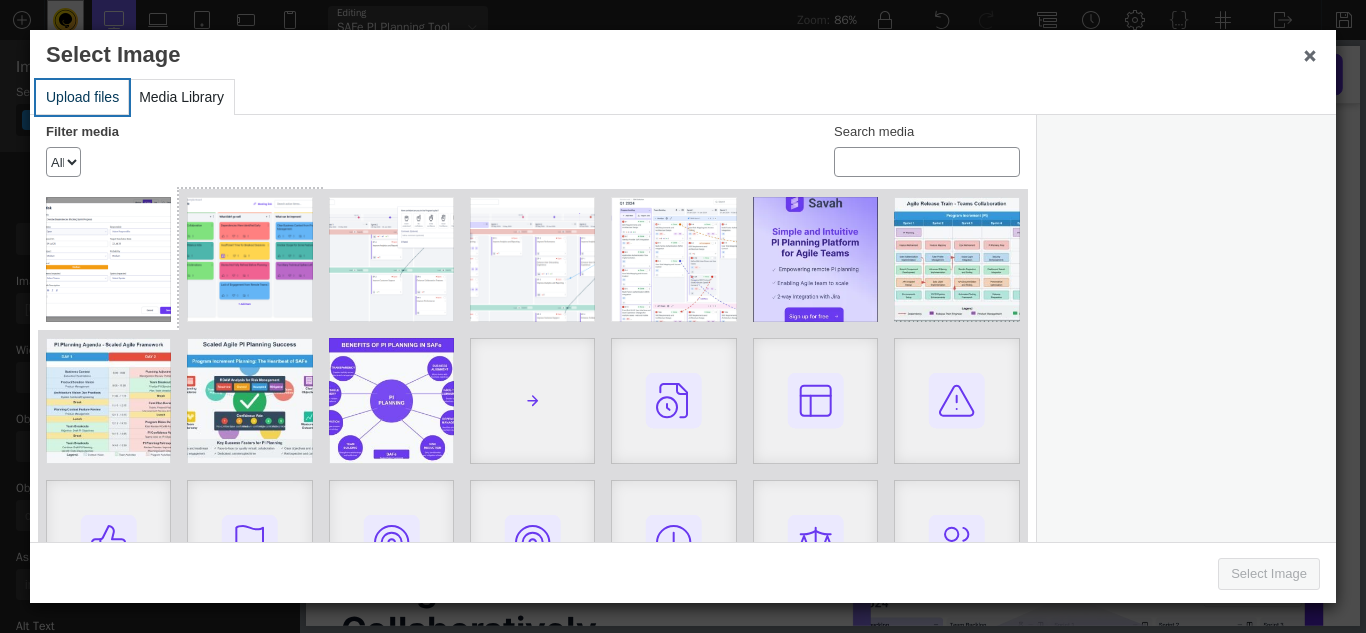 click on "Upload files" at bounding box center [82, 97] 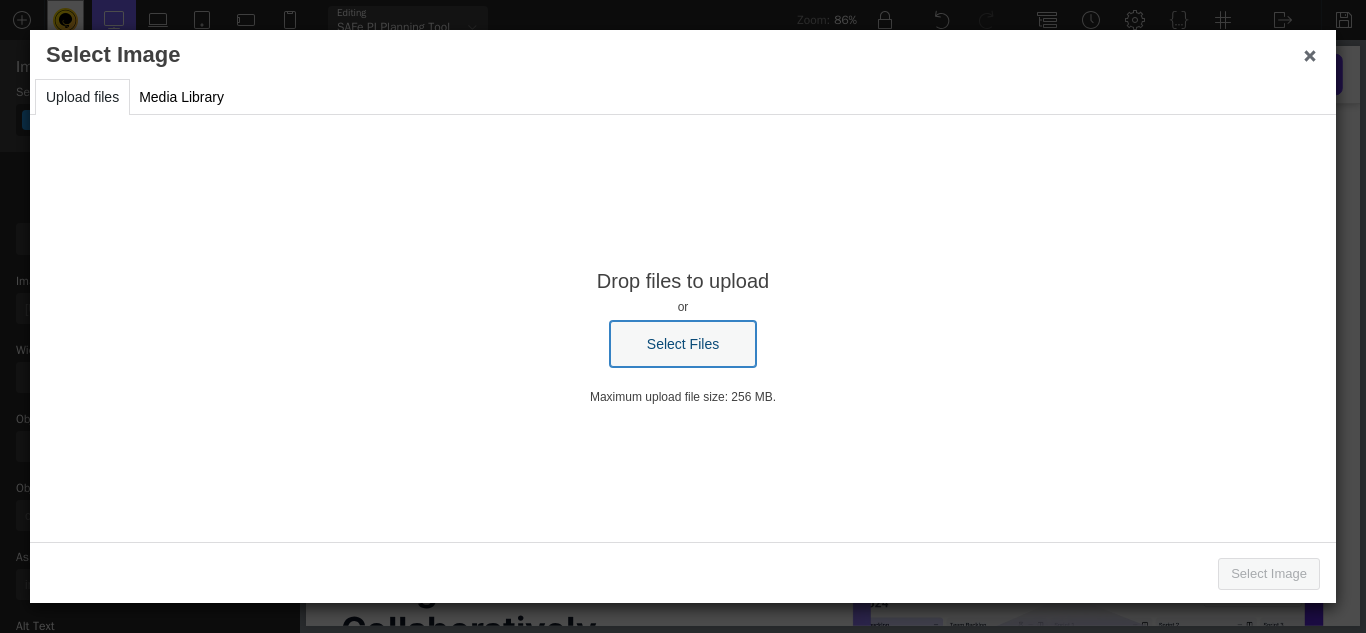 click on "Select Files" at bounding box center (683, 344) 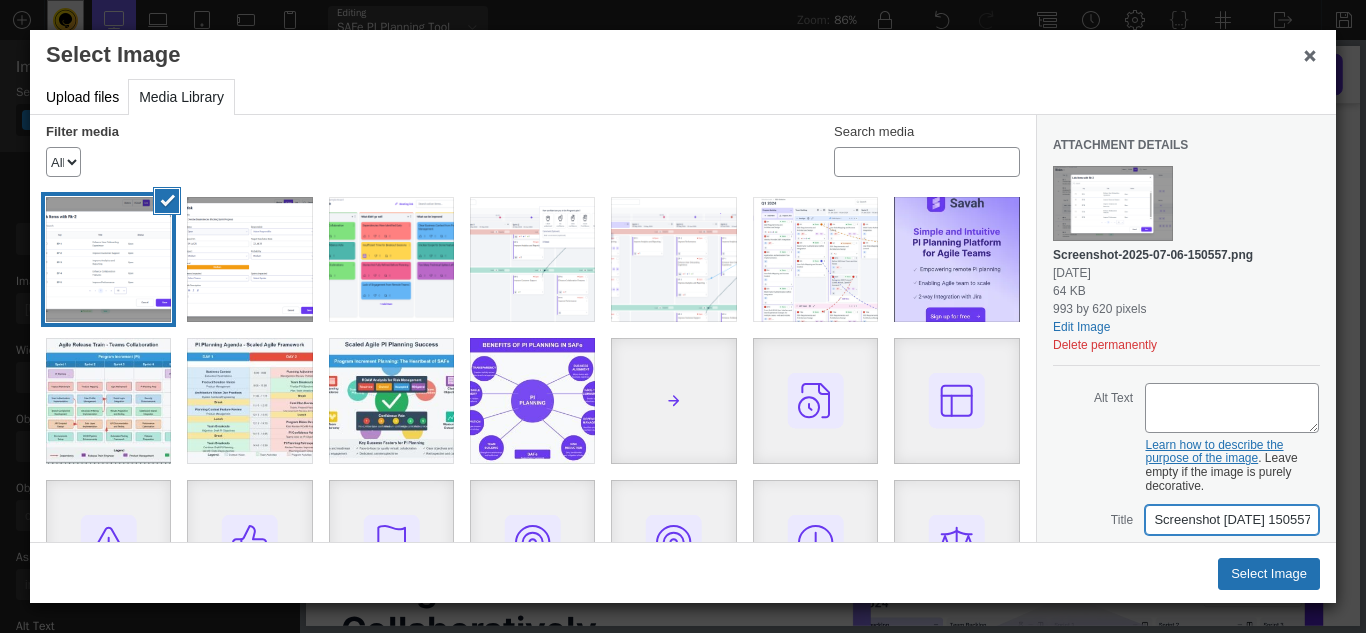 click on "Screenshot 2025-07-06 150557" at bounding box center [1232, 520] 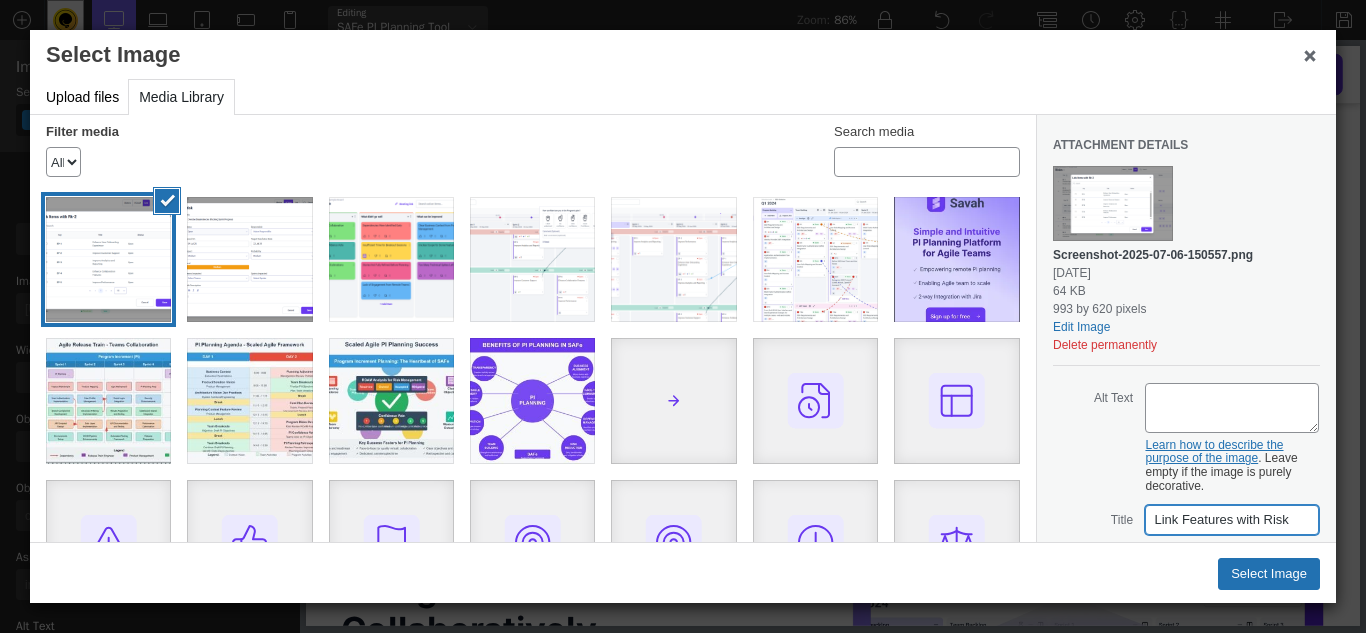 type on "Link Features with Risk" 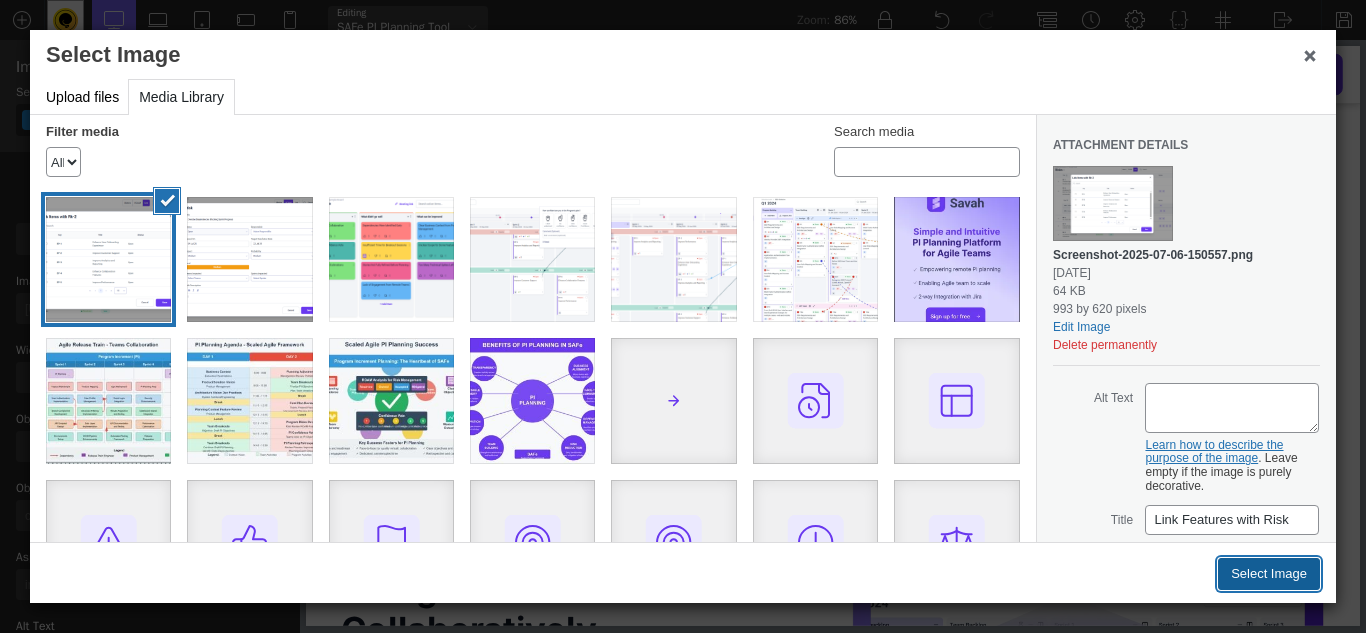 click on "Select Image" at bounding box center (1269, 574) 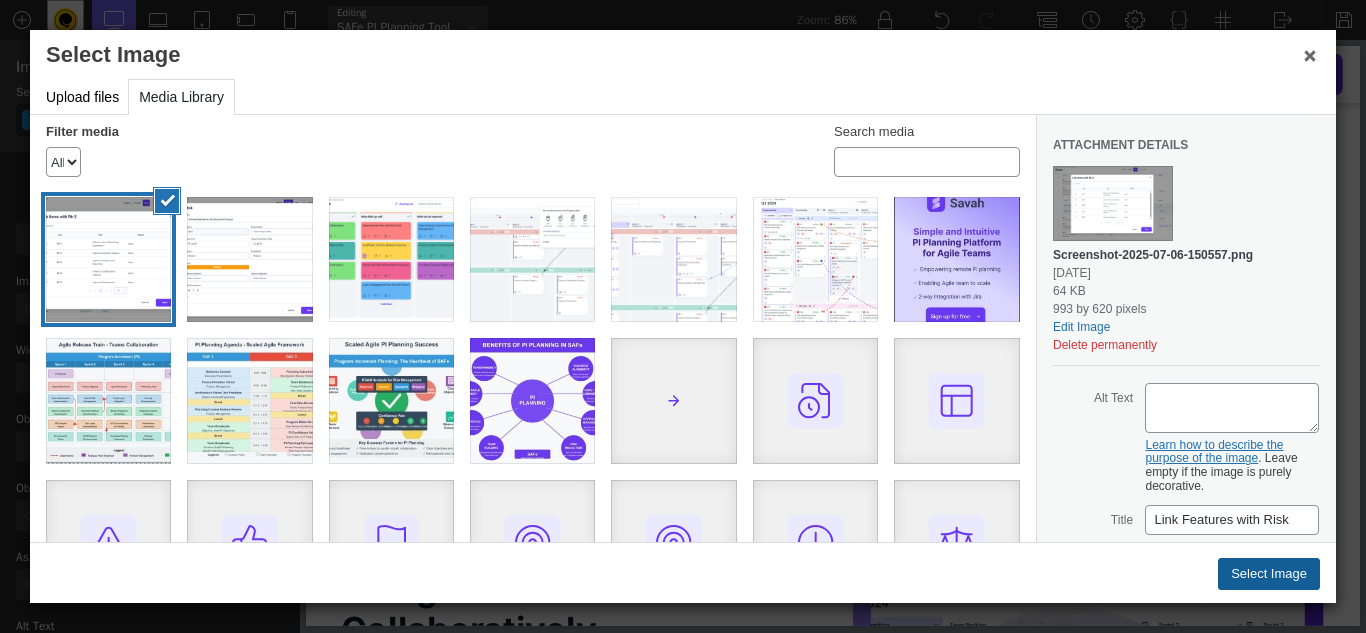 type on "https://www.savahapp.com/wp-content/uploads/2025/07/Screenshot-2025-07-06-150557.png" 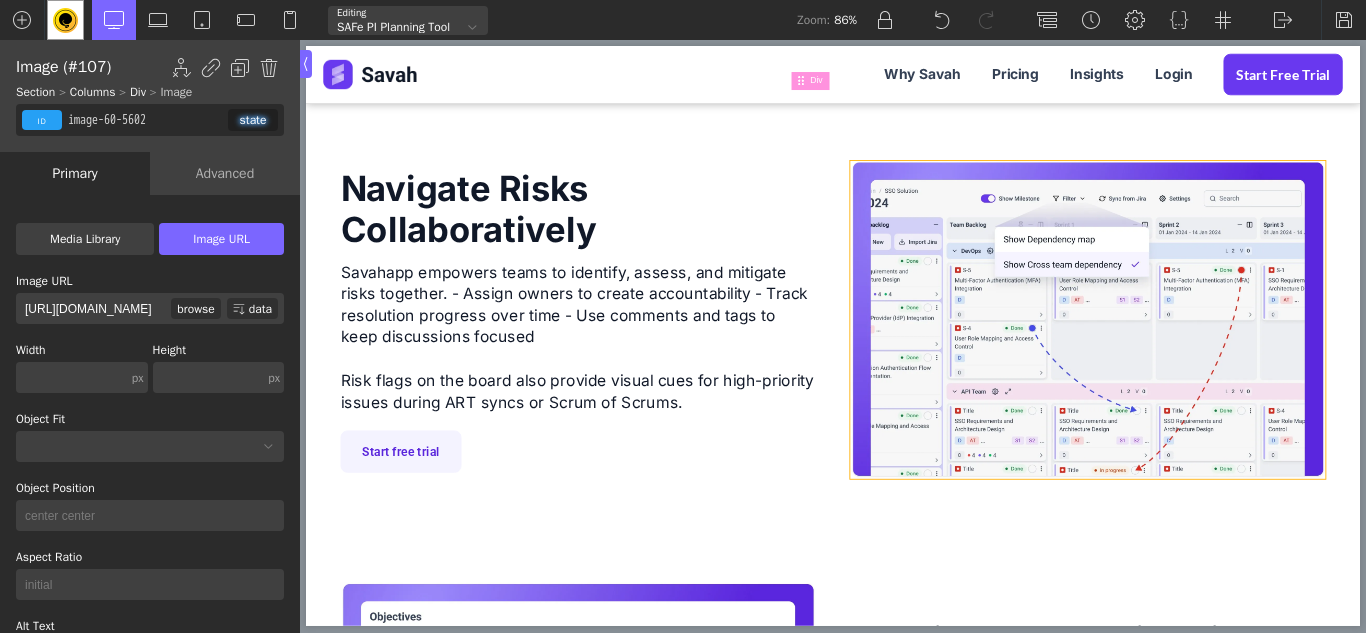 scroll, scrollTop: 1600, scrollLeft: 0, axis: vertical 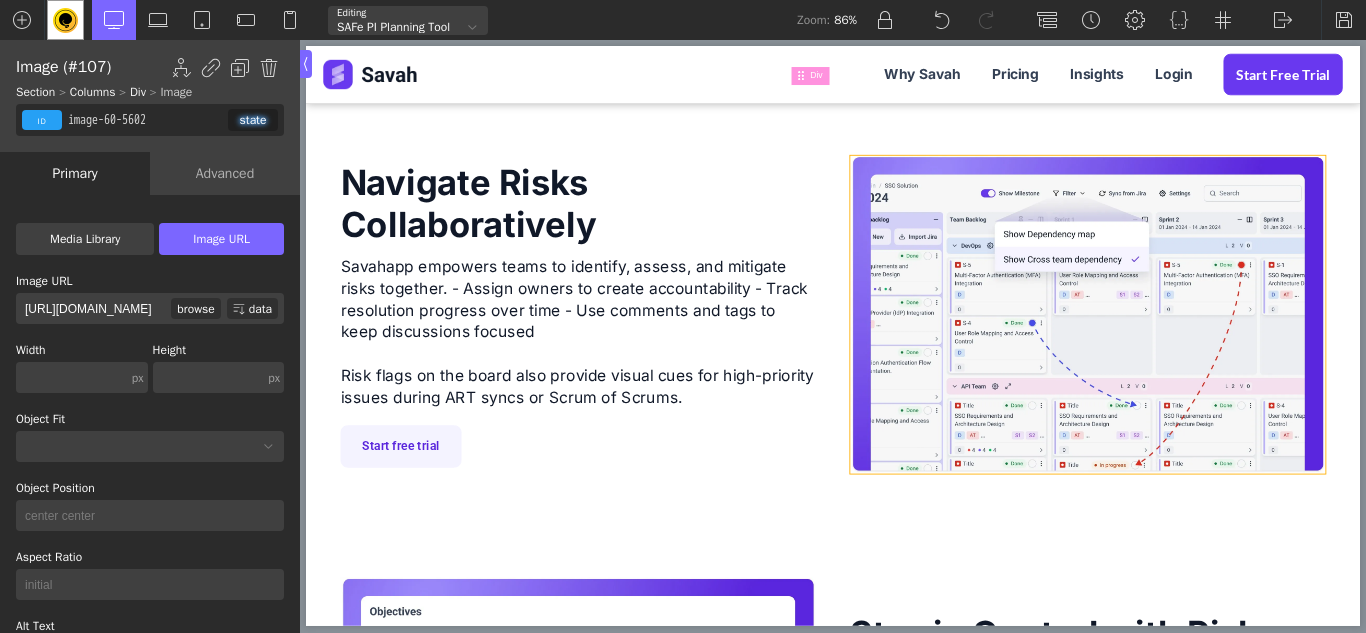 click at bounding box center [1211, 357] 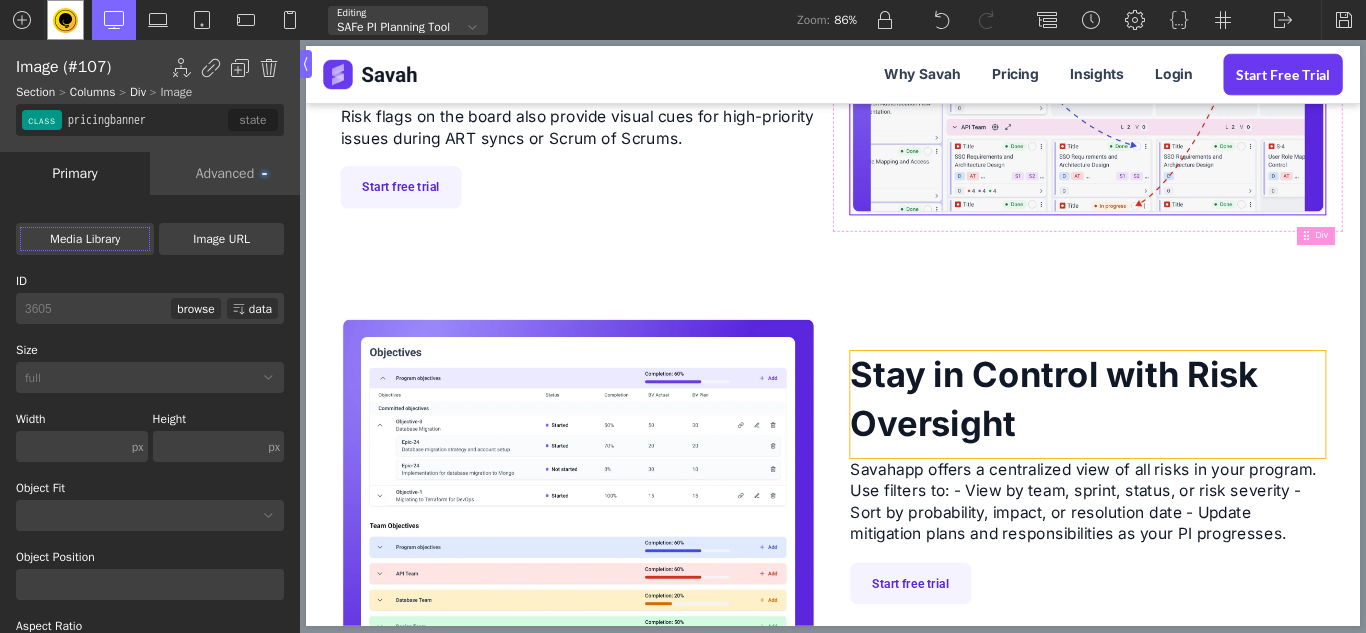 scroll, scrollTop: 2000, scrollLeft: 0, axis: vertical 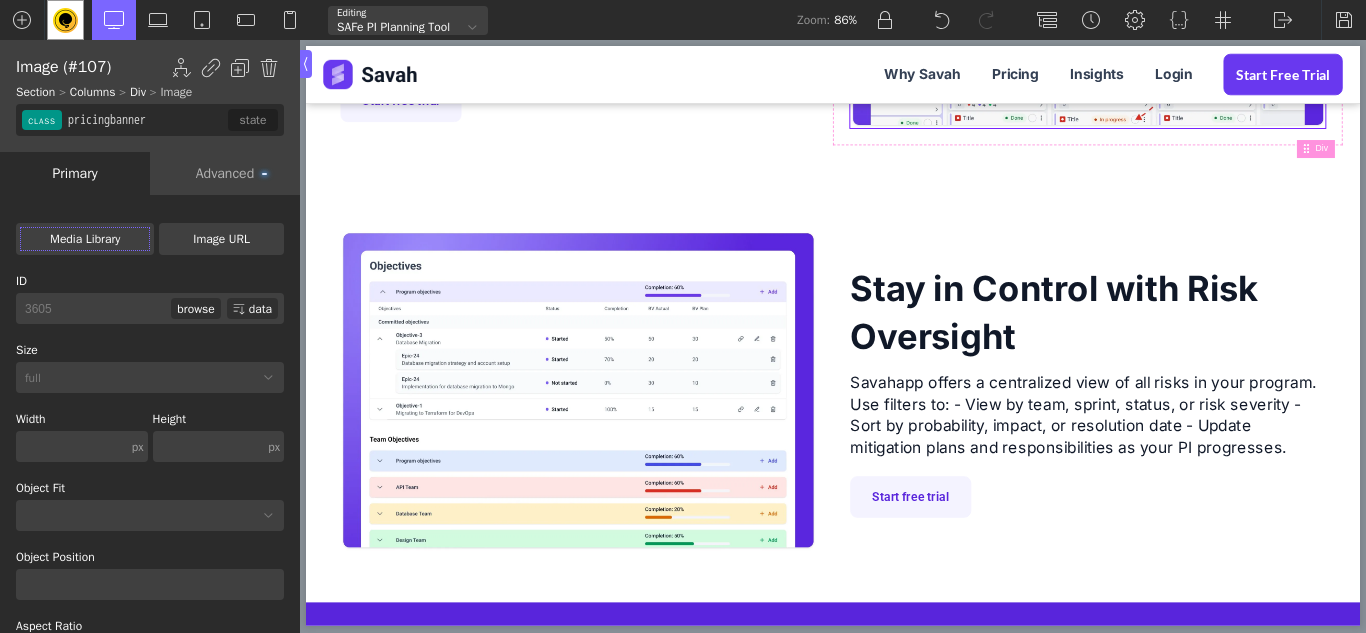 click on "Image URL" at bounding box center [221, 239] 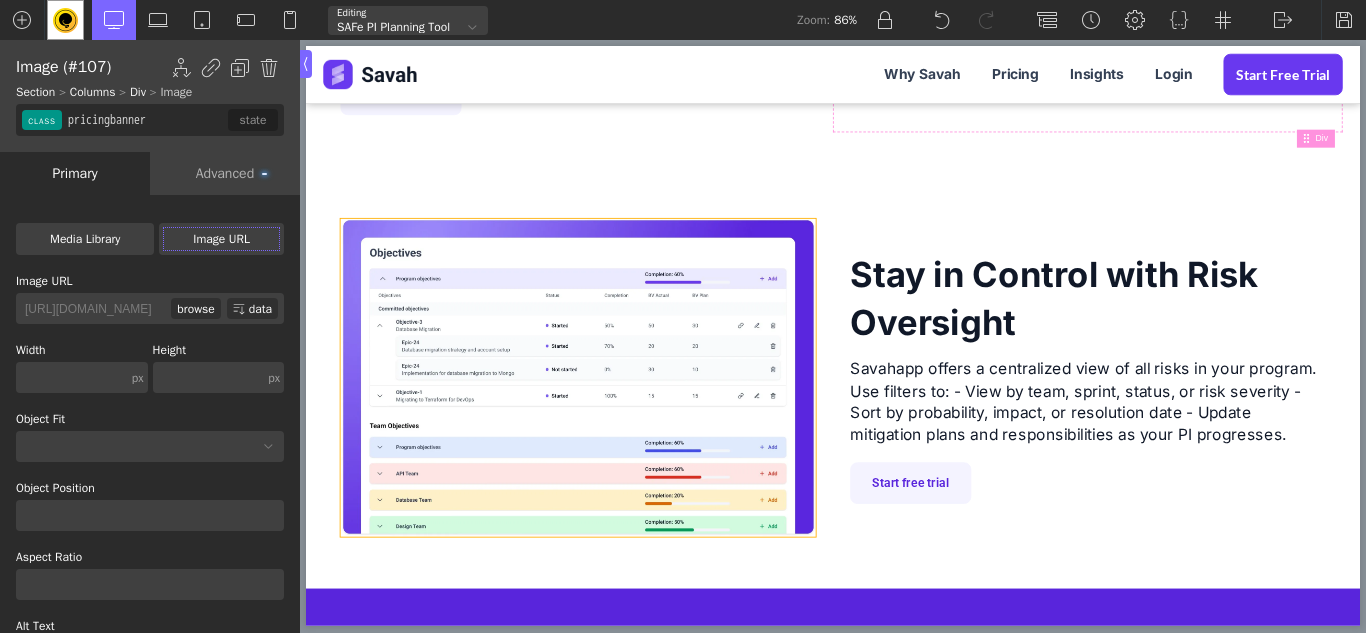 scroll, scrollTop: 1994, scrollLeft: 0, axis: vertical 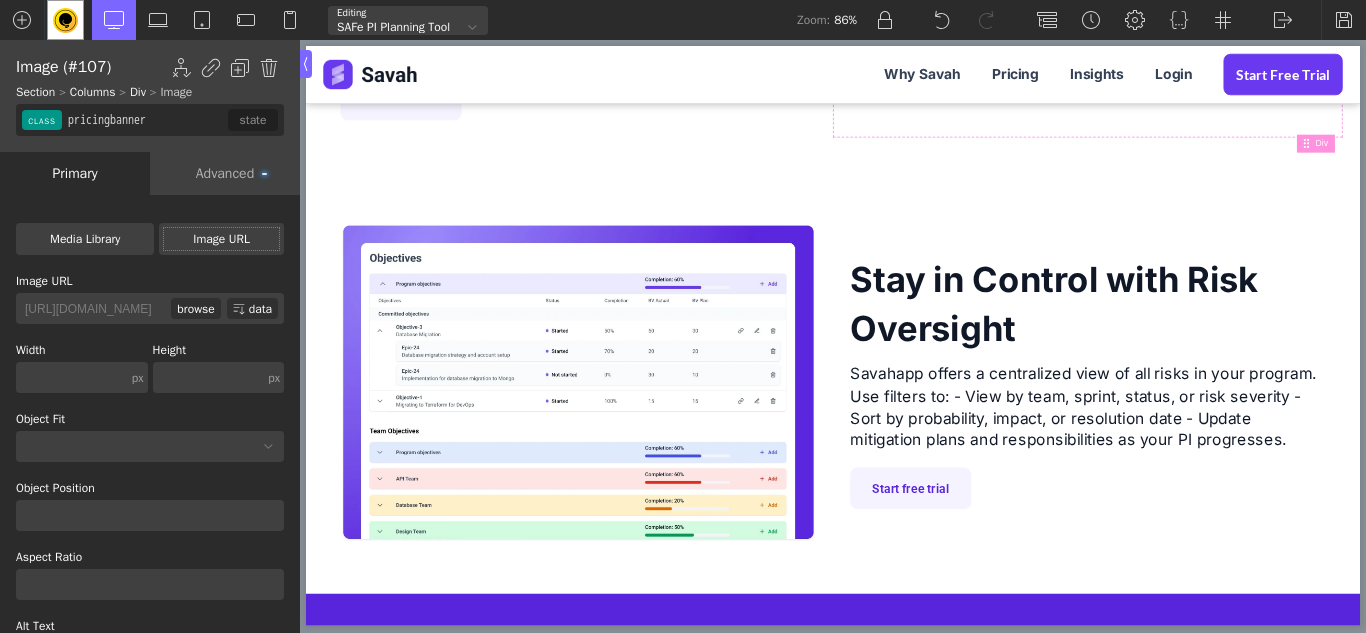 click on "Image URL" at bounding box center (221, 239) 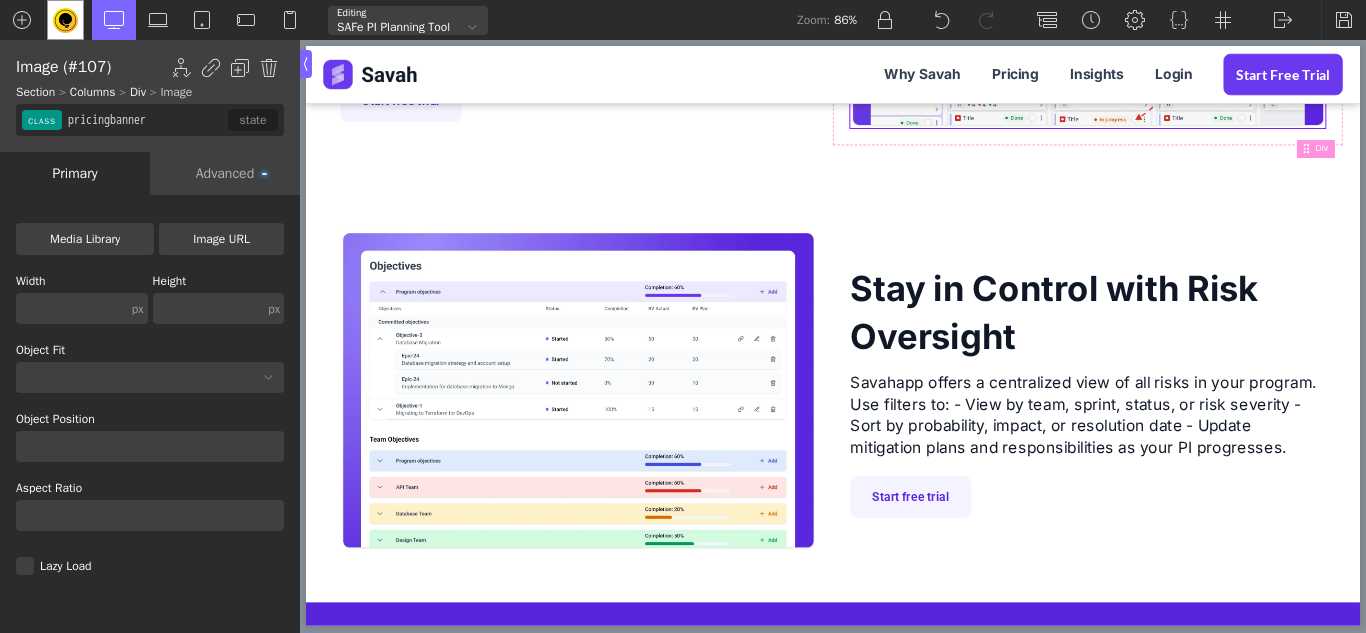 click on "Image URL" at bounding box center (221, 239) 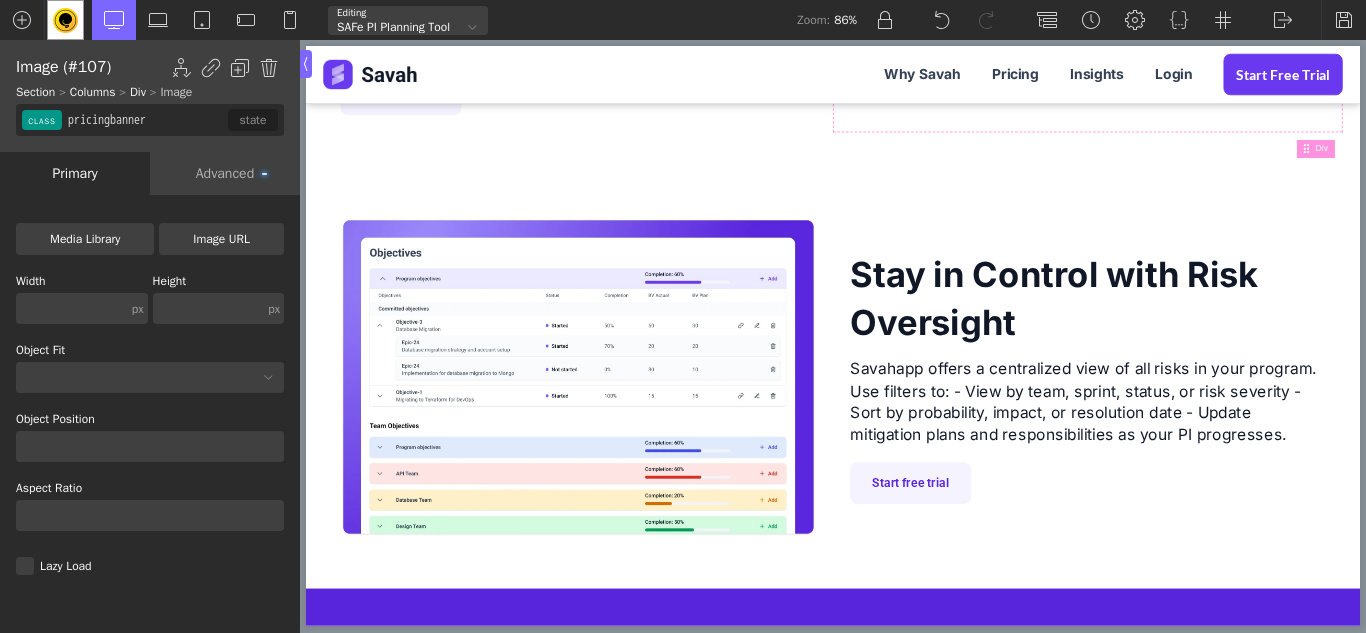 scroll, scrollTop: 1994, scrollLeft: 0, axis: vertical 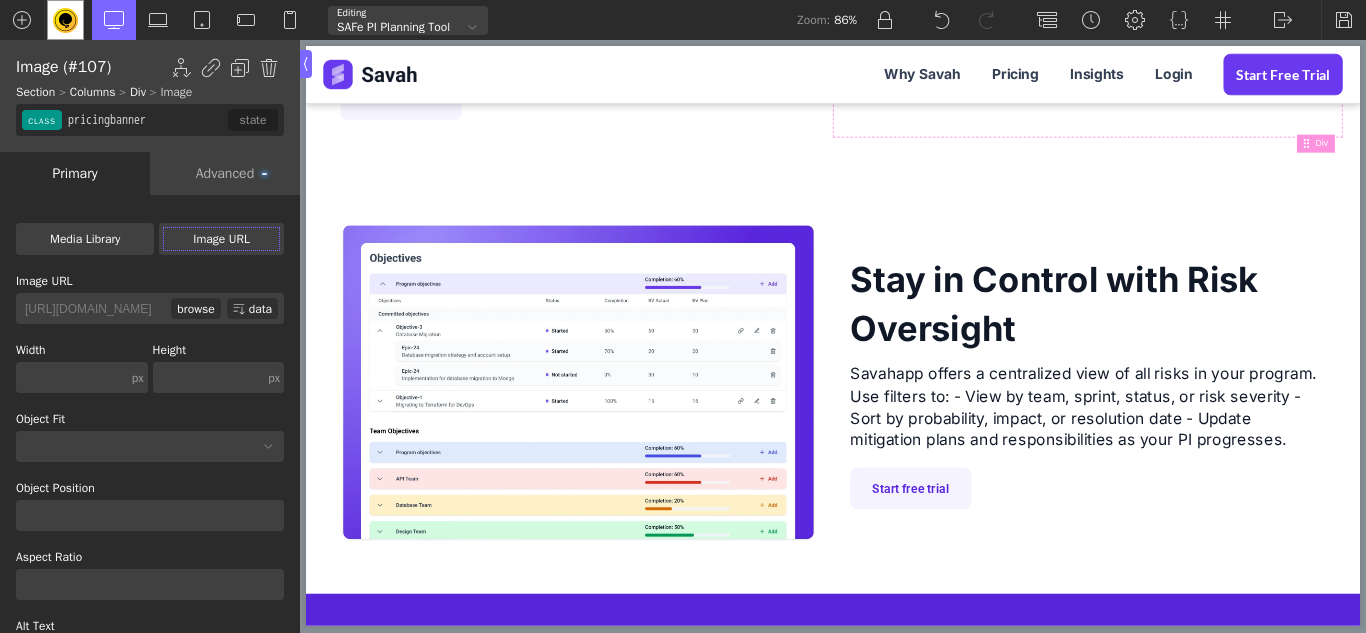 click on "browse" at bounding box center (195, 308) 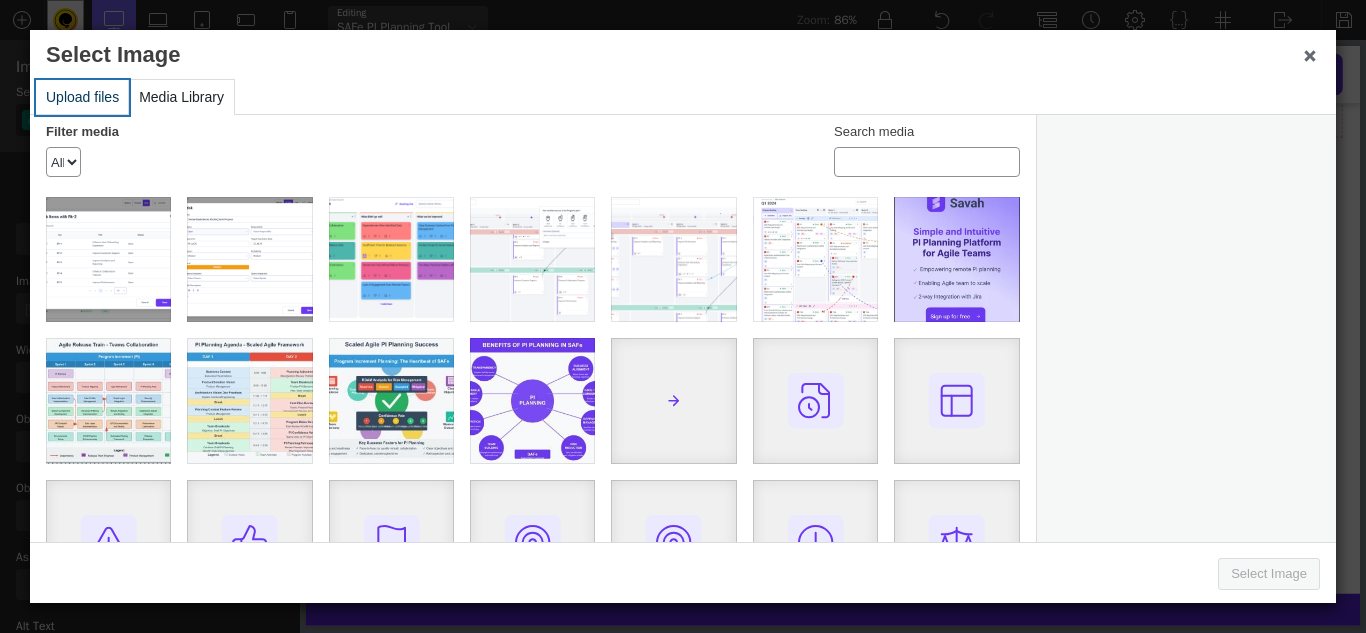 click on "Upload files" at bounding box center (82, 97) 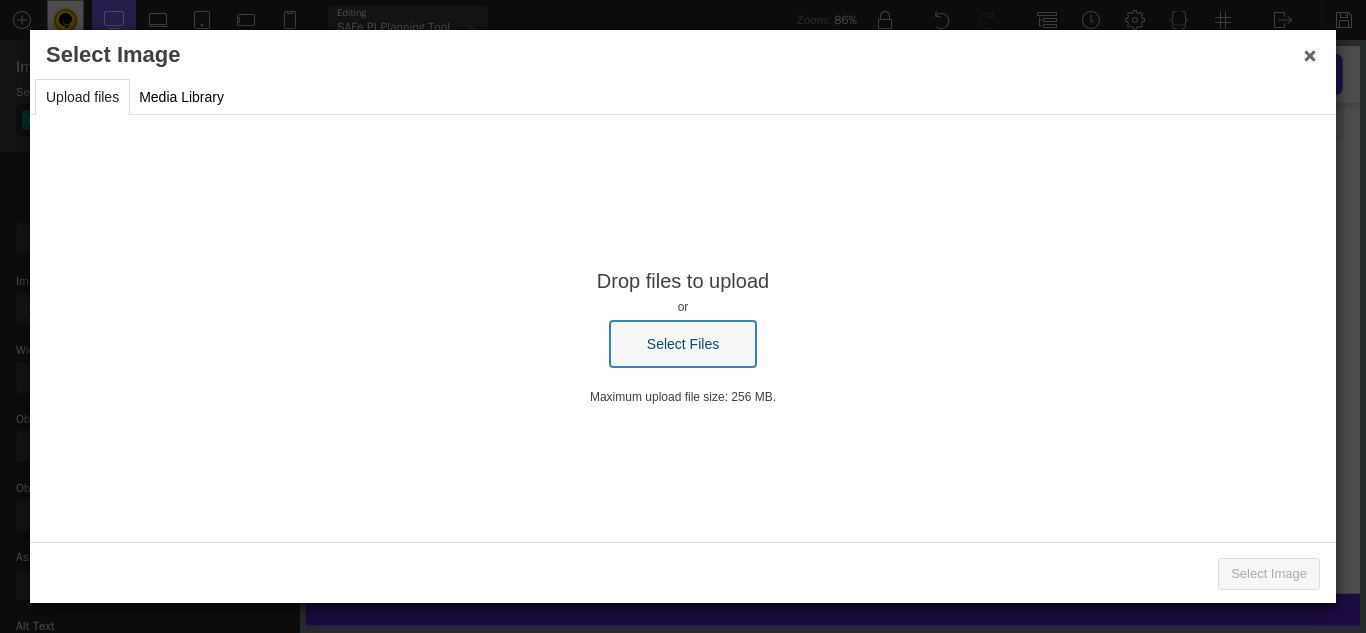click on "Select Files" at bounding box center (683, 344) 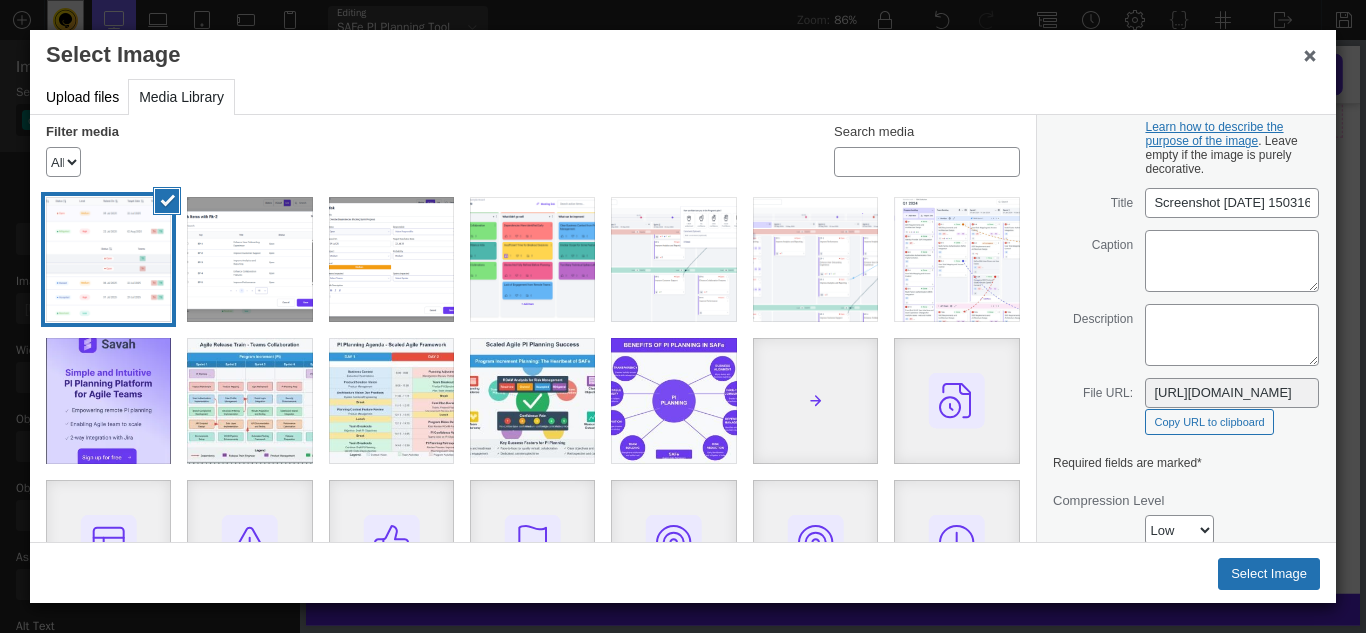 scroll, scrollTop: 330, scrollLeft: 0, axis: vertical 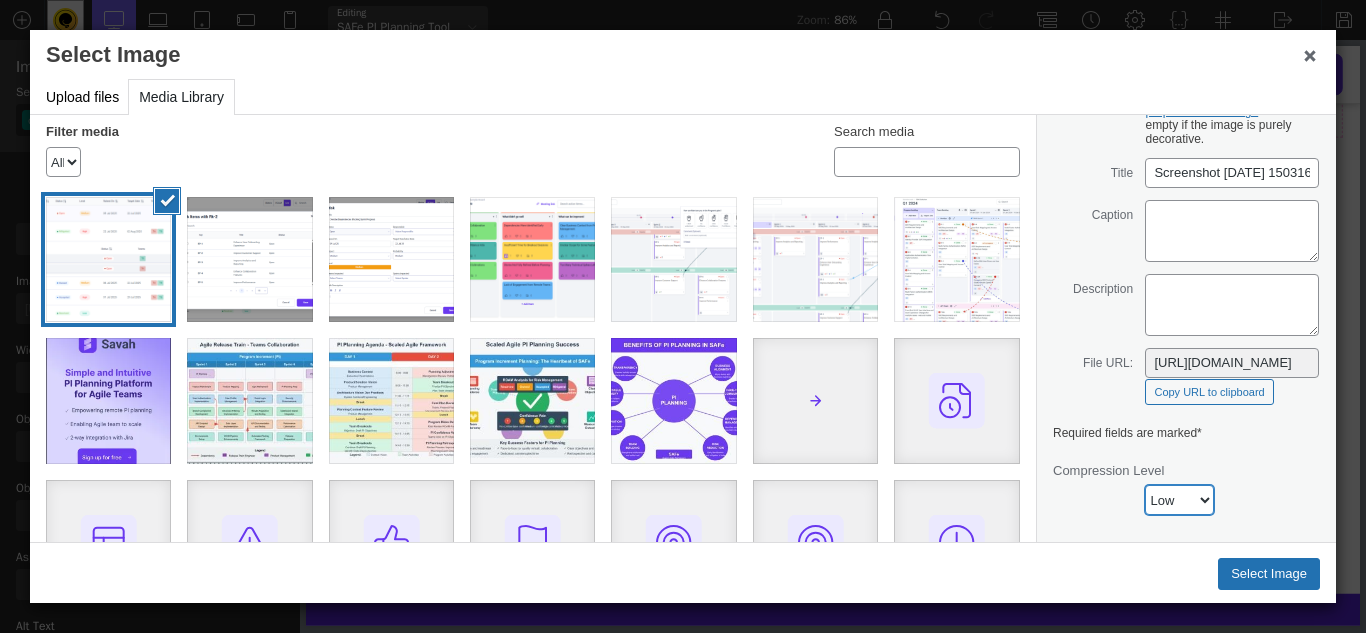 click on "None Low Medium High" at bounding box center [1179, 500] 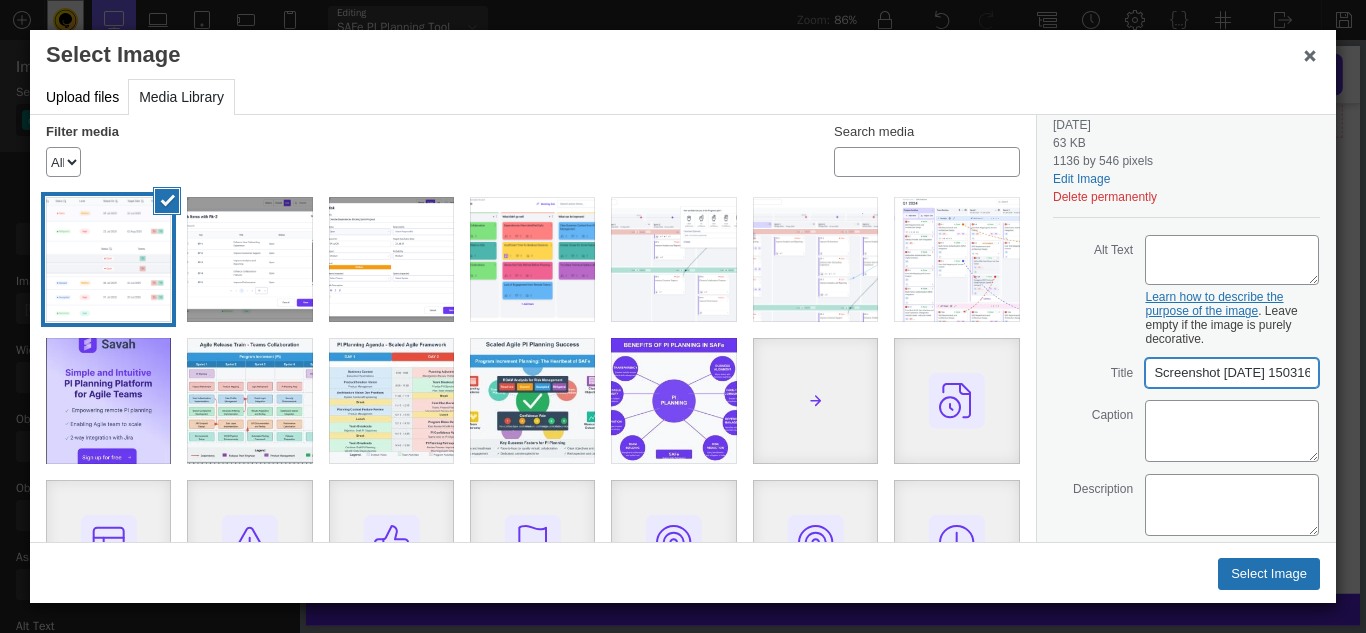 click on "Screenshot 2025-07-06 150316" at bounding box center [1232, 373] 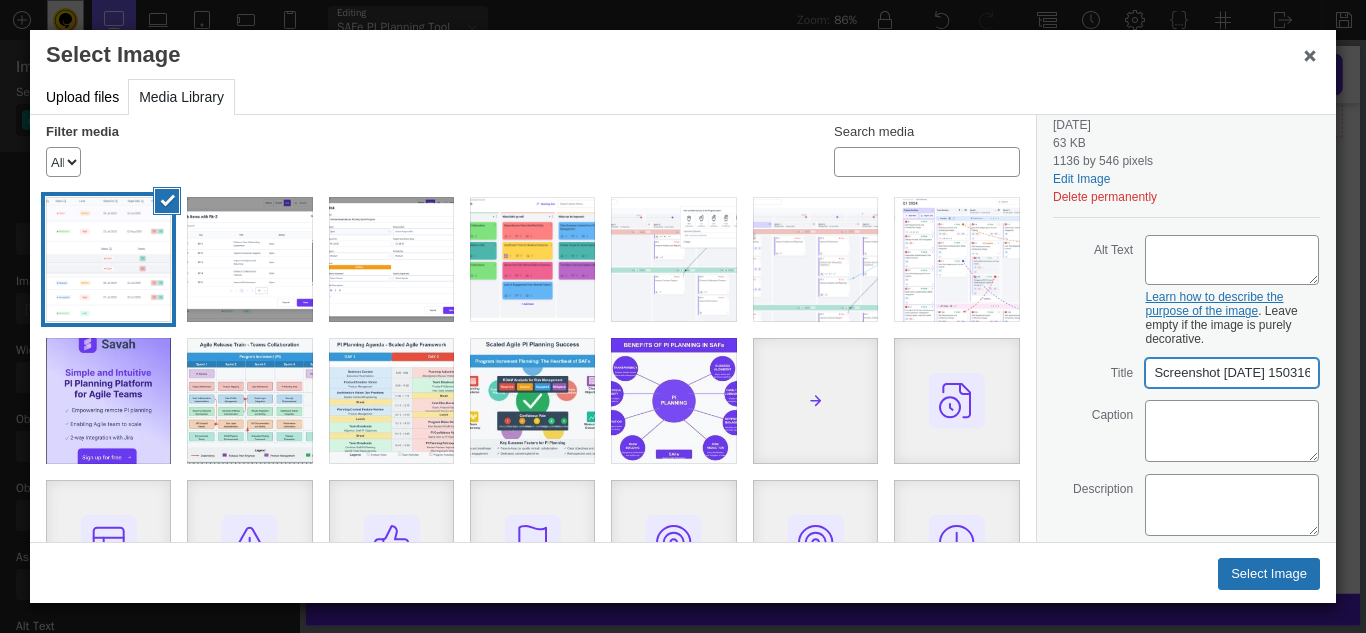 click on "Screenshot 2025-07-06 150316" at bounding box center [1232, 373] 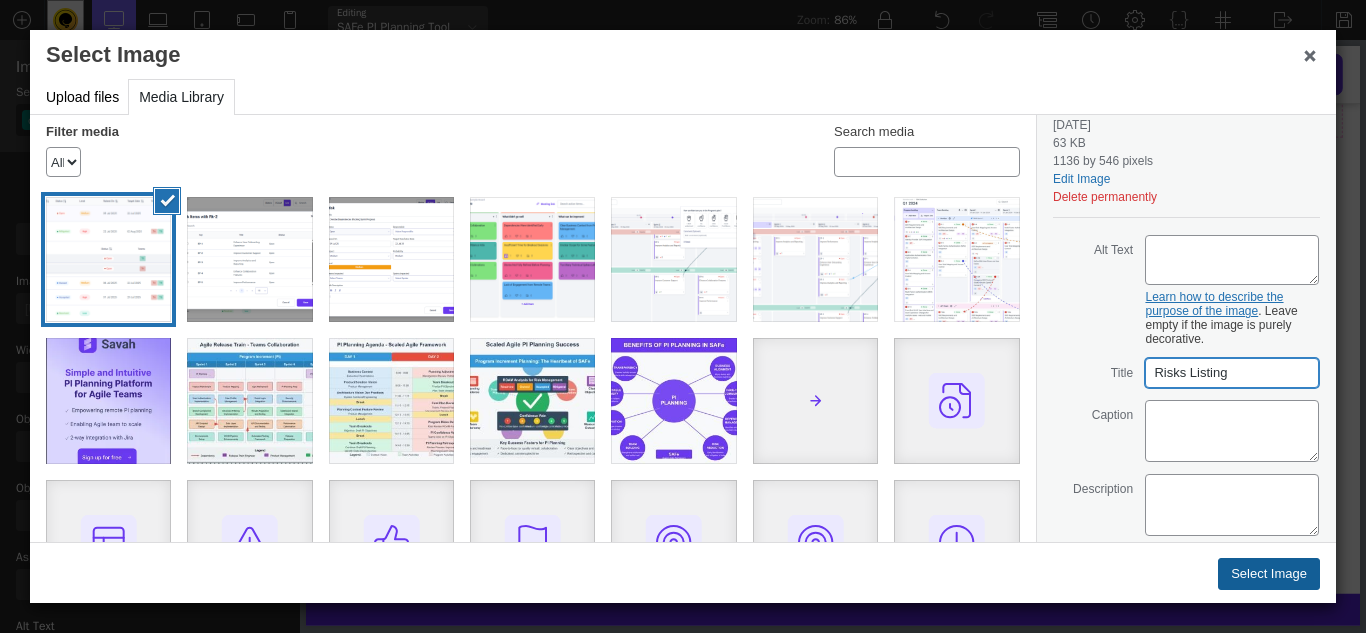 type on "Risks Listing" 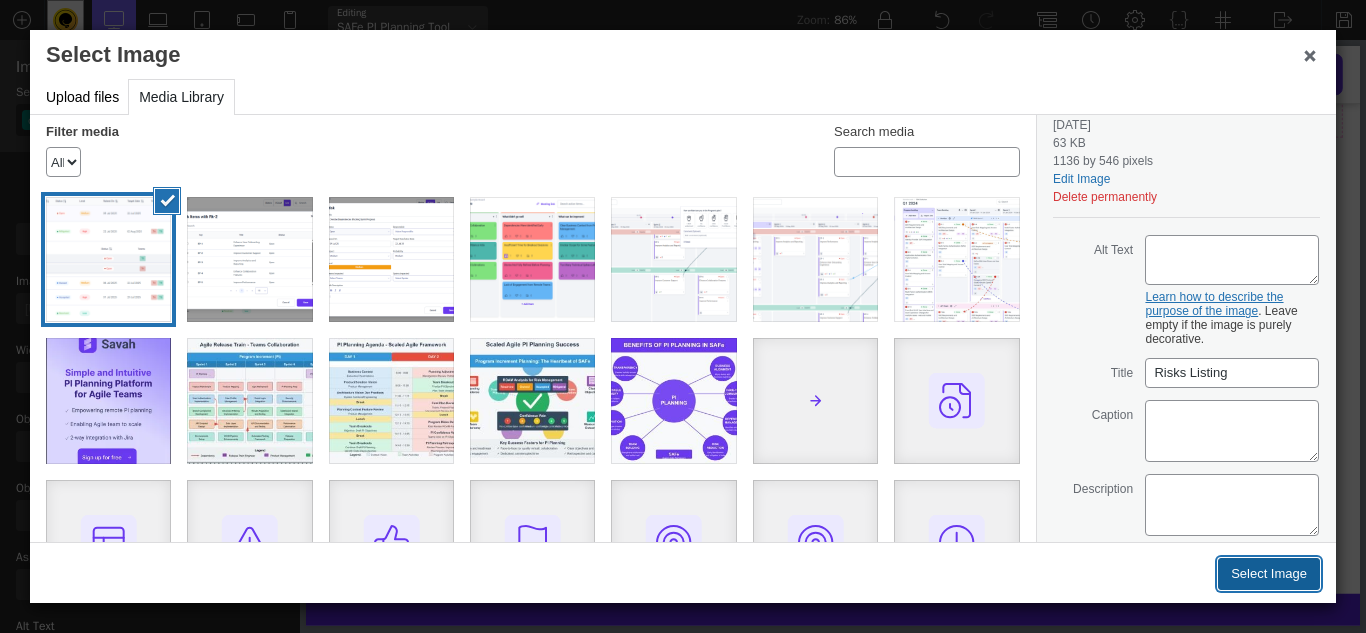 click on "Select Image" at bounding box center (1269, 574) 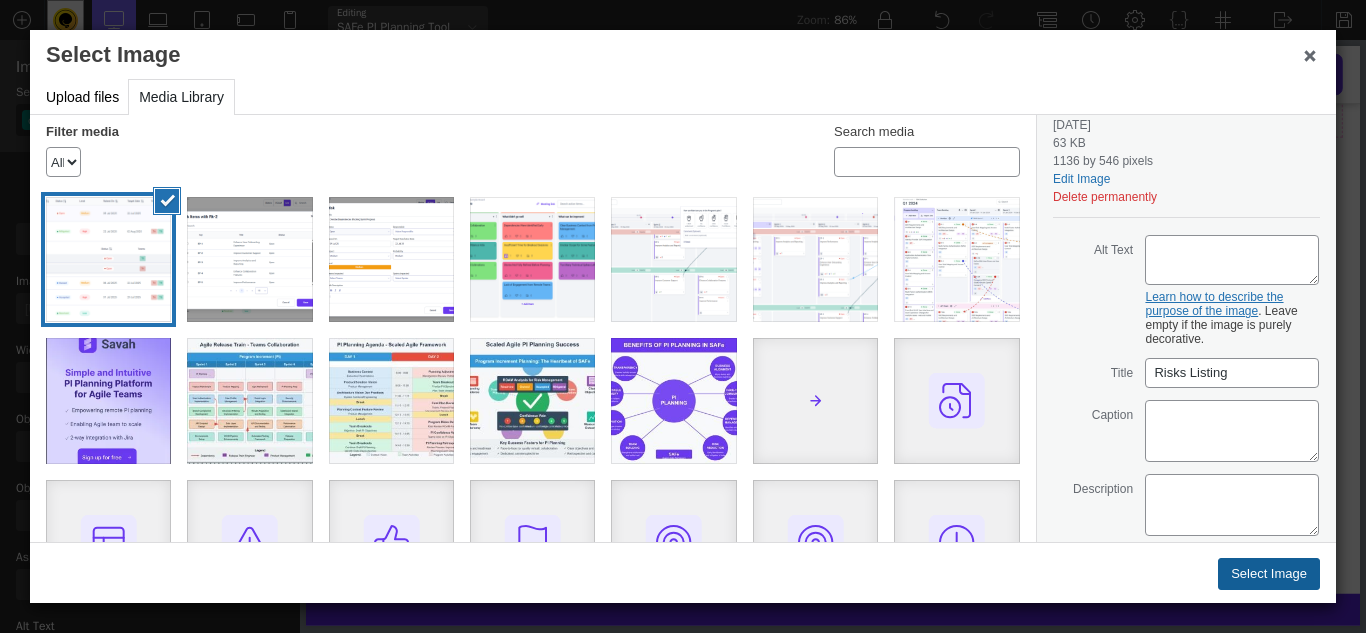 type on "https://www.savahapp.com/wp-content/uploads/2025/07/Screenshot-2025-07-06-150316.png" 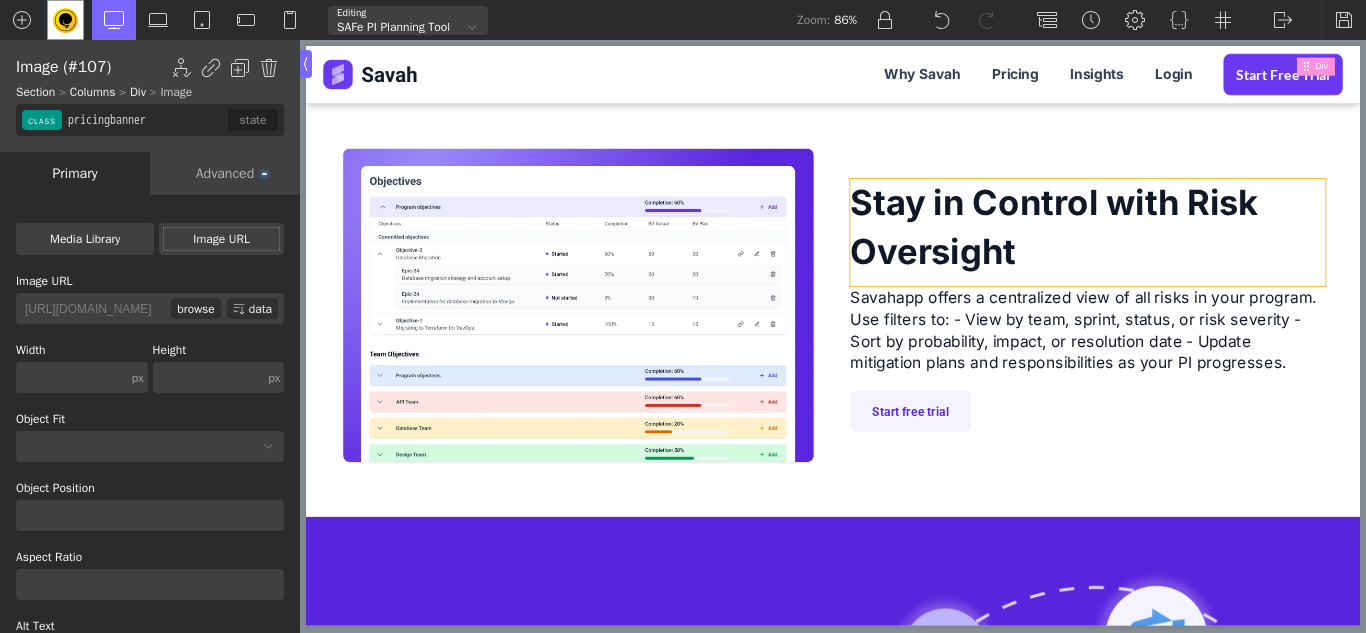 scroll, scrollTop: 2194, scrollLeft: 0, axis: vertical 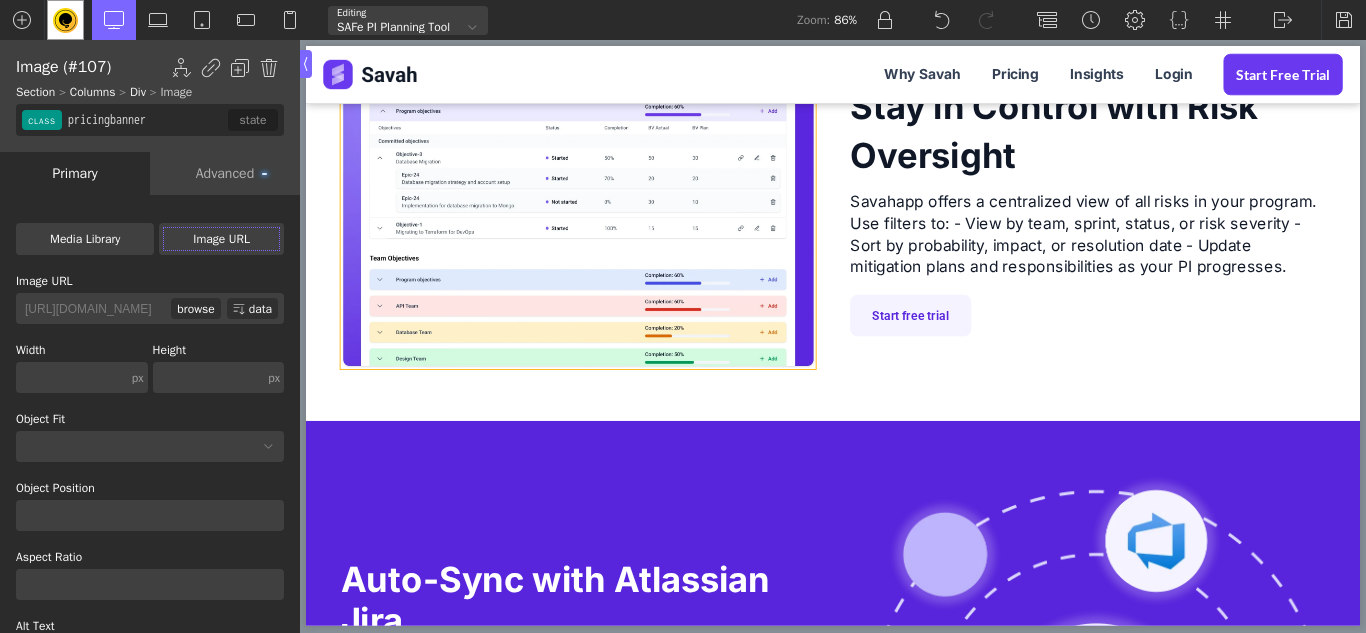 click at bounding box center [621, 236] 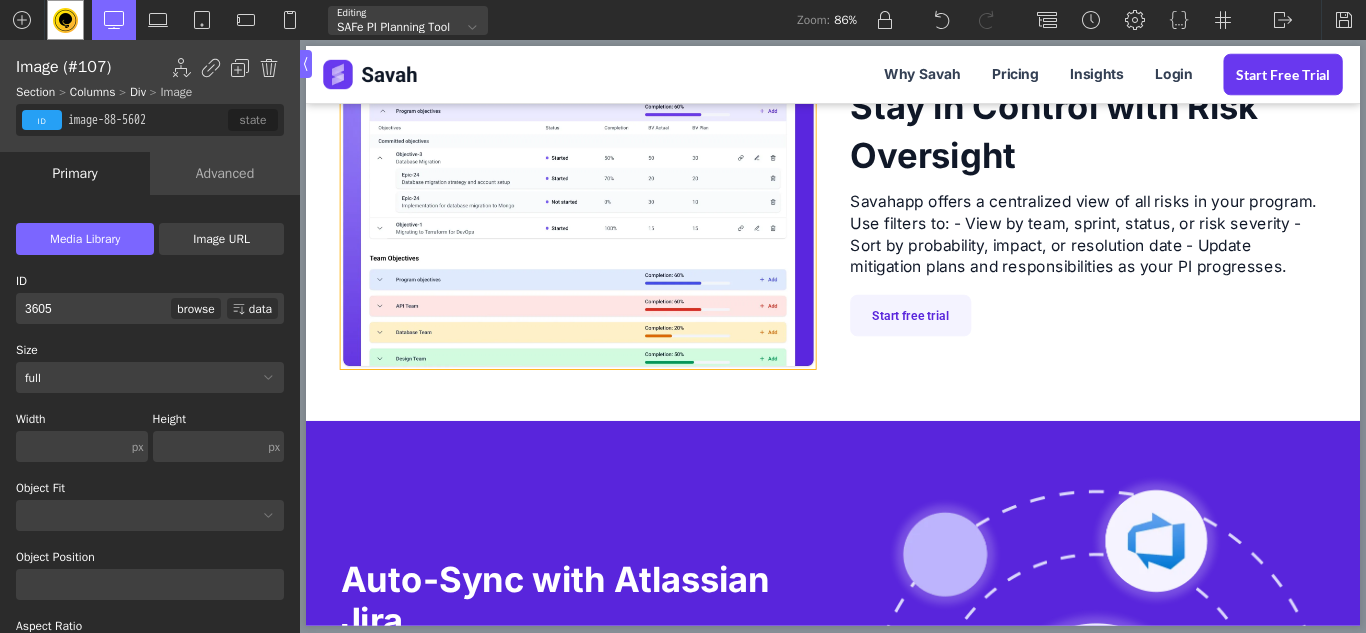 type on "image-93-5602" 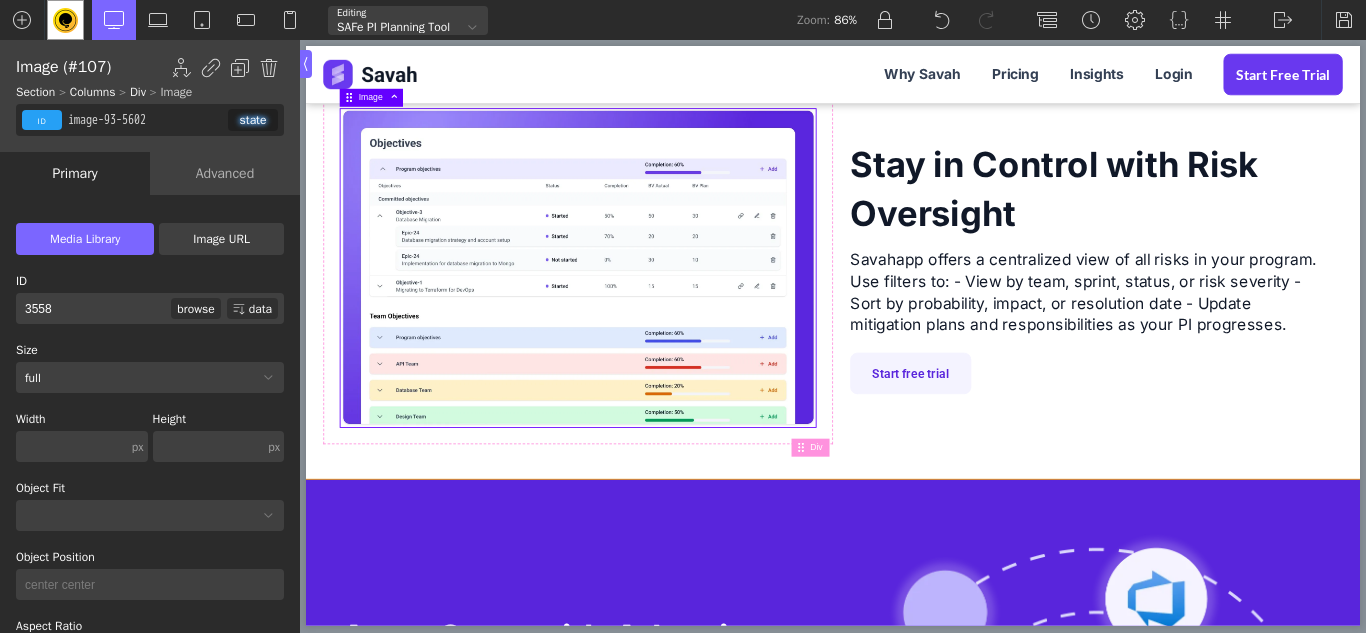 scroll, scrollTop: 2094, scrollLeft: 0, axis: vertical 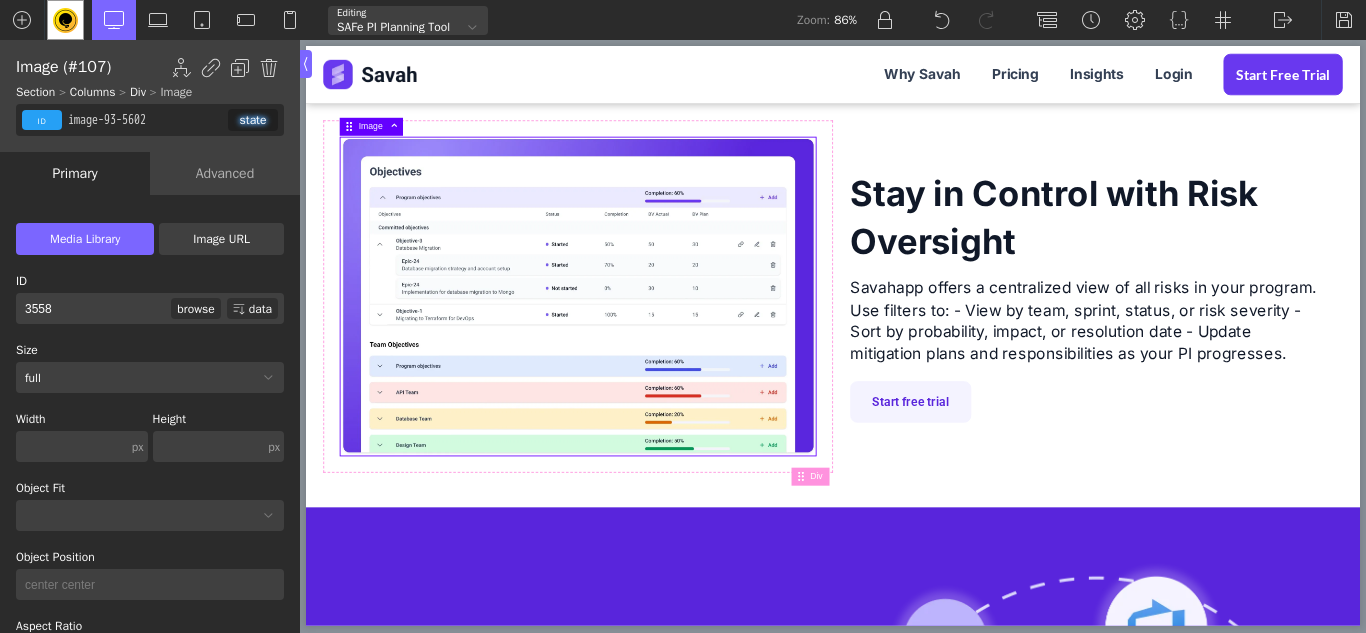 click on "Image URL" at bounding box center (221, 239) 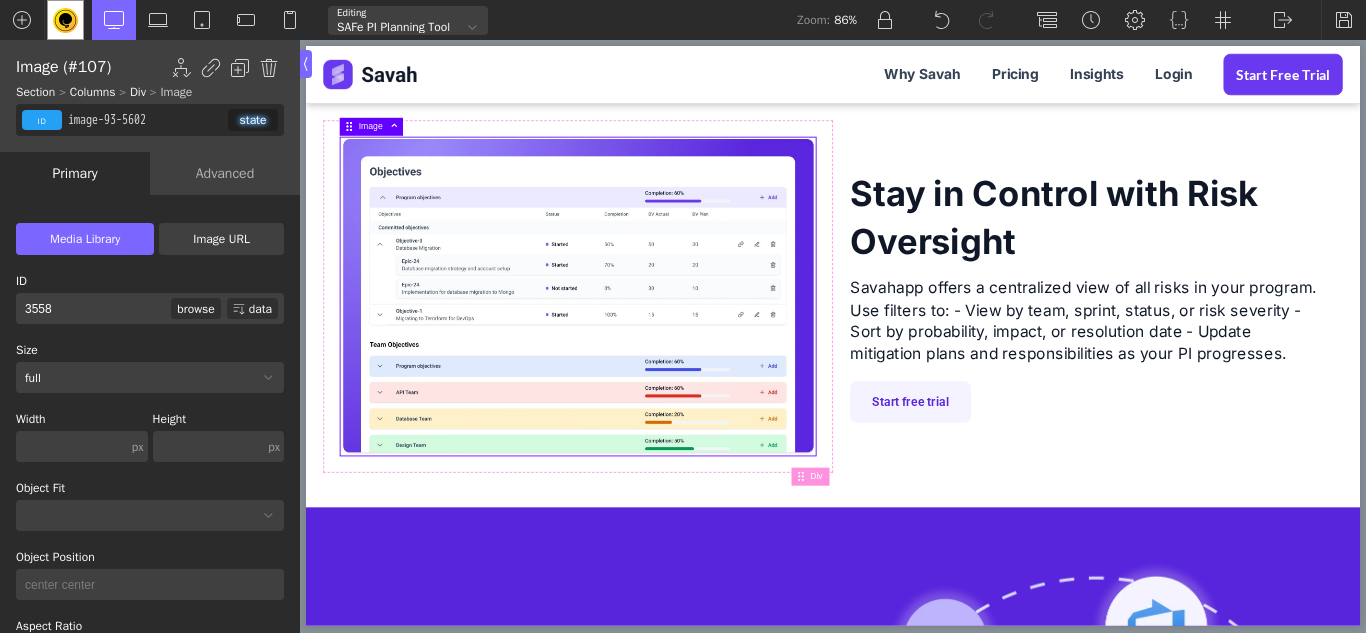 click on "Image URL" at bounding box center [0, 0] 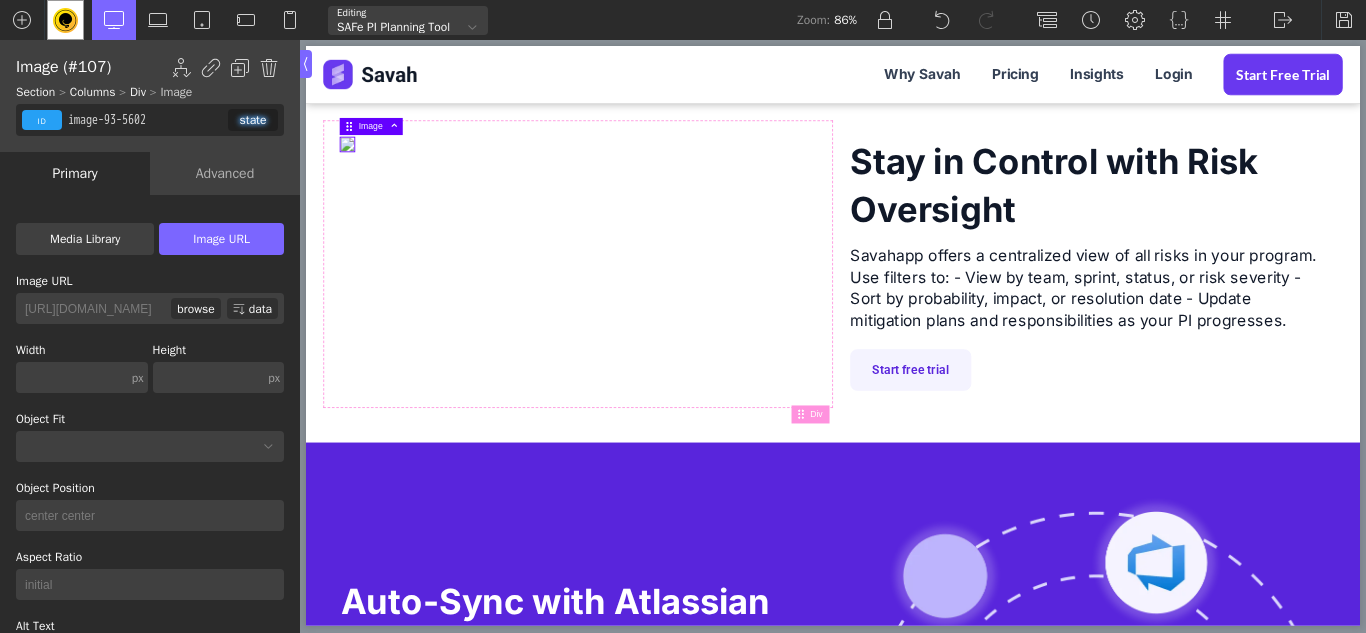 click on "browse" at bounding box center [195, 308] 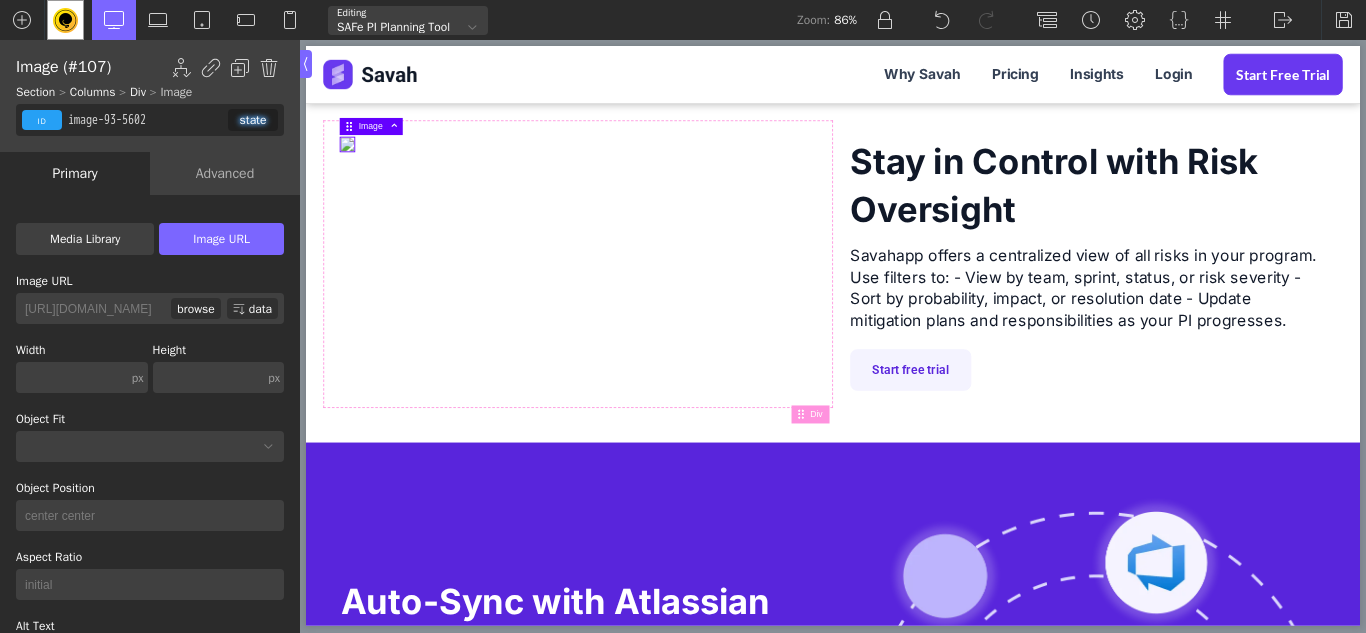 scroll, scrollTop: 0, scrollLeft: 0, axis: both 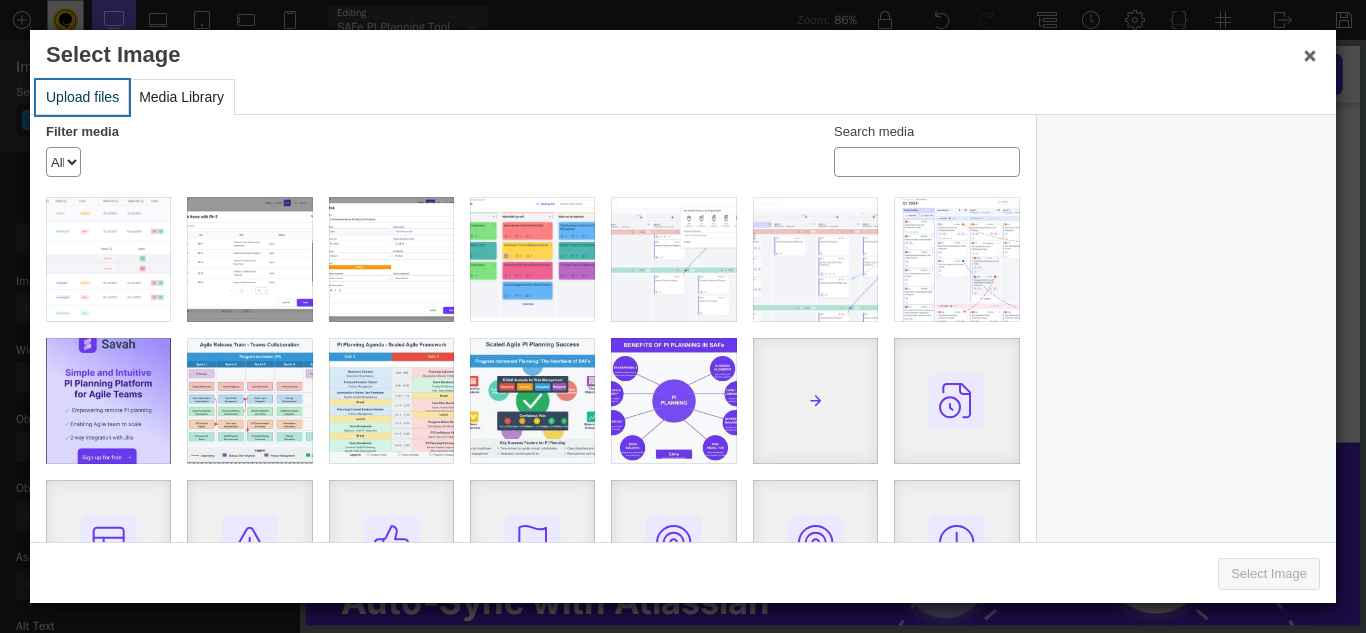 click on "Upload files" at bounding box center [82, 97] 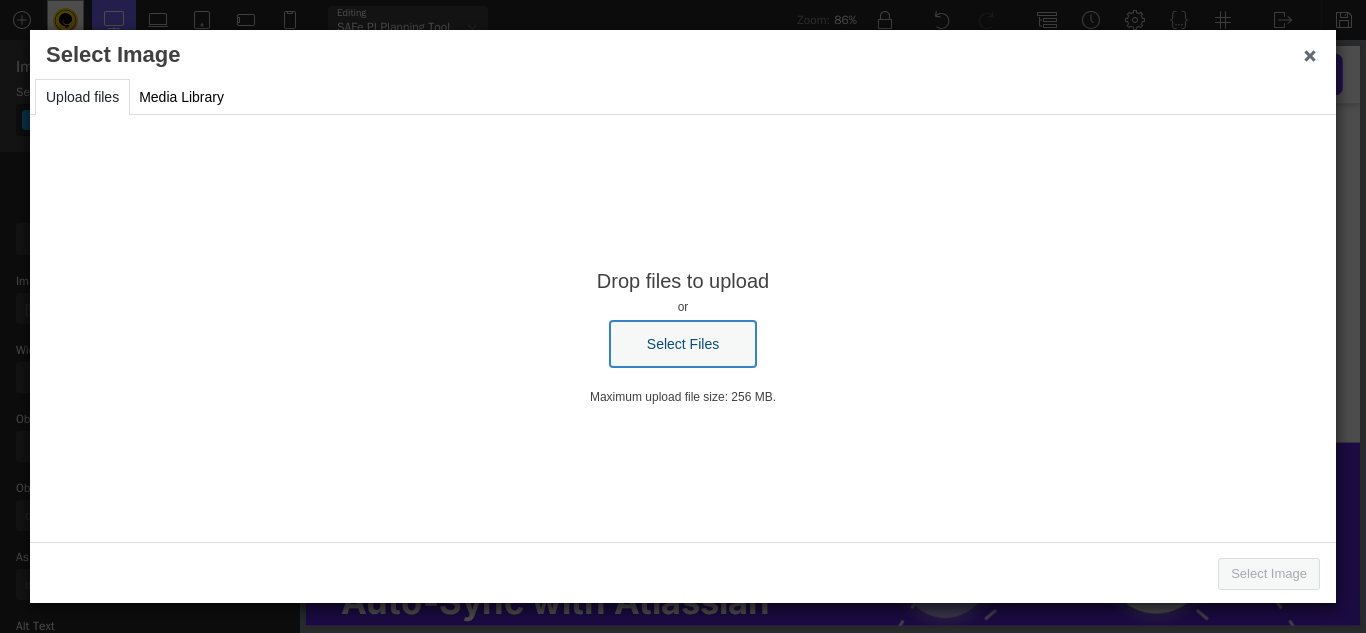 click on "Select Files" at bounding box center [683, 344] 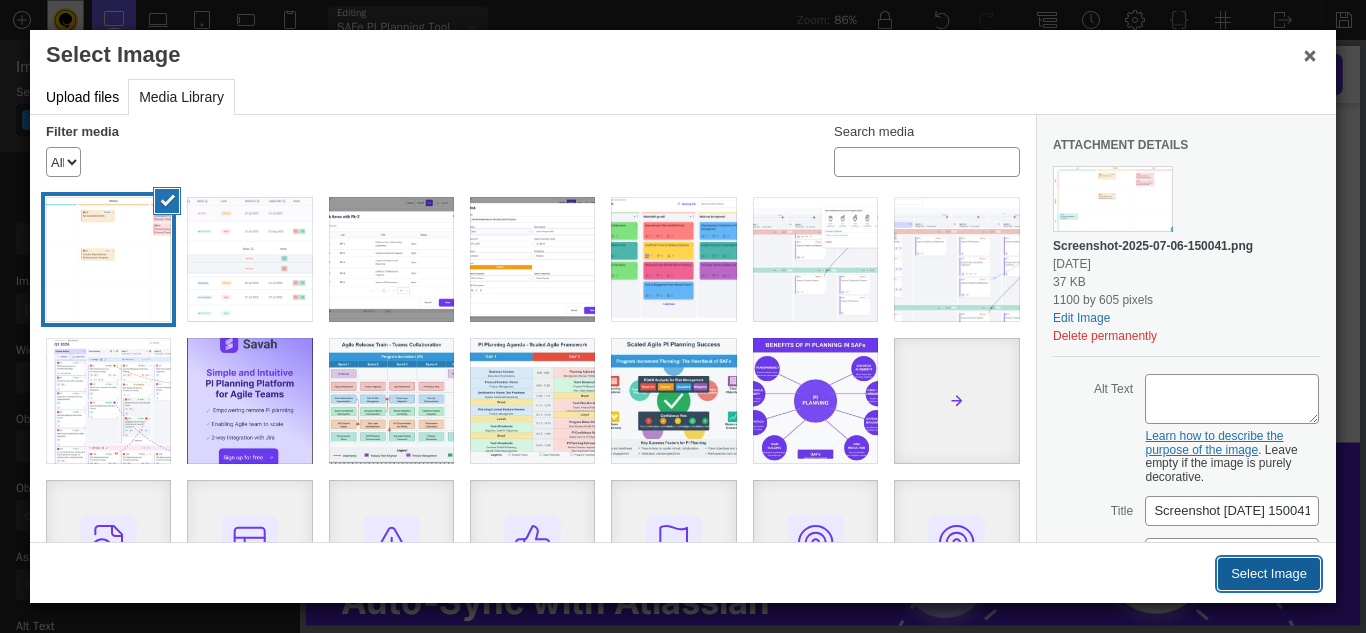 click on "Select Image" at bounding box center [1269, 574] 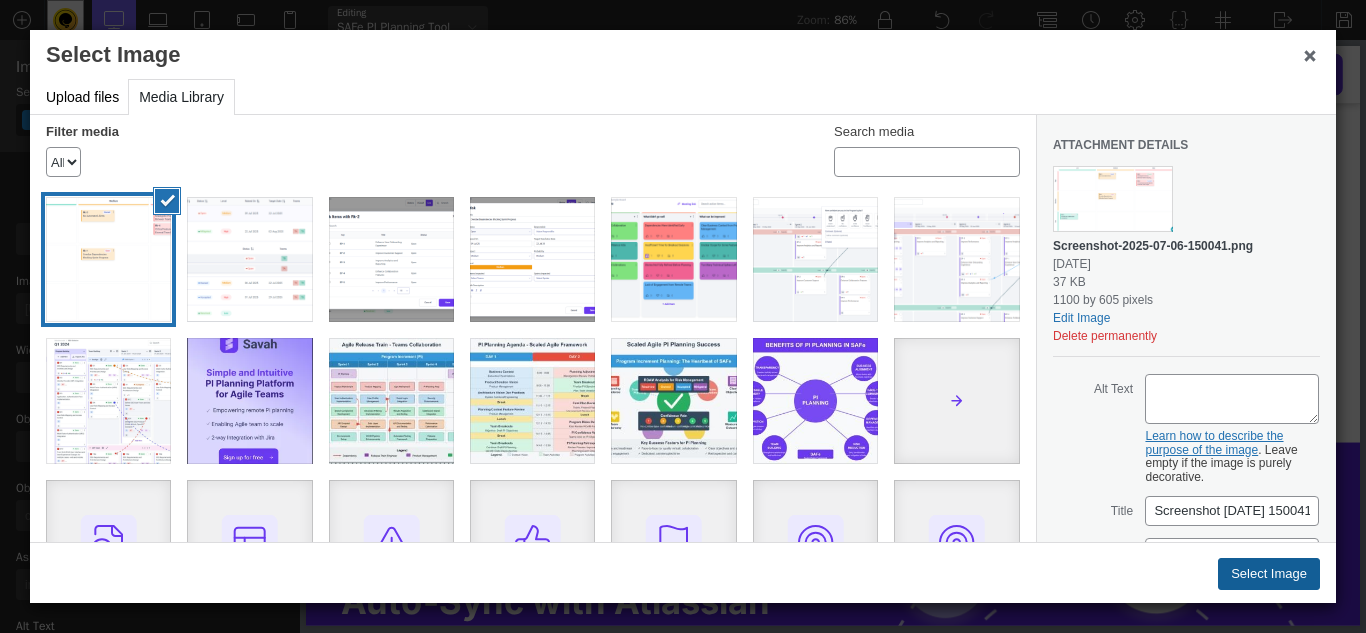 type on "https://www.savahapp.com/wp-content/uploads/2025/07/Screenshot-2025-07-06-150041.png" 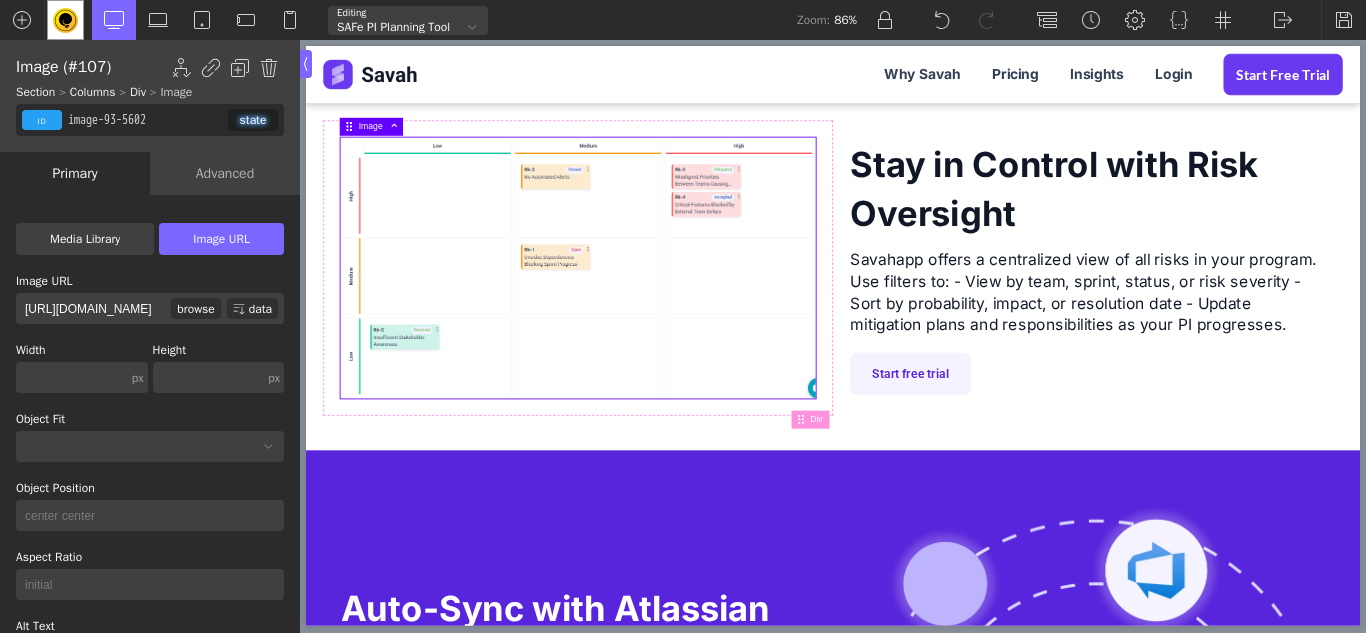 click on "Image URL" at bounding box center [221, 239] 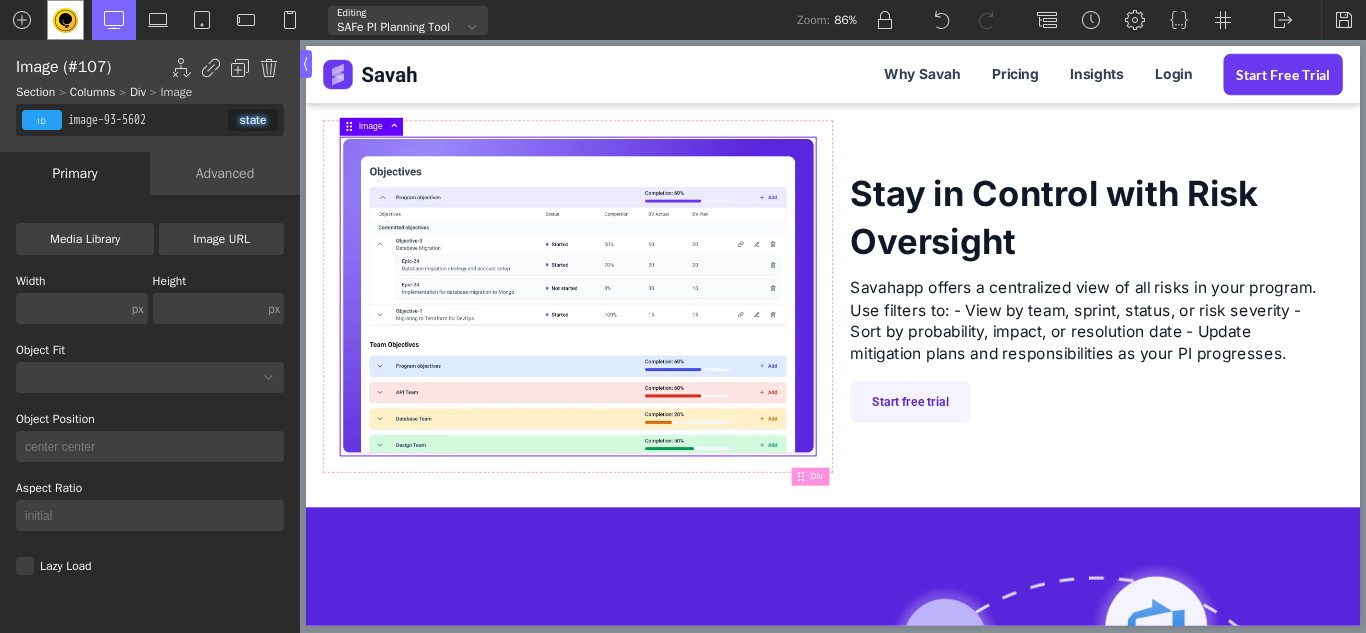 click on "Image URL" at bounding box center [221, 239] 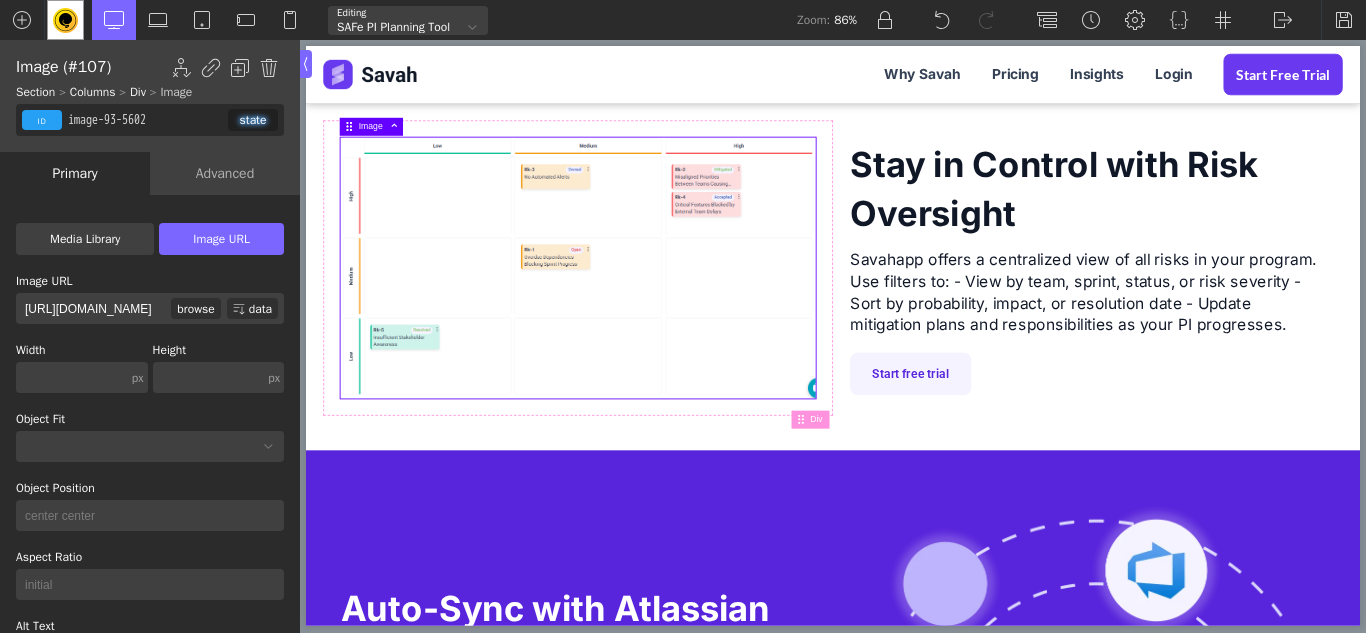 click at bounding box center (621, 303) 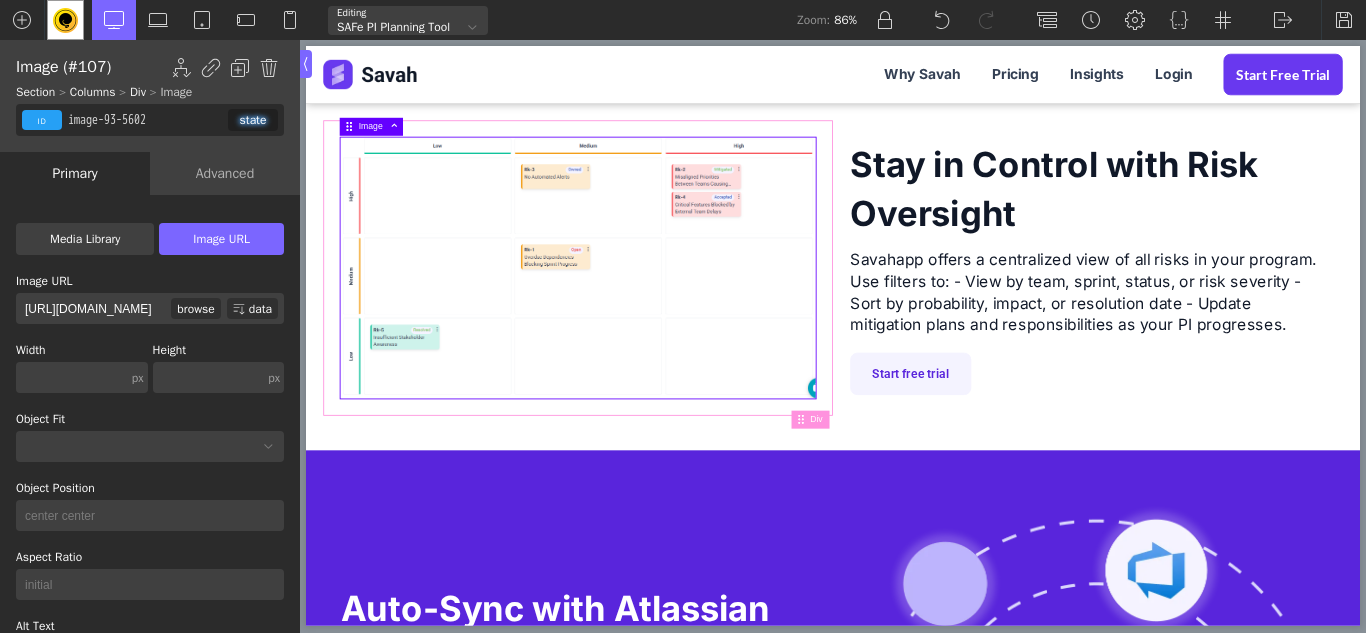 click at bounding box center (404, 138) 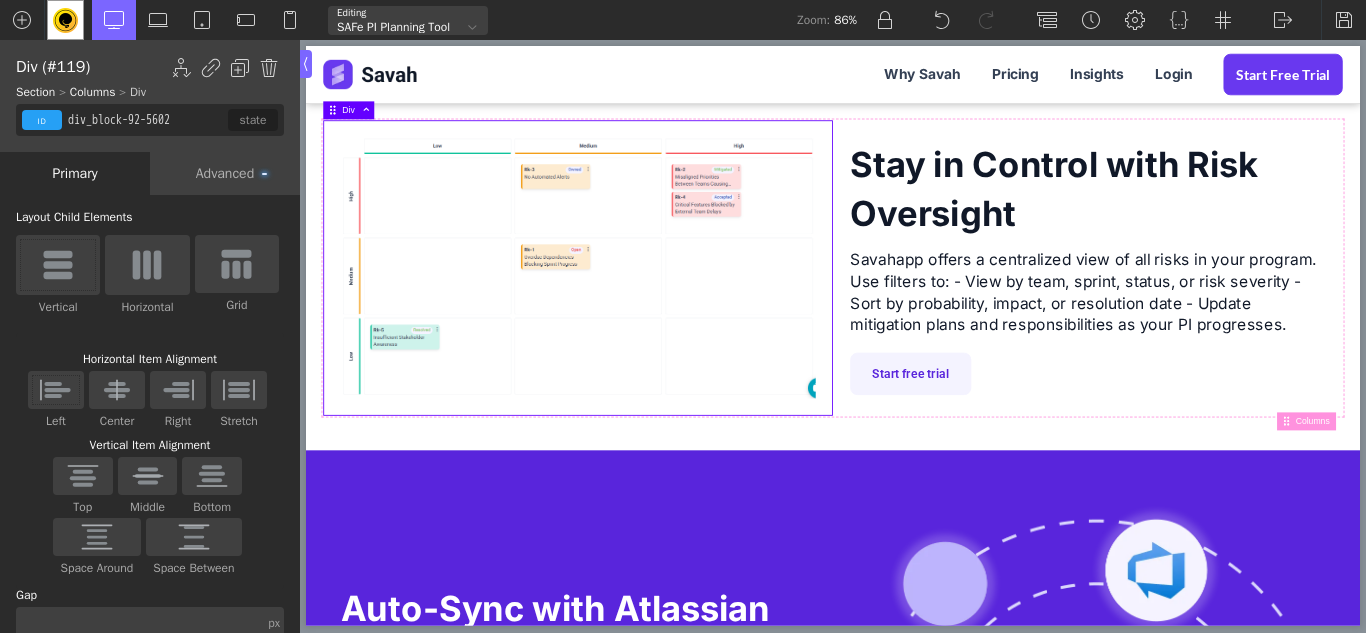 click on "Advanced" at bounding box center (225, 173) 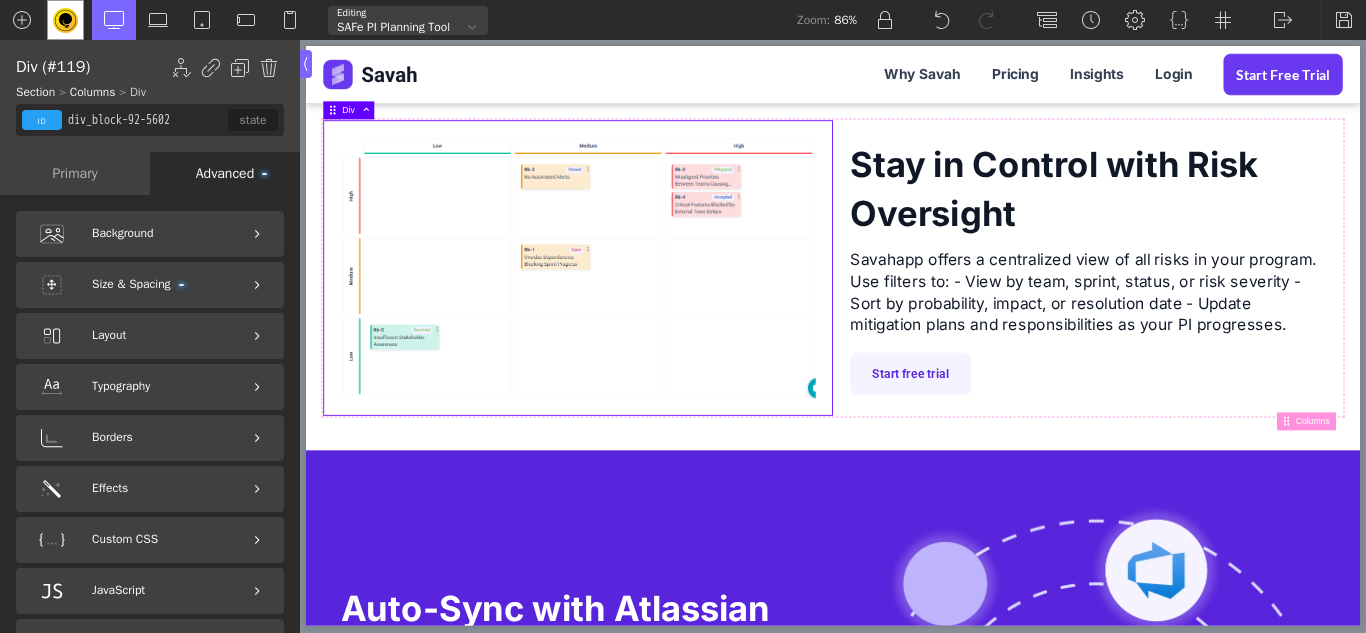 click on "Primary" at bounding box center (75, 173) 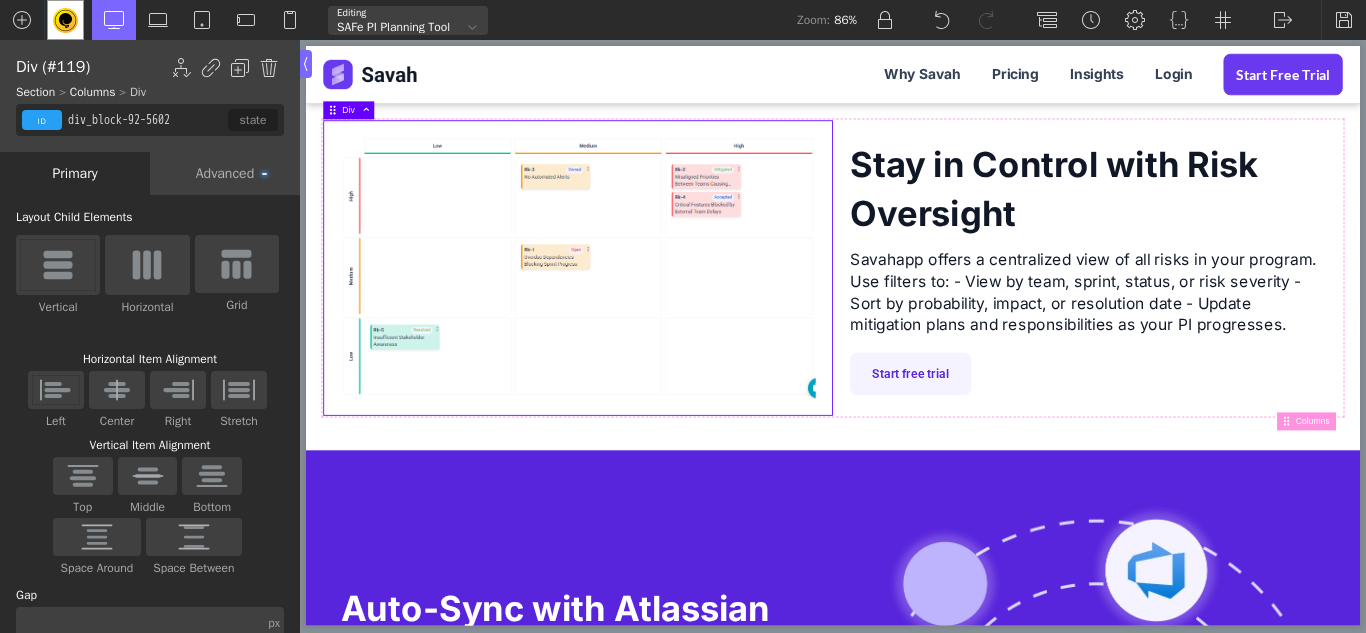 click on "Advanced" at bounding box center [225, 173] 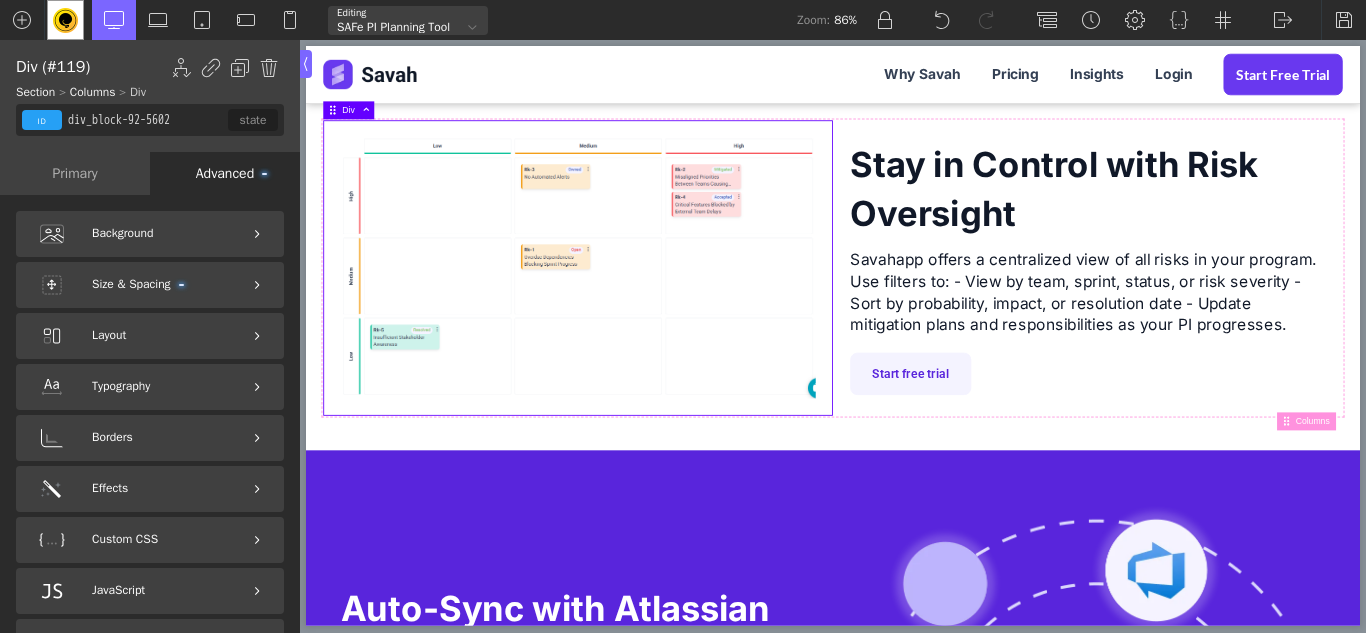 click on "Primary" at bounding box center [75, 173] 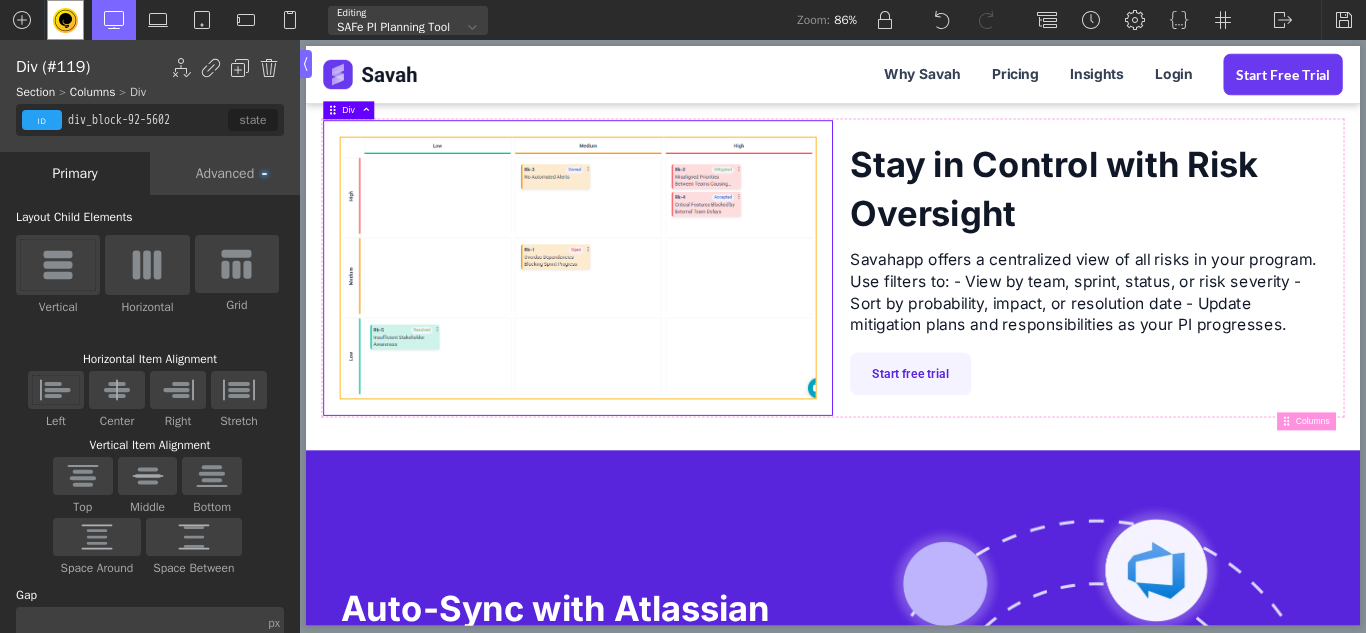 click at bounding box center [621, 303] 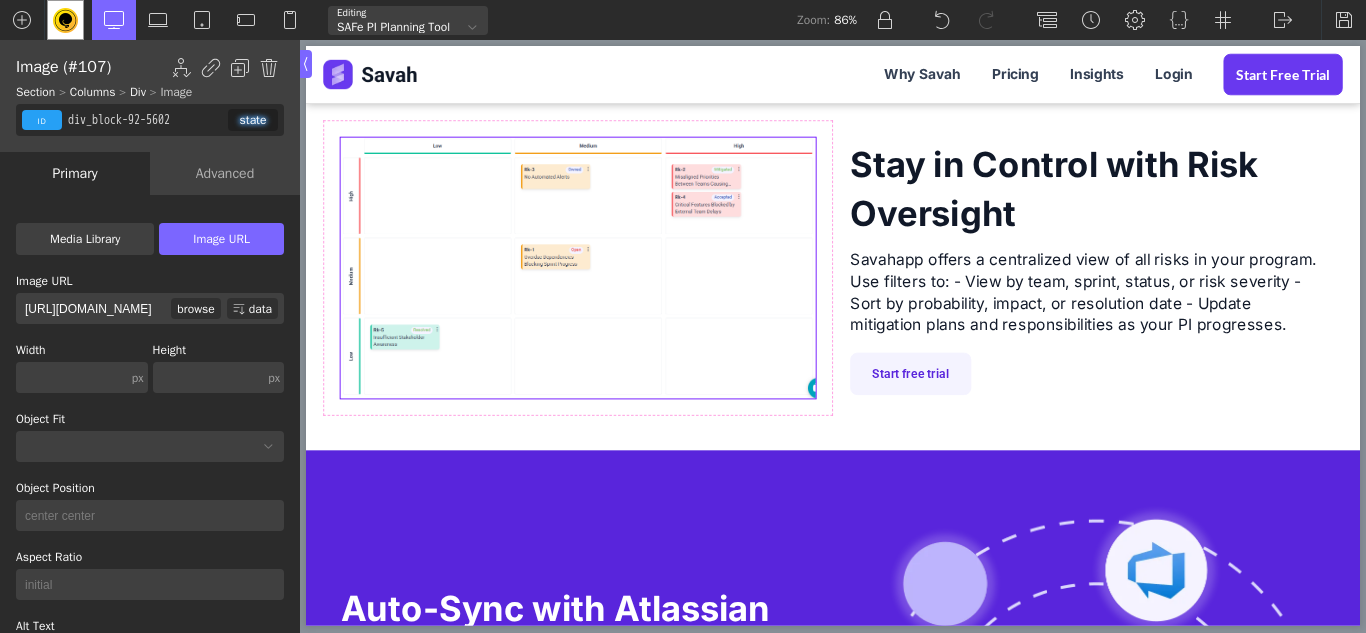 type on "image-93-5602" 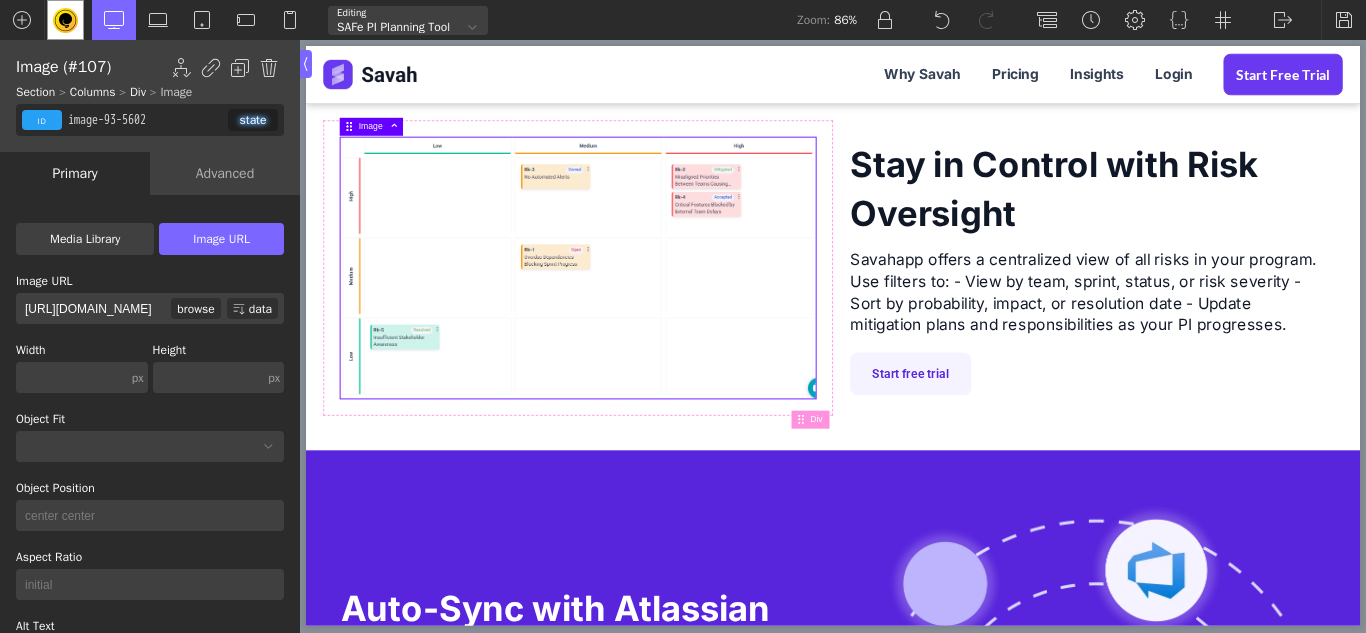click on "Image URL" at bounding box center [221, 239] 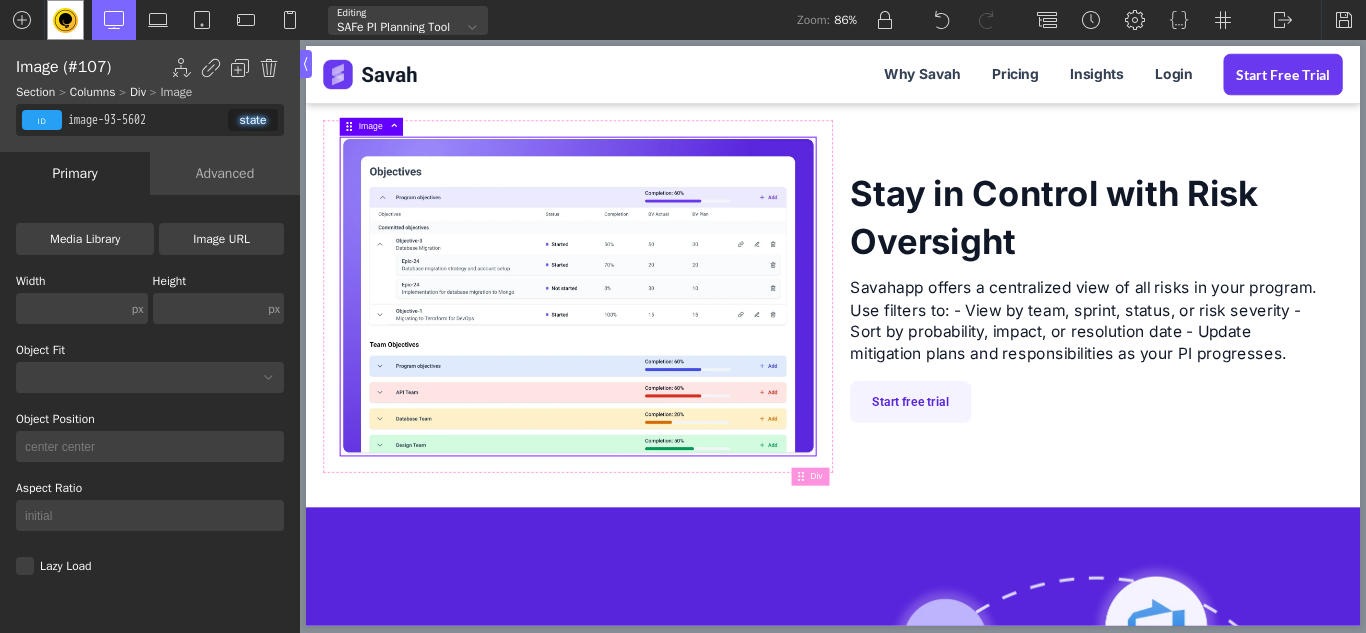 click on "Image URL" at bounding box center (221, 239) 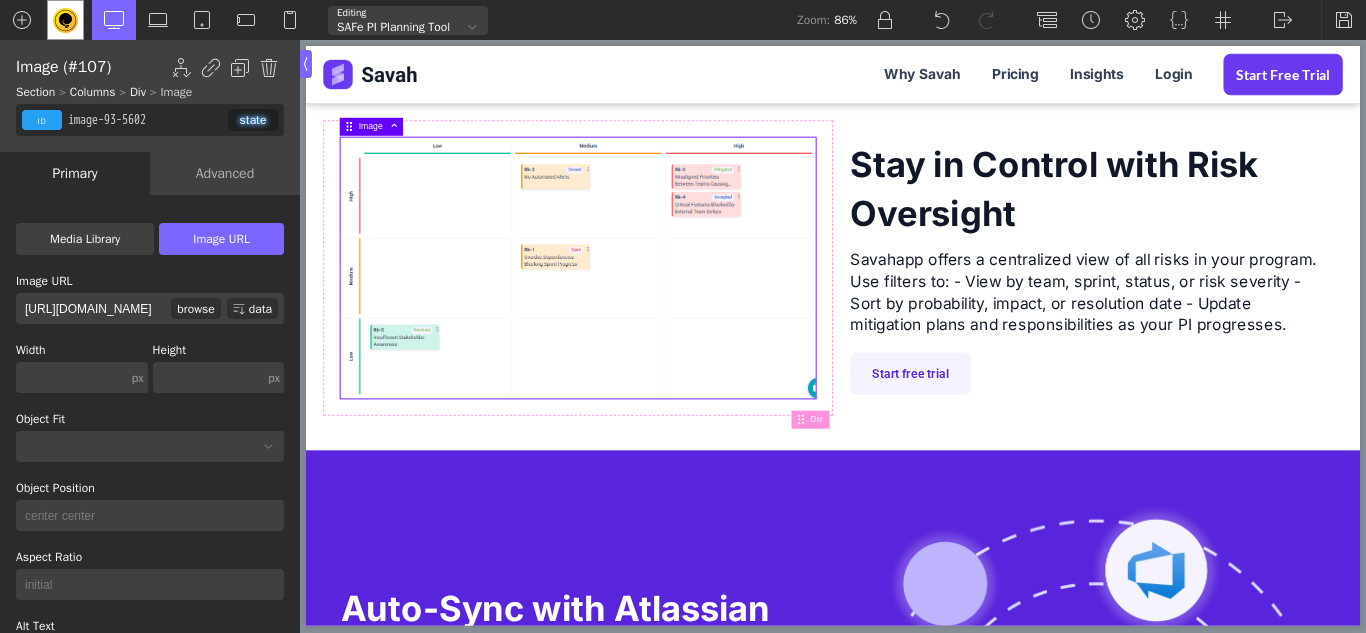 click on "browse" at bounding box center (195, 308) 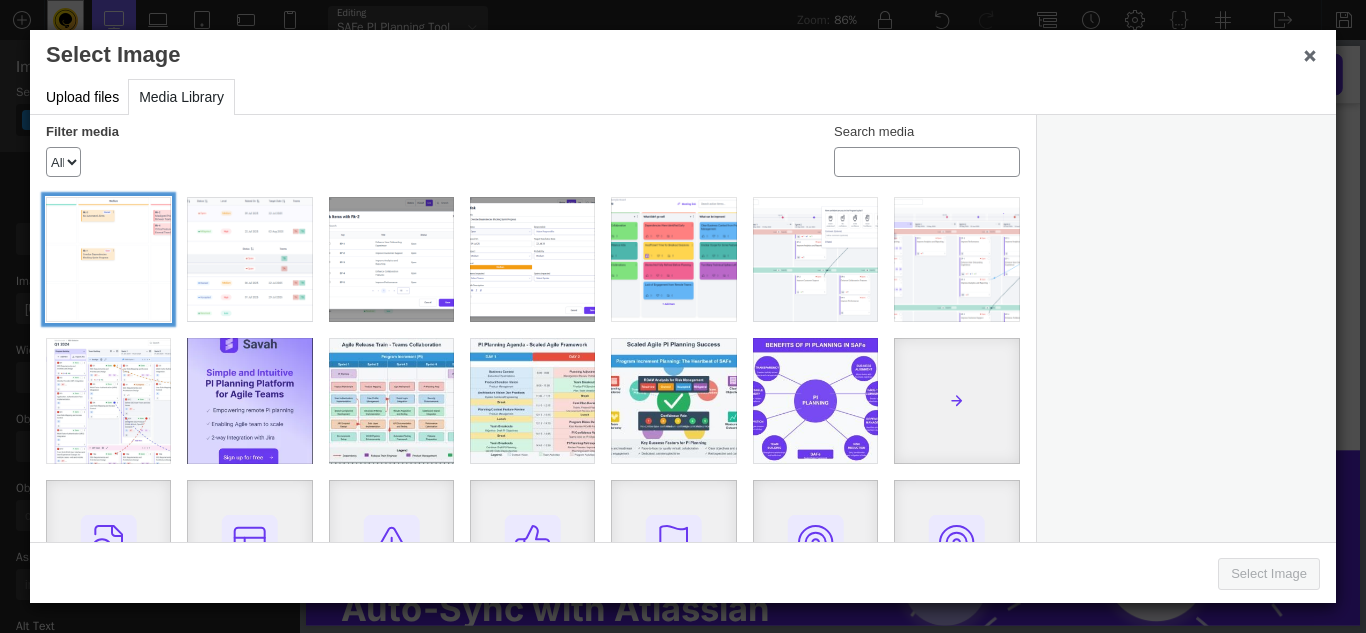 click at bounding box center [108, 259] 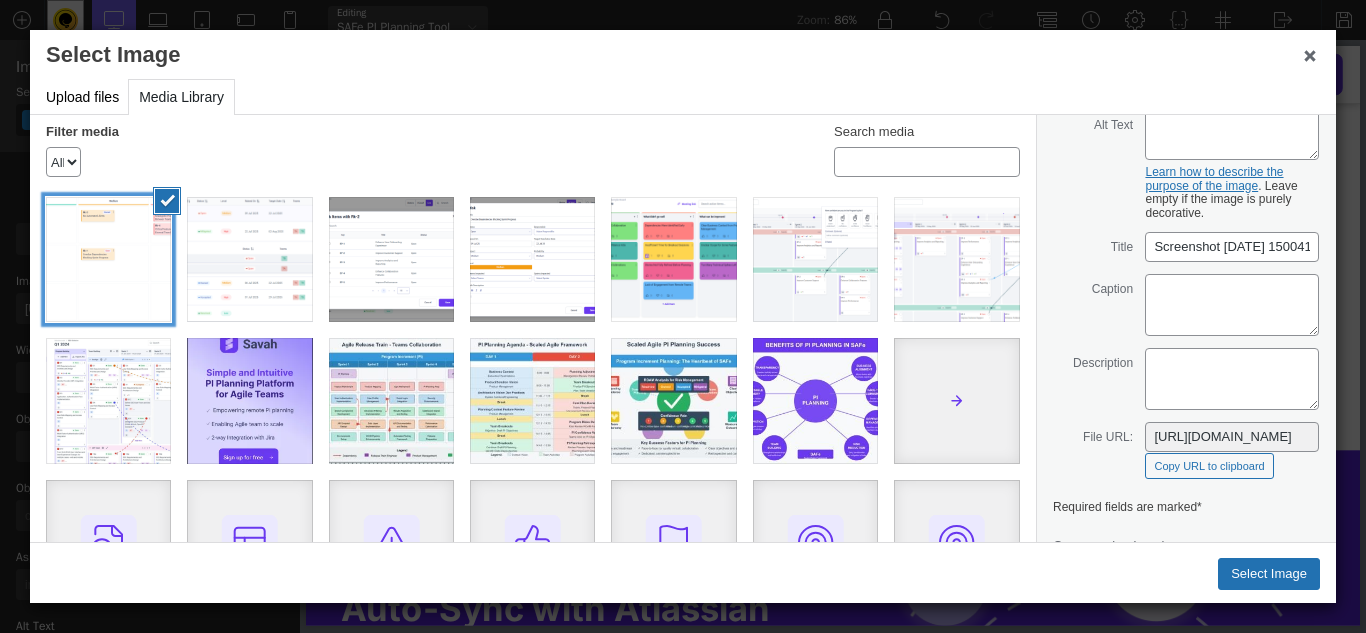 scroll, scrollTop: 300, scrollLeft: 0, axis: vertical 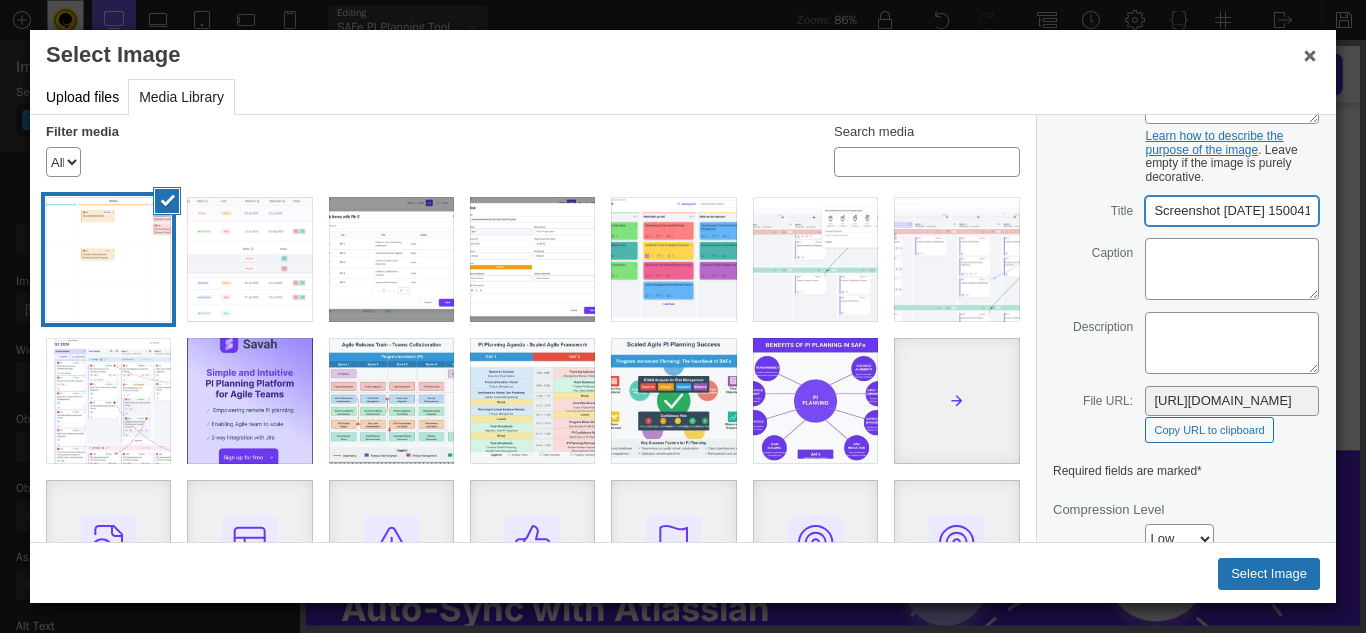 click on "Screenshot 2025-07-06 150041" at bounding box center [1232, 211] 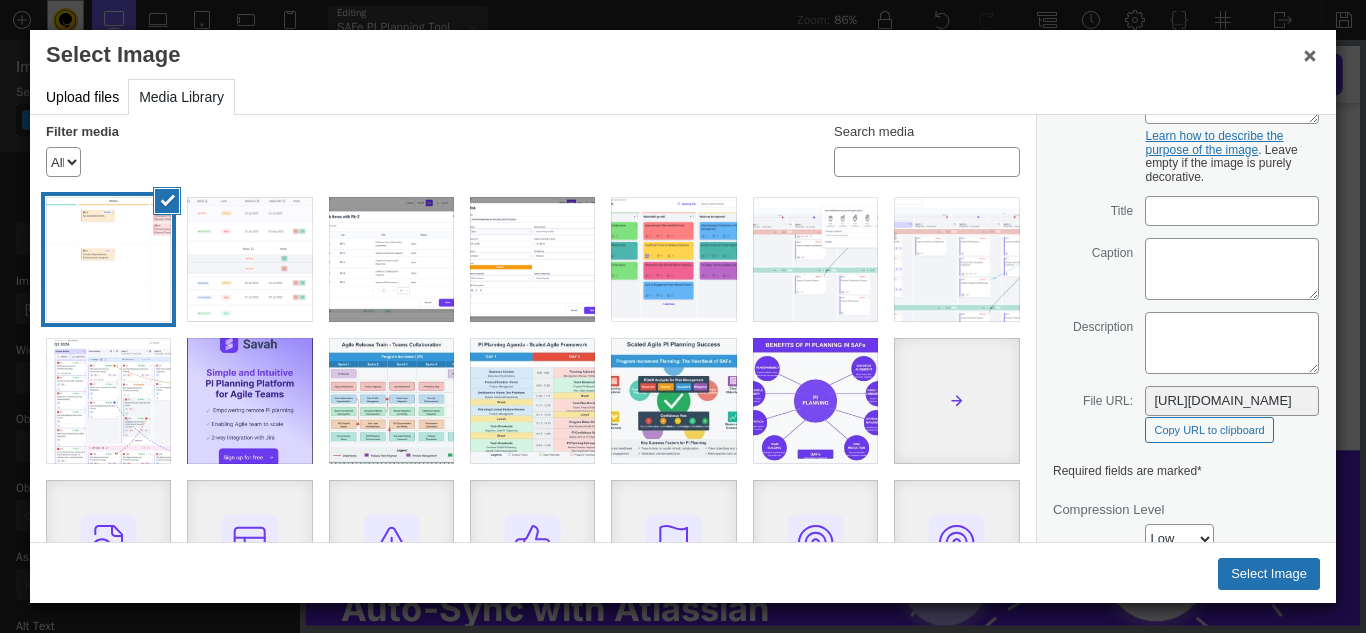 click on "Upload files Media Library" at bounding box center [683, 98] 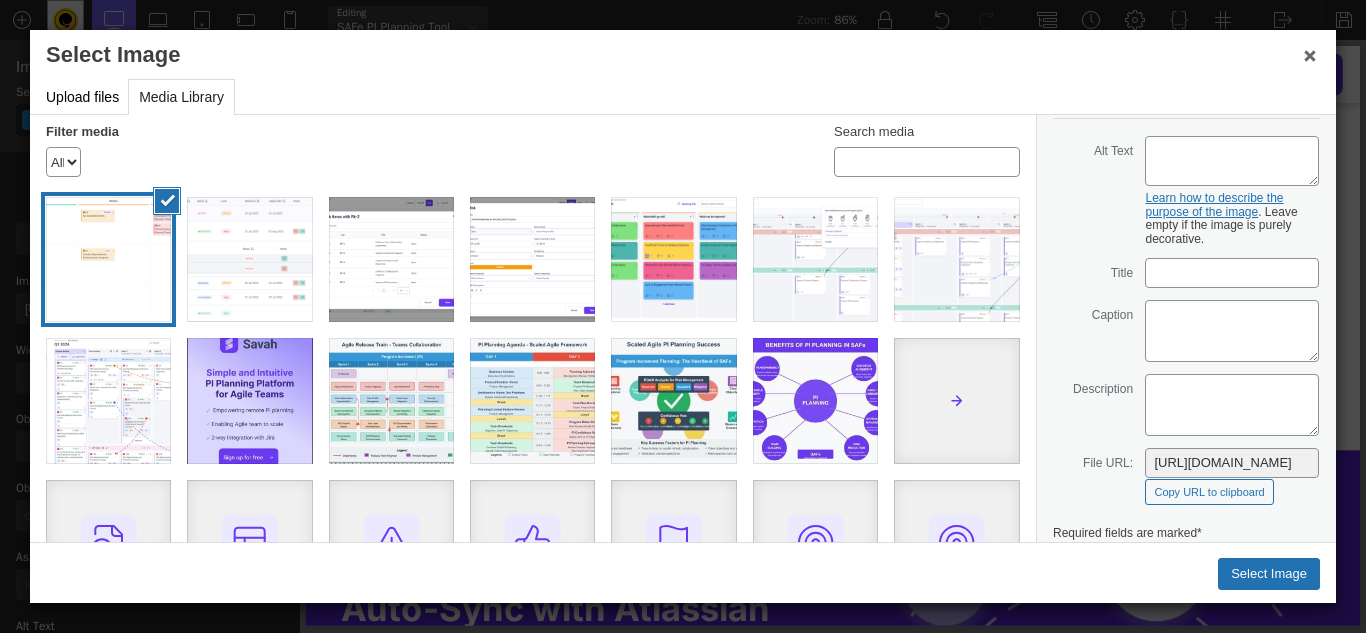 scroll, scrollTop: 239, scrollLeft: 0, axis: vertical 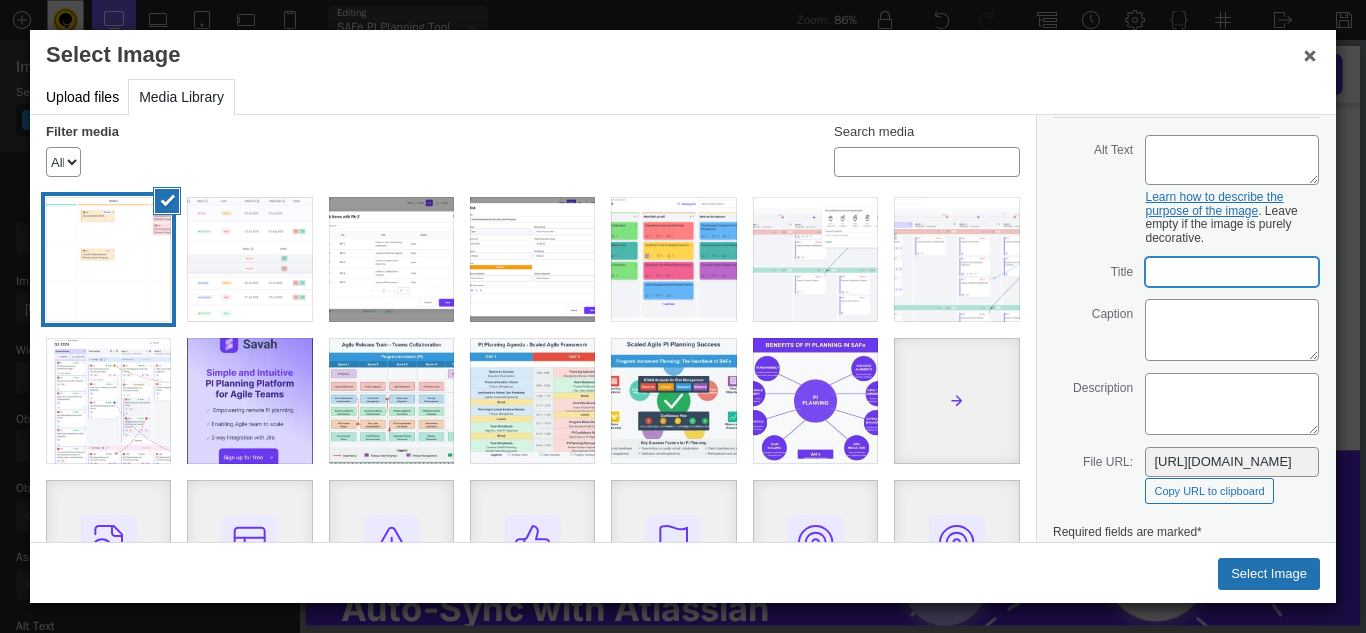 click on "Title" at bounding box center [1232, 272] 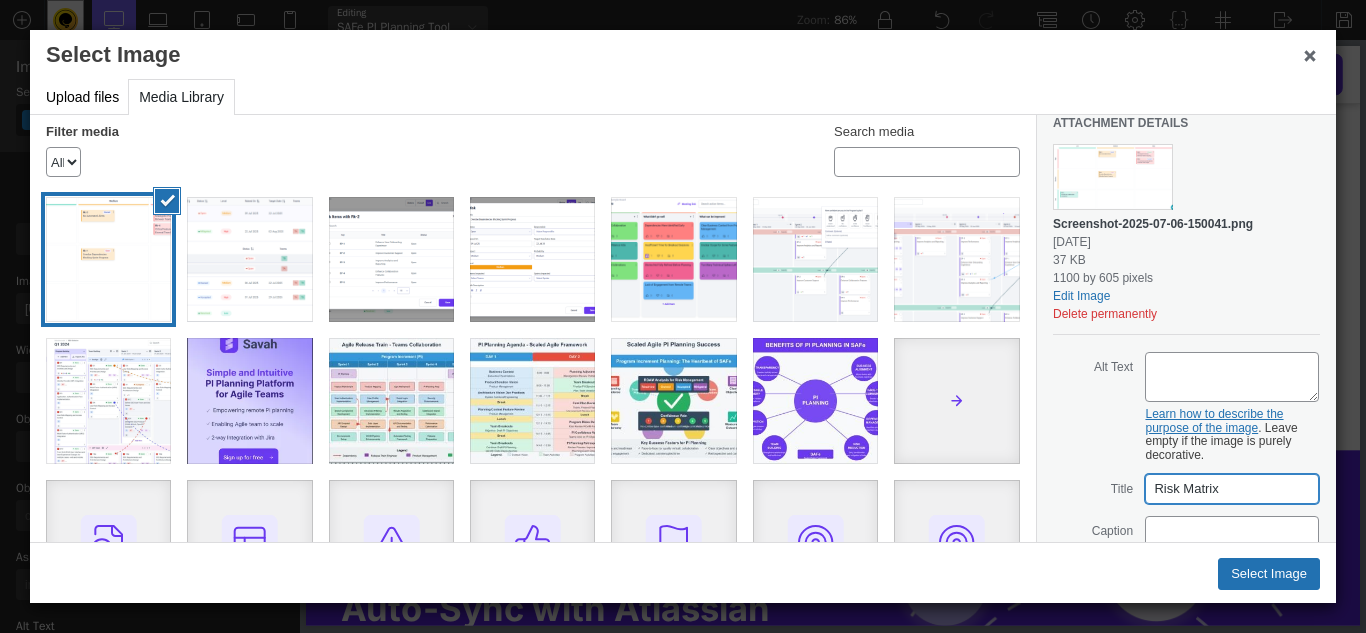 scroll, scrollTop: 0, scrollLeft: 0, axis: both 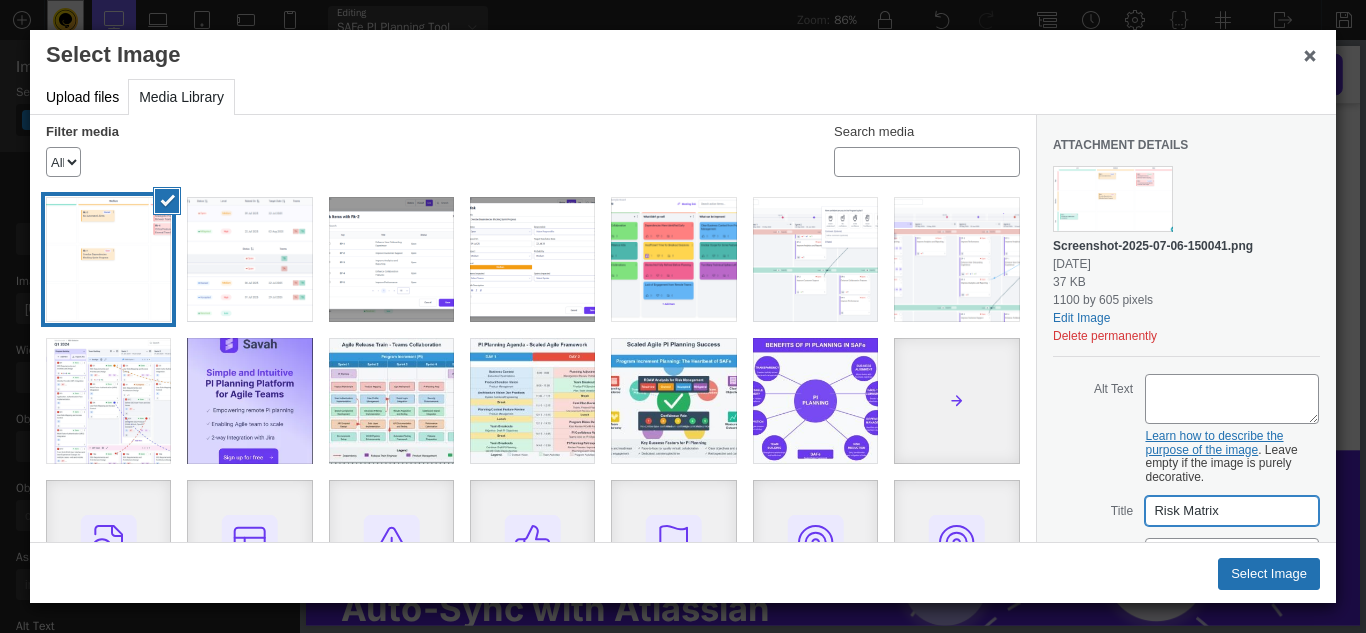 type on "Risk Matrix" 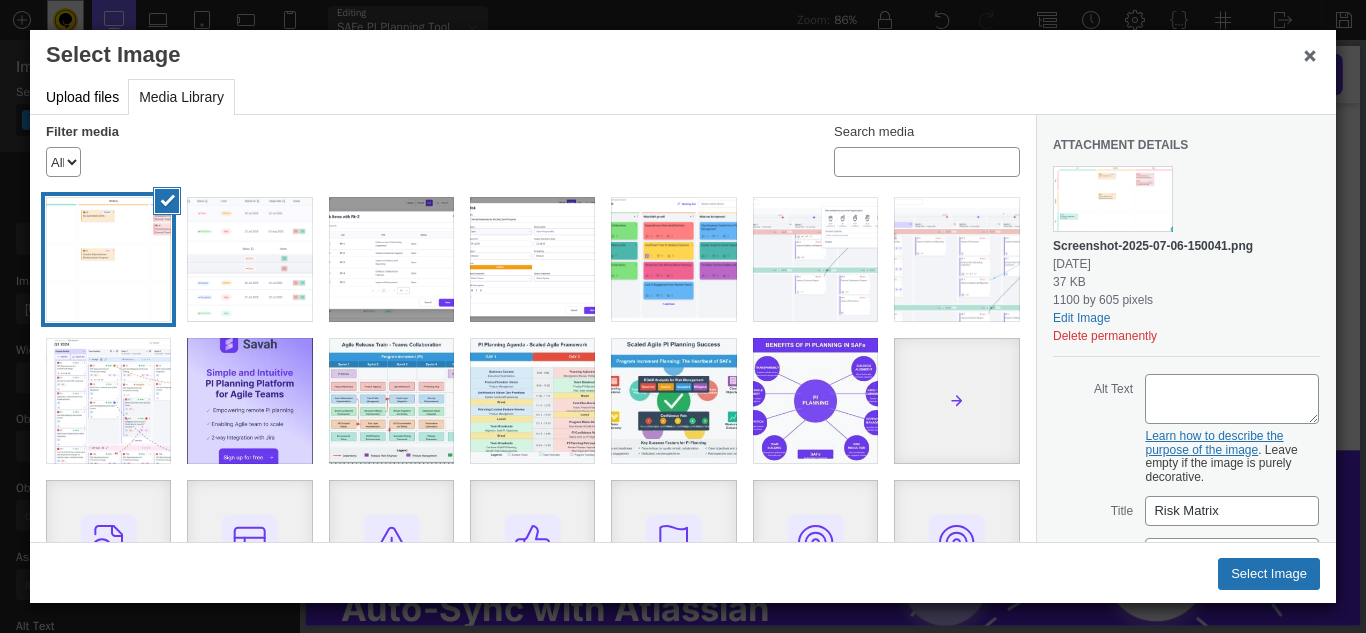 click on "Screenshot-2025-07-06-150041.png" at bounding box center (1153, 246) 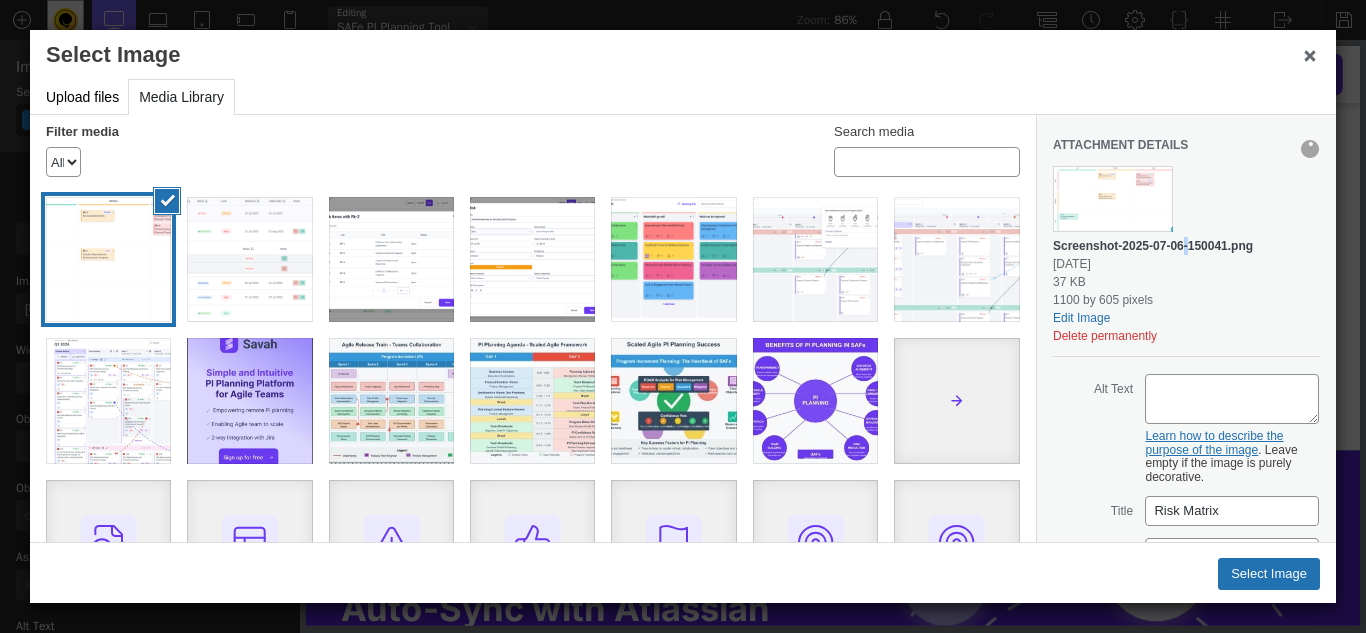 click on "Screenshot-2025-07-06-150041.png" at bounding box center [1153, 246] 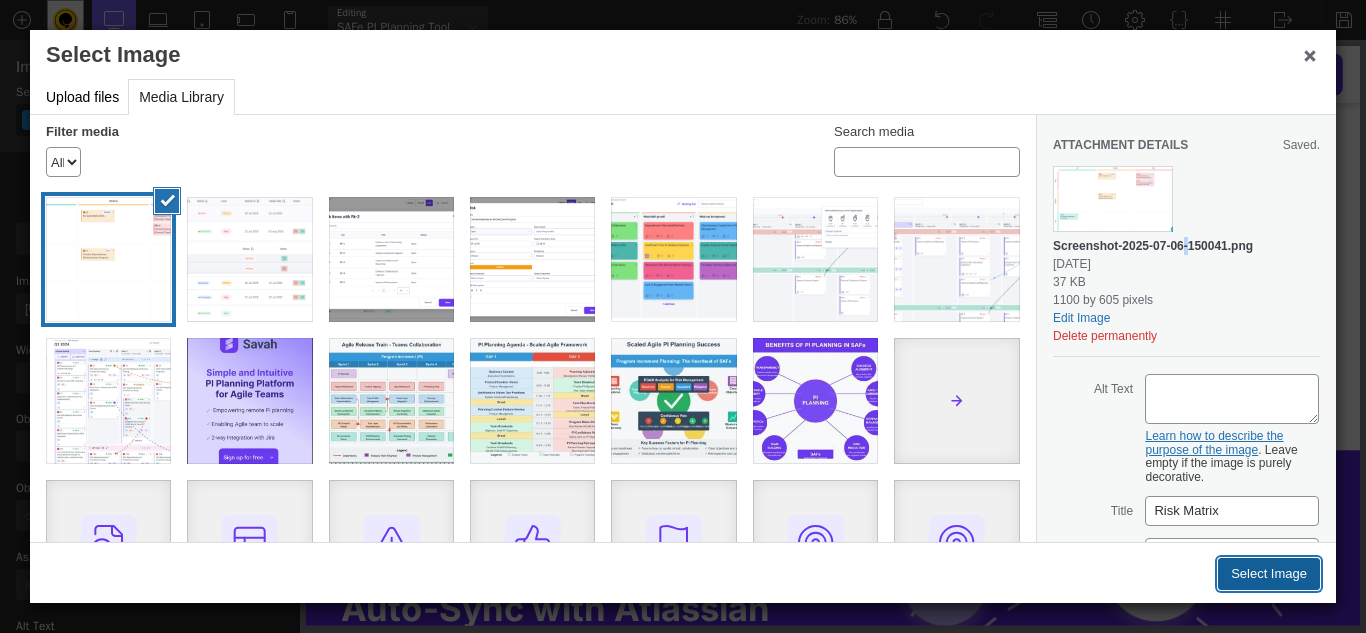 click on "Select Image" at bounding box center [1269, 574] 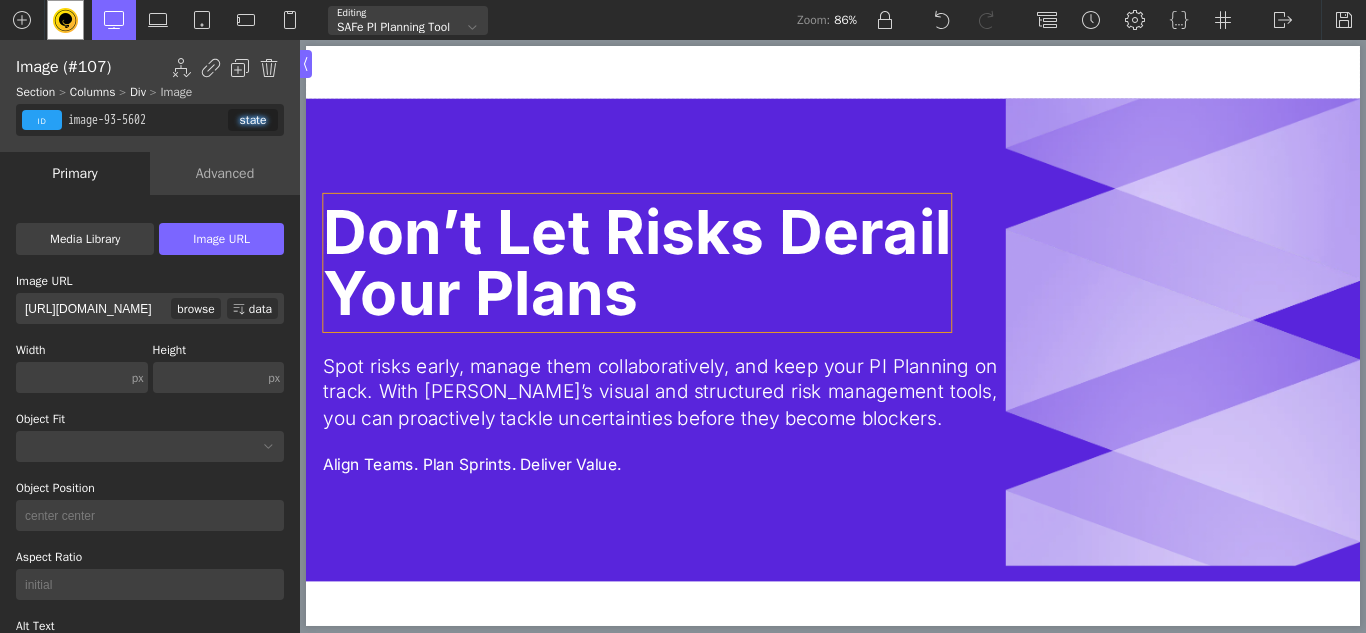 scroll, scrollTop: 0, scrollLeft: 0, axis: both 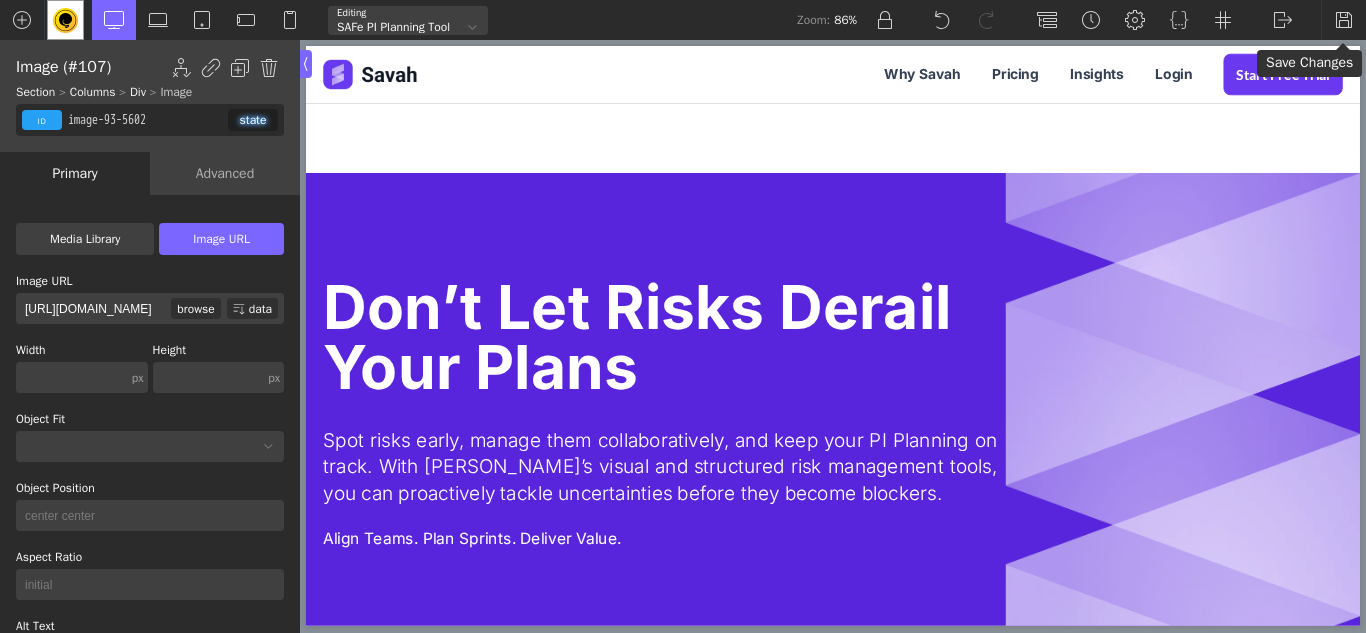 click at bounding box center [1344, 20] 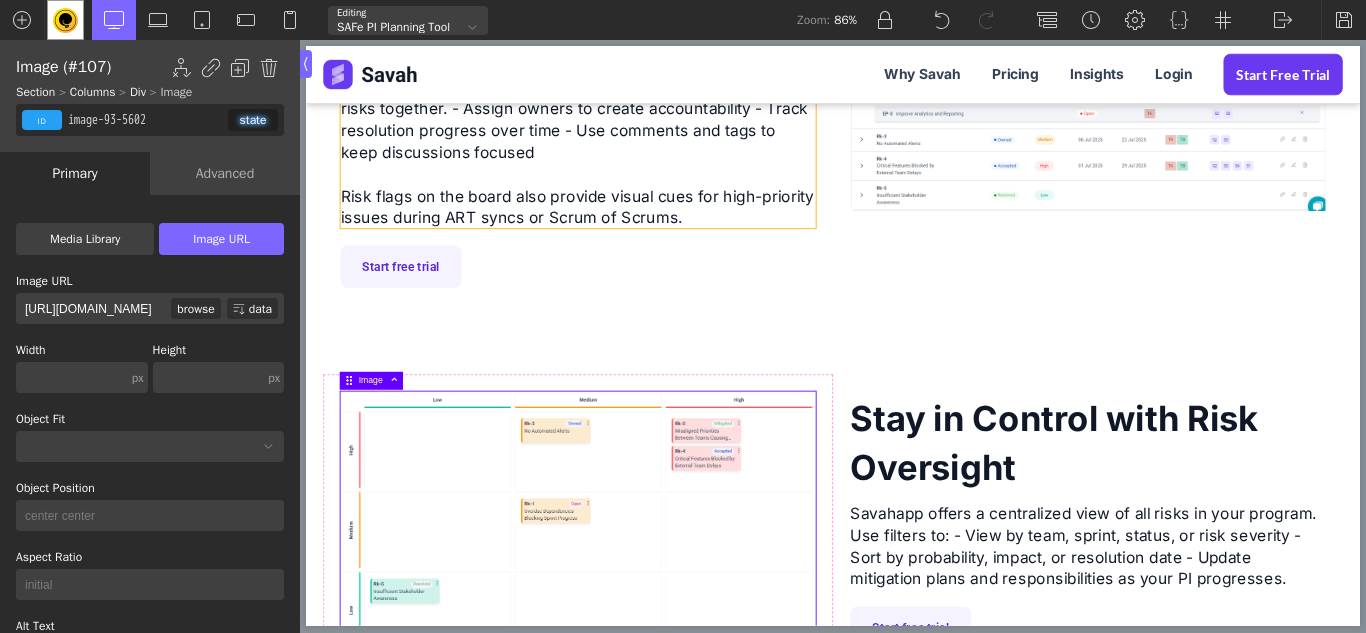 scroll, scrollTop: 1900, scrollLeft: 0, axis: vertical 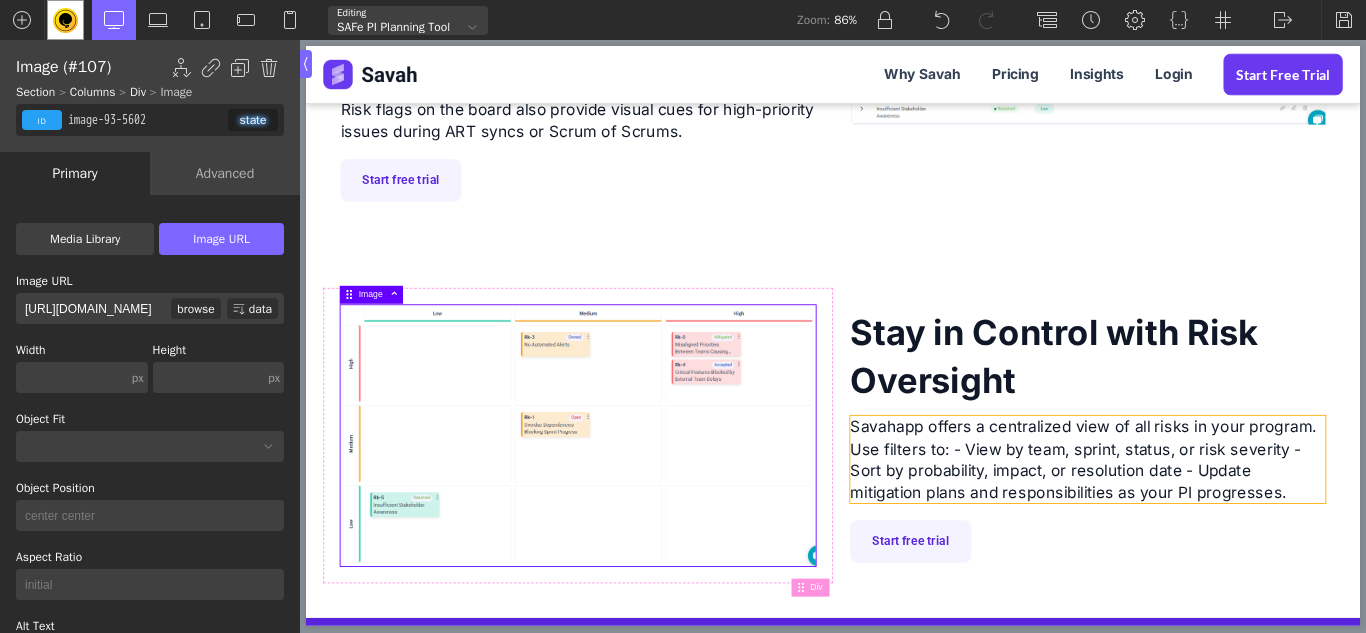 click on "Savahapp offers a centralized view of all risks in your program. Use filters to: - View by team, sprint, status, or risk severity - Sort by probability, impact, or resolution date - Update mitigation plans and responsibilities as your PI progresses." at bounding box center [1211, 524] 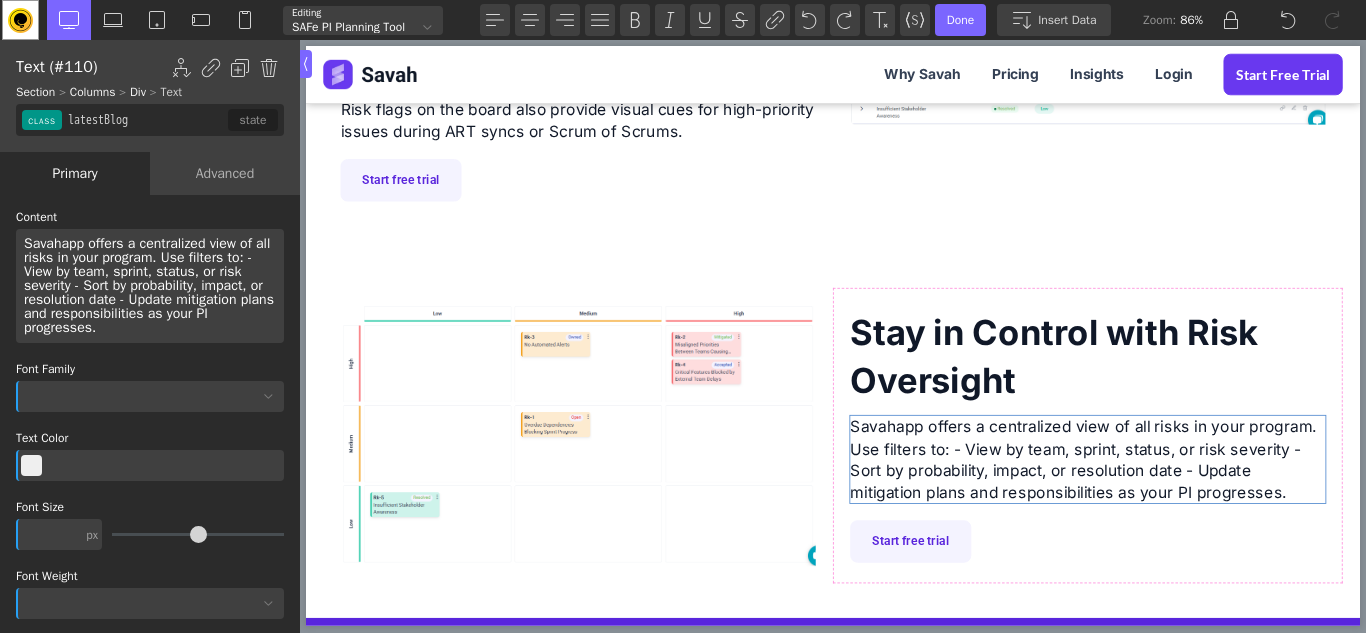 click on "Savahapp offers a centralized view of all risks in your program. Use filters to: - View by team, sprint, status, or risk severity - Sort by probability, impact, or resolution date - Update mitigation plans and responsibilities as your PI progresses." at bounding box center [1211, 524] 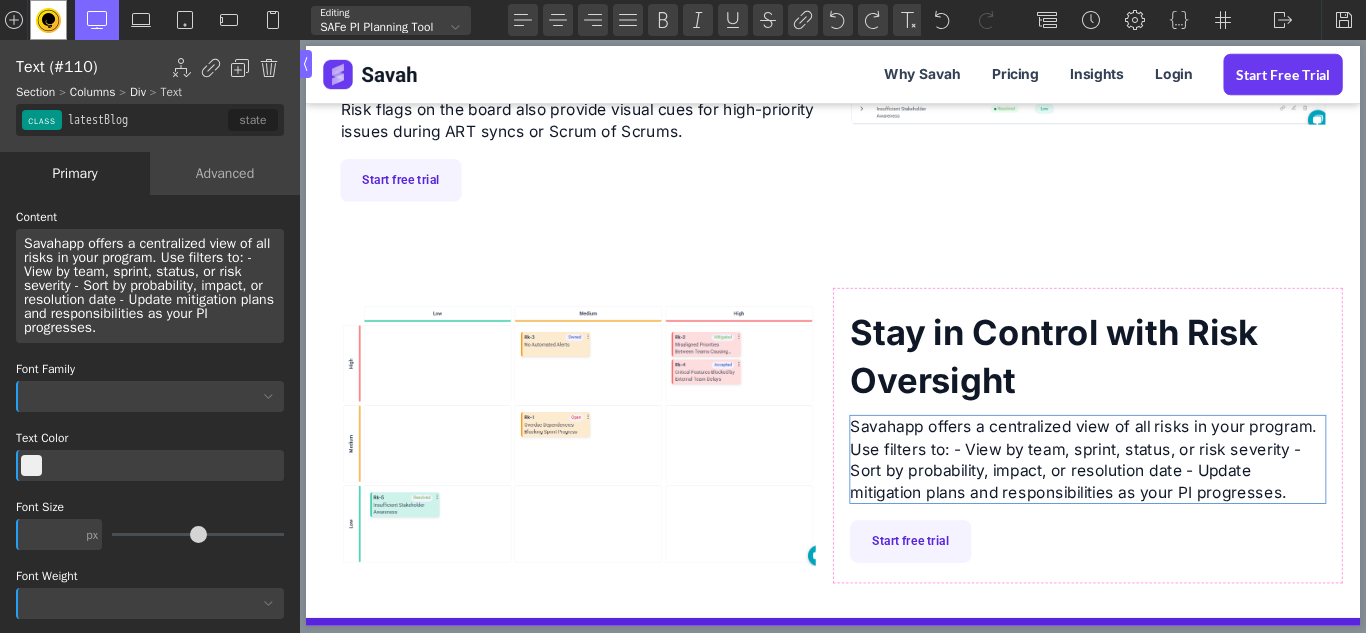 click on "Savahapp offers a centralized view of all risks in your program. Use filters to: - View by team, sprint, status, or risk severity - Sort by probability, impact, or resolution date - Update mitigation plans and responsibilities as your PI progresses." at bounding box center (1211, 524) 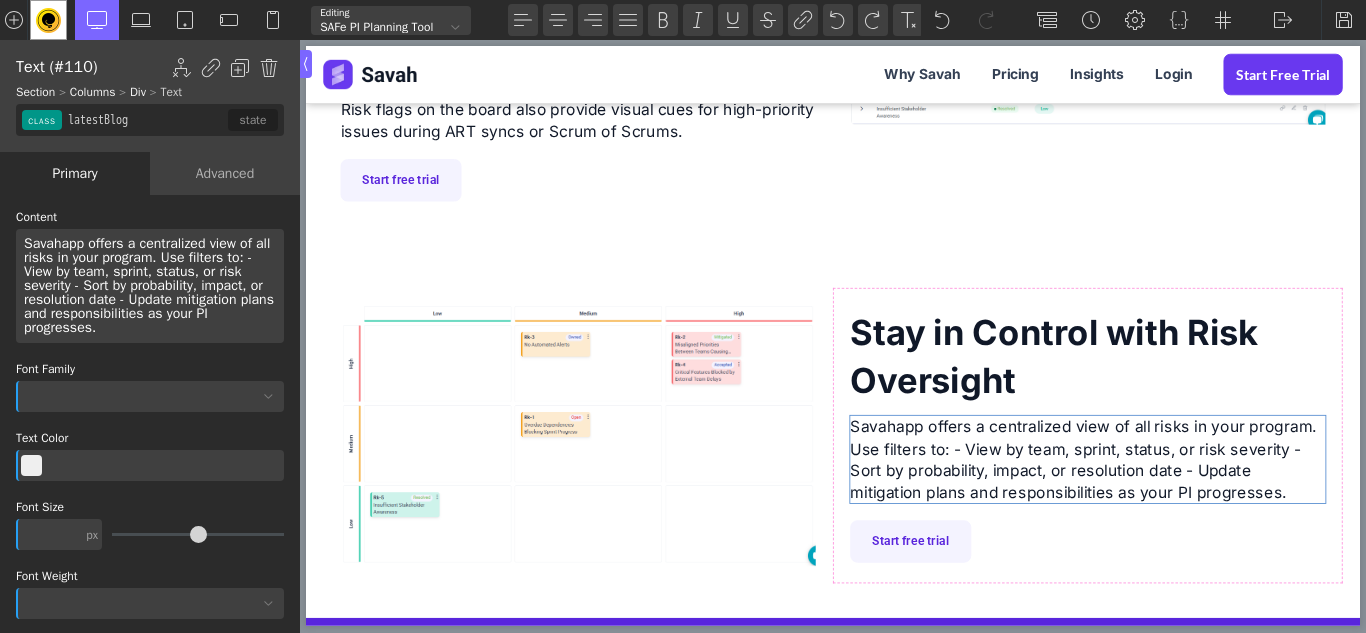 type 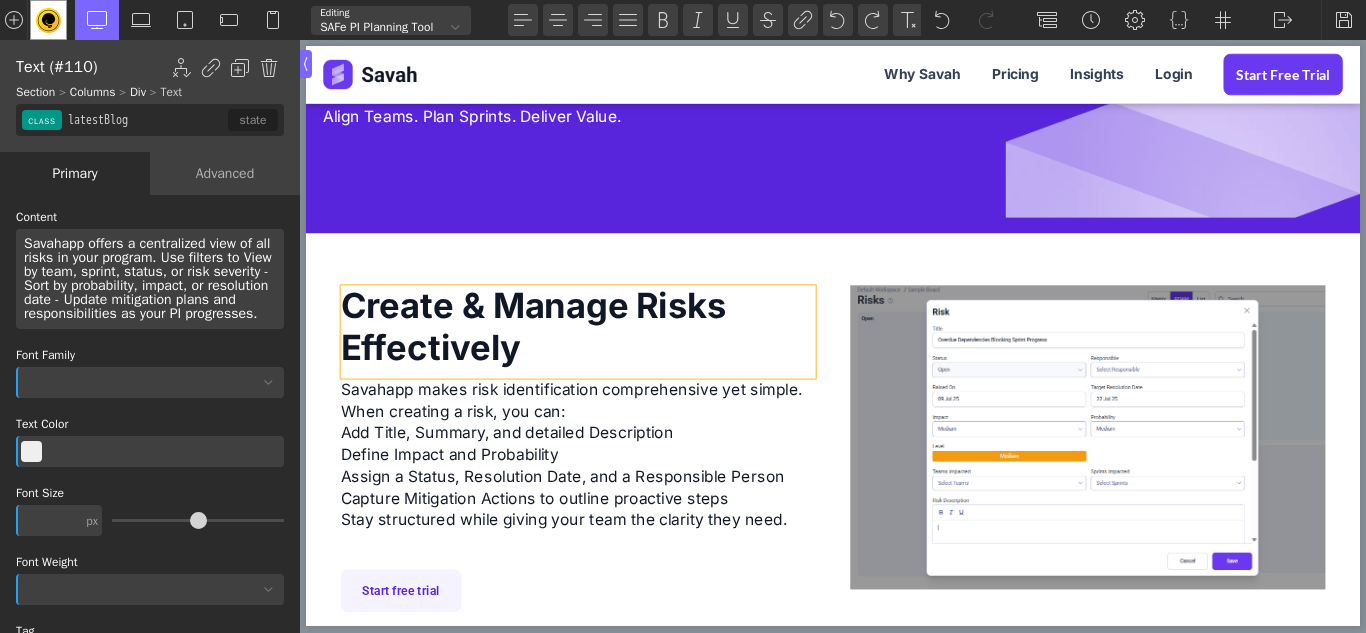 scroll, scrollTop: 300, scrollLeft: 0, axis: vertical 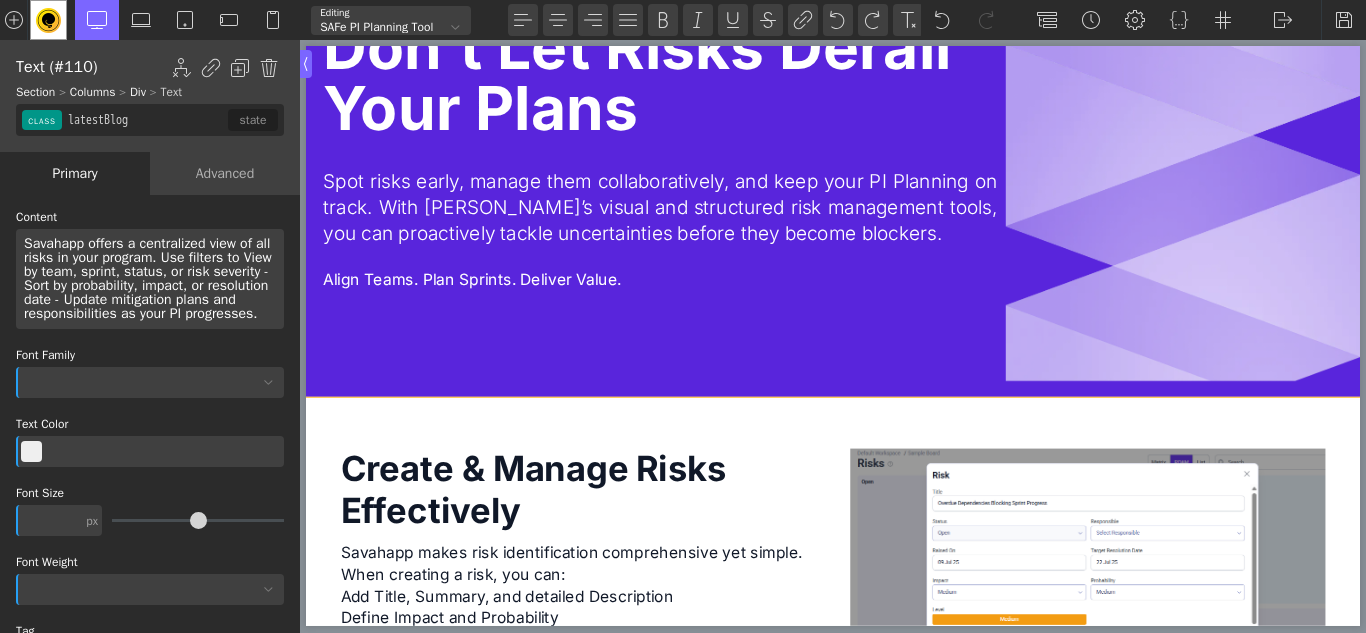click on "Don’t Let Risks Derail  Your Plans Spot risks early, manage them collaboratively, and keep your PI Planning on track. With Savahapp’s visual and structured risk management tools, you can proactively tackle uncertainties before they become blockers. Align Teams. Plan Sprints. Deliver Value." at bounding box center [916, 172] 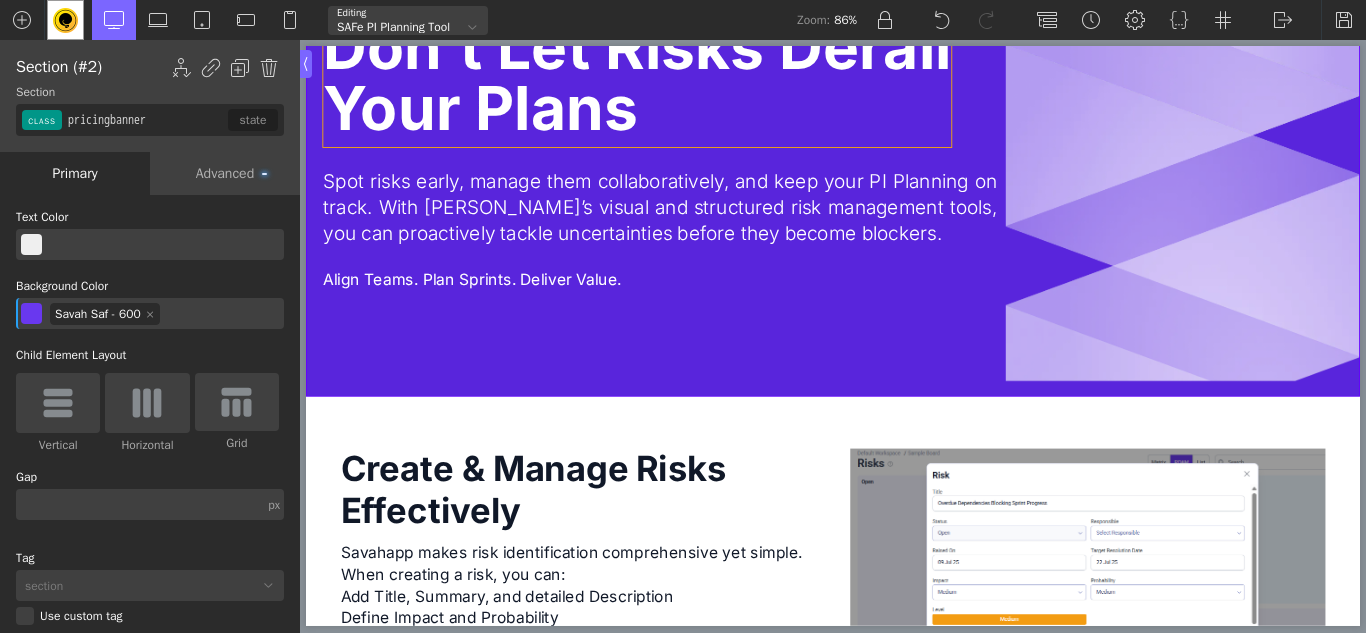 scroll, scrollTop: 0, scrollLeft: 0, axis: both 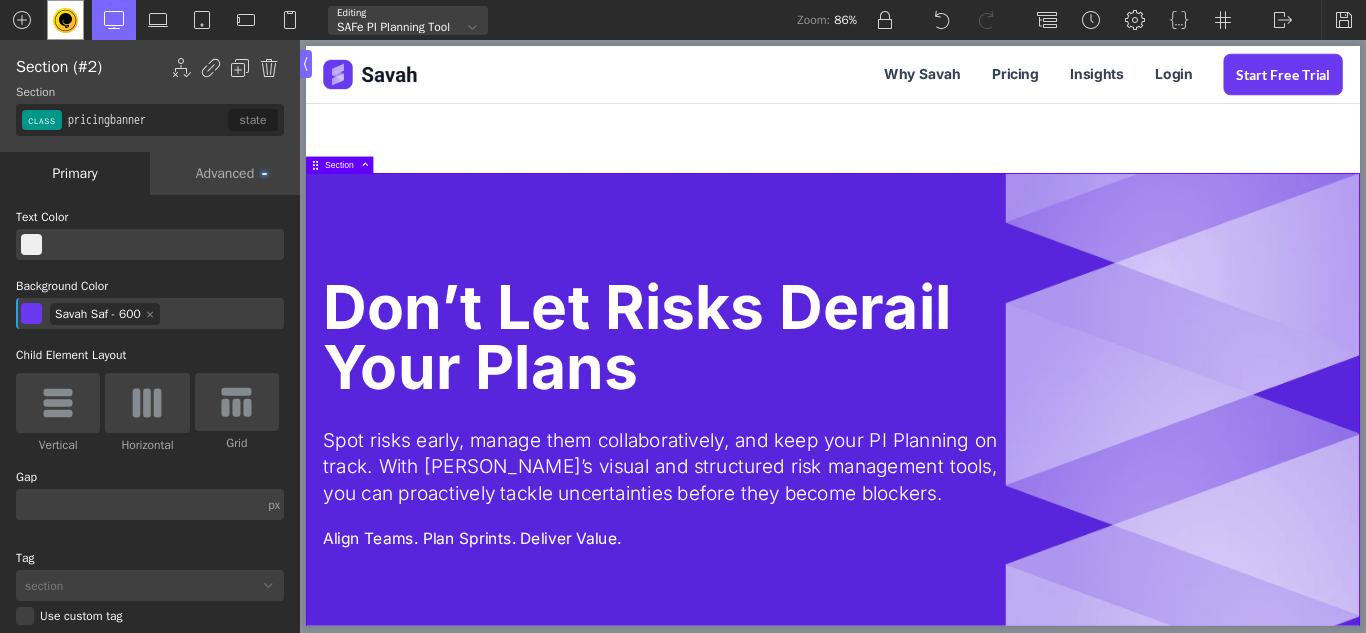 click on "Why Savah
Pricing
Insights
Login
Start Free trial Don’t Let Risks Derail  Your Plans Spot risks early, manage them collaboratively, and keep your PI Planning on track. With Savahapp’s visual and structured risk management tools, you can proactively tackle uncertainties before they become blockers. Align Teams. Plan Sprints. Deliver Value. Create & Manage Risks Effectively Savahapp makes risk identification comprehensive yet simple. When creating a risk, you can: Add Title, Summary, and detailed Description Define Impact and Probability Assign a Status, Resolution Date, and a Responsible Person Capture Mitigation Actions to outline proactive steps Stay structured while giving your team the clarity they need.   Start free trial Link Risks with Features Create traceability and transparency. Start free trial Navigate Risks Collaboratively Start free trial Stay in Control with Risk Oversight Start free trial Auto-Sync with Atlassian Jira" at bounding box center [916, 2138] 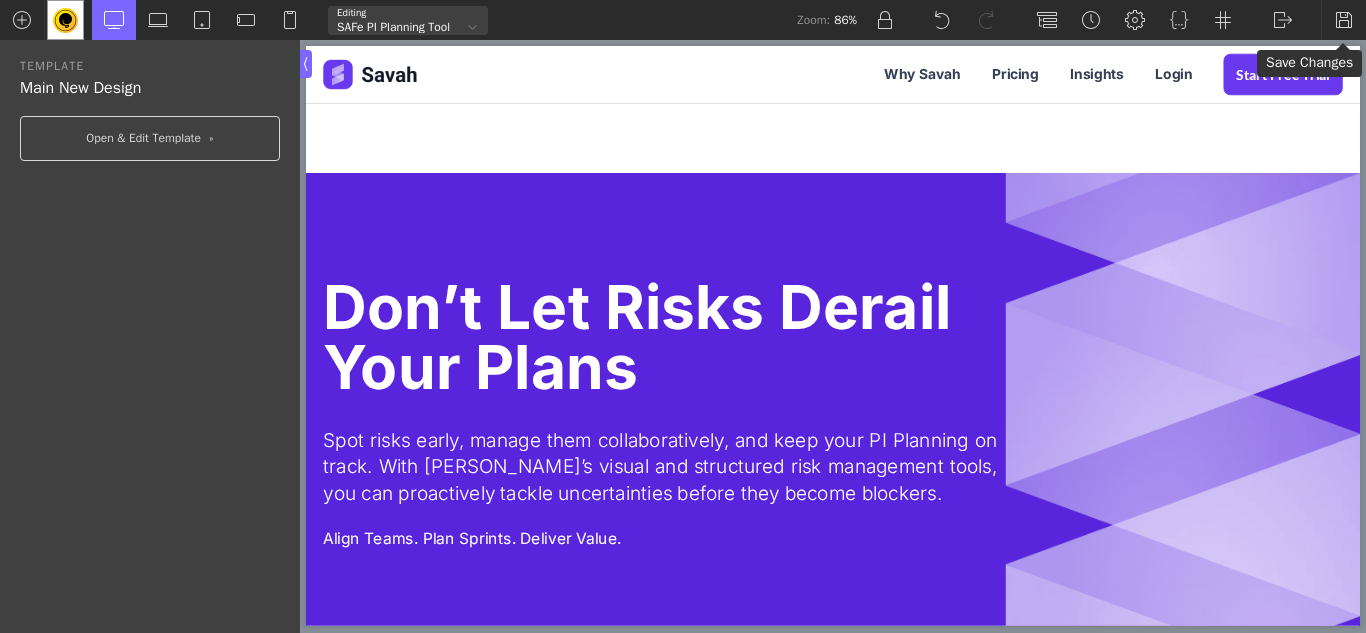 click at bounding box center (1344, 20) 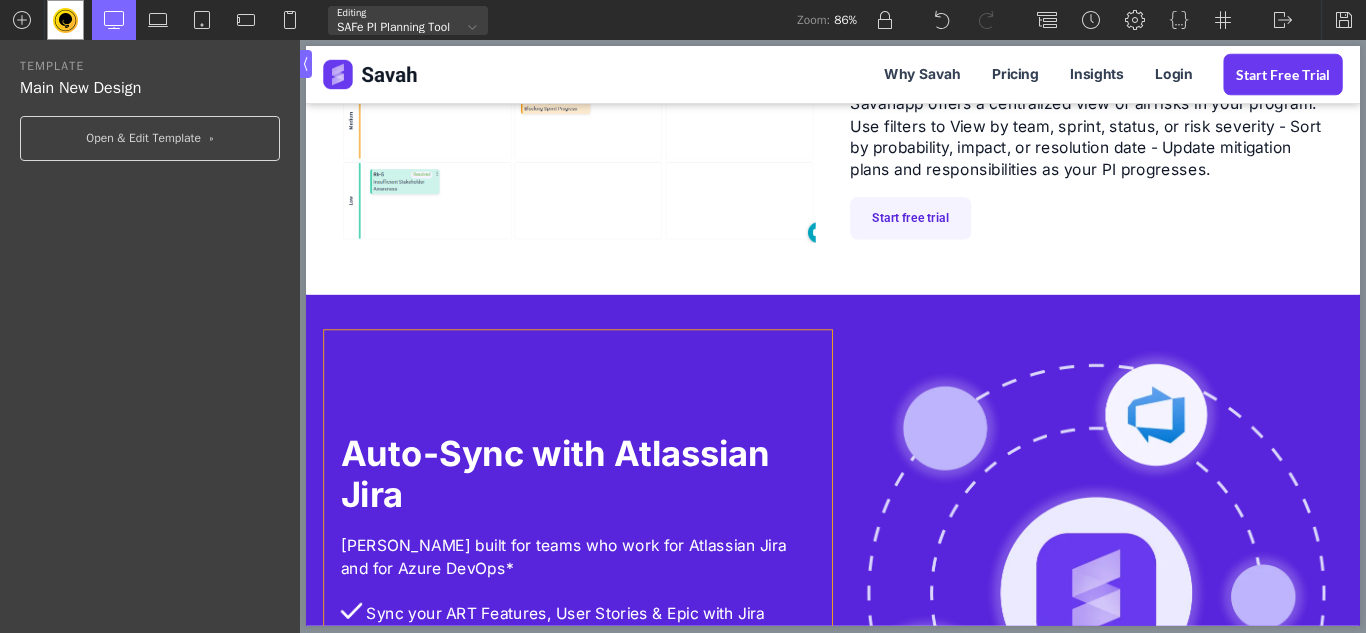 scroll, scrollTop: 1874, scrollLeft: 0, axis: vertical 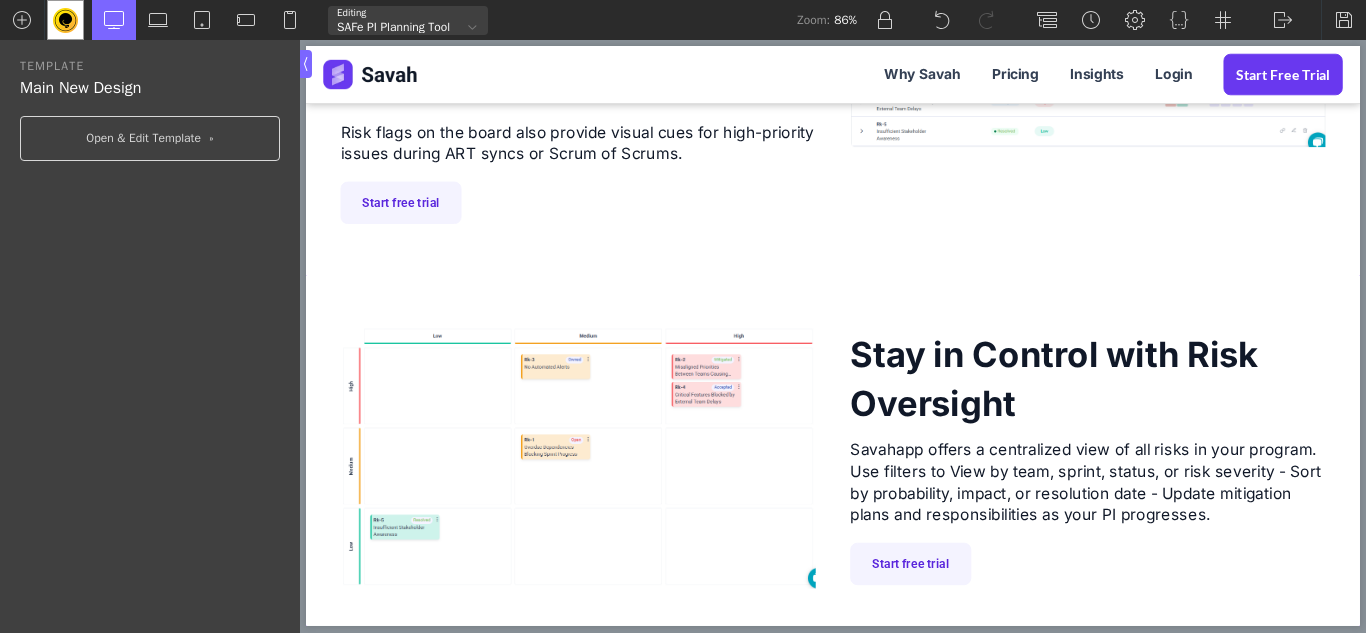 click at bounding box center (472, 27) 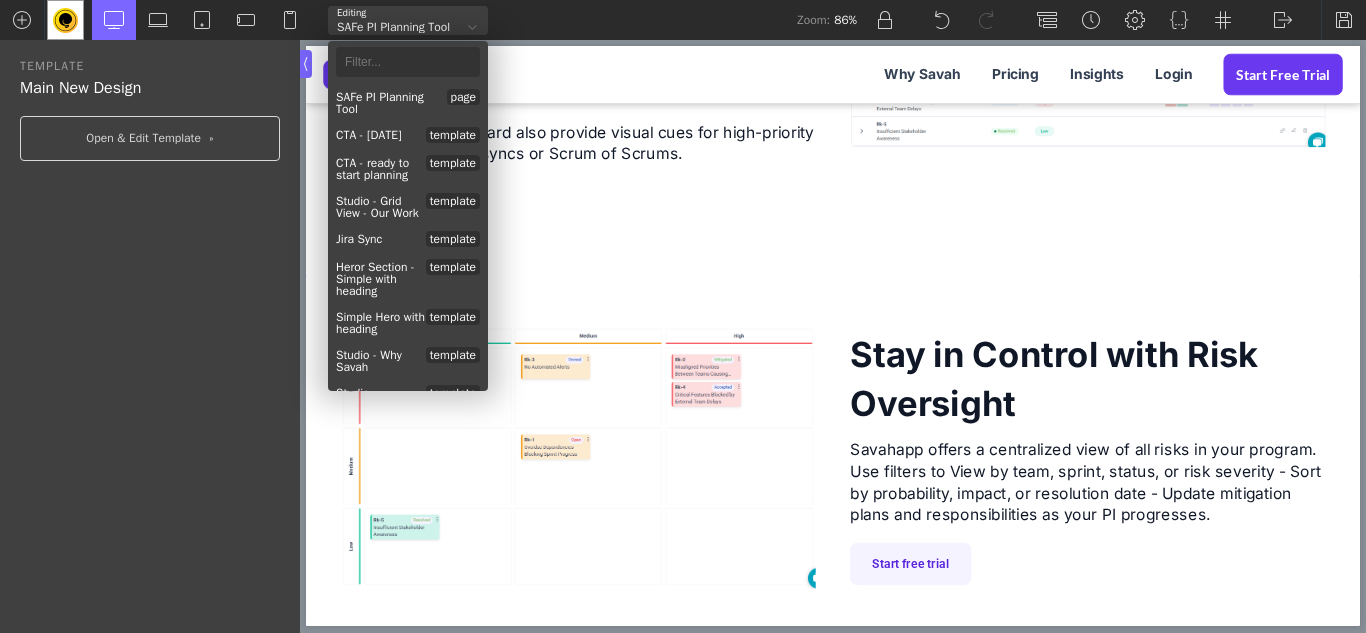 click at bounding box center [472, 27] 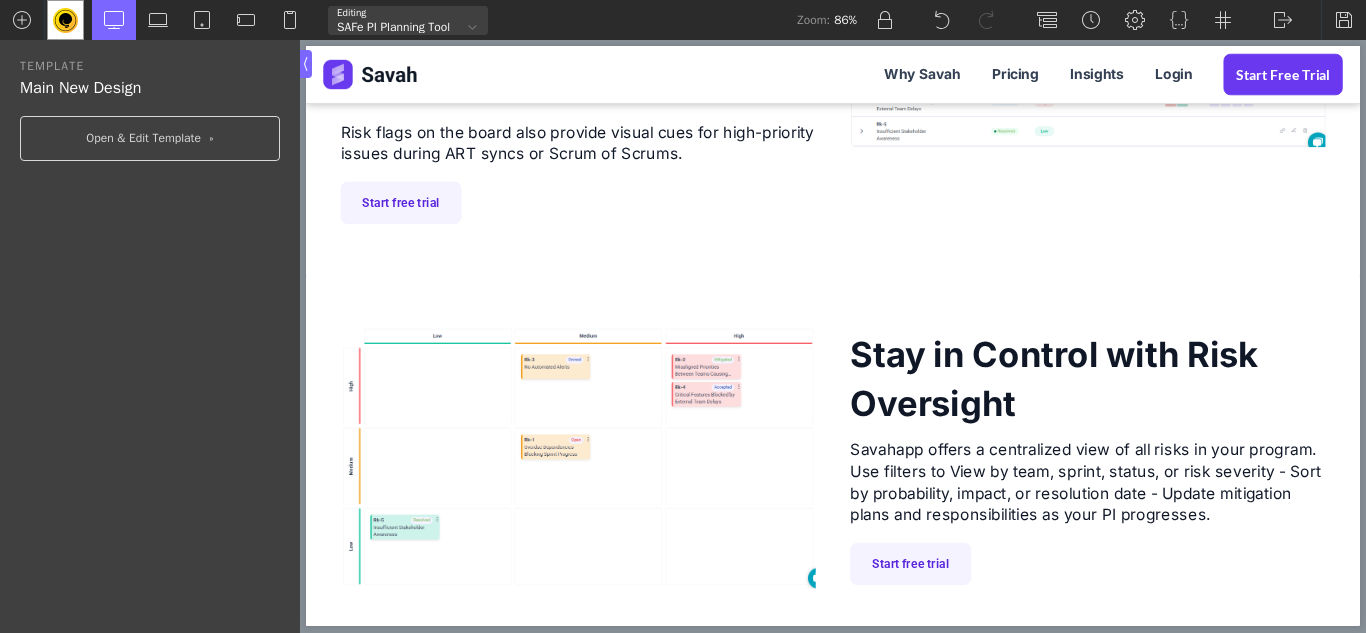 click at bounding box center [645, 20] 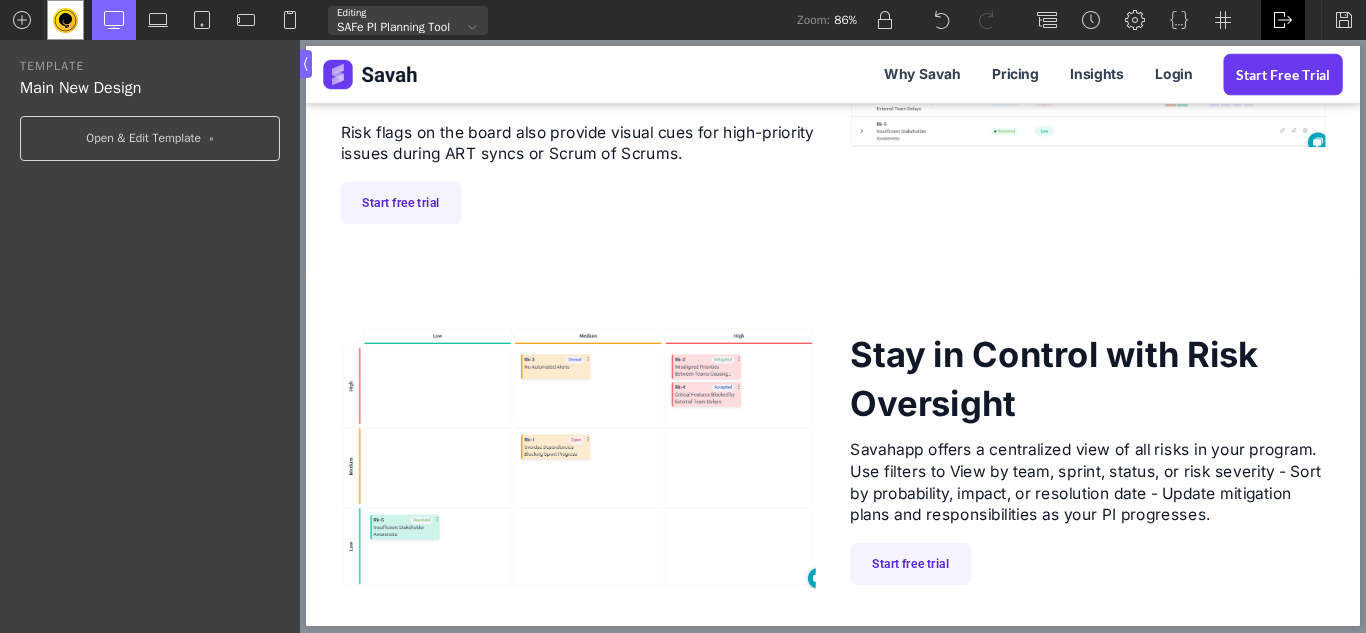 click at bounding box center [1283, 20] 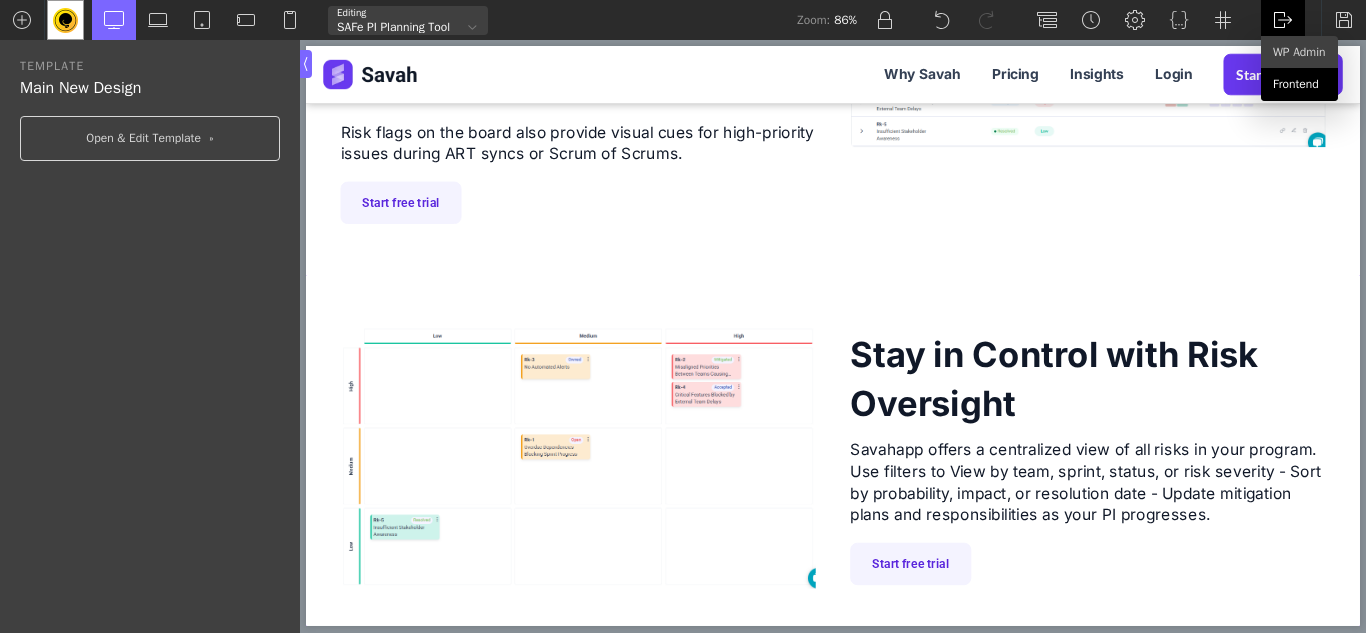 click on "Frontend" at bounding box center (1299, 84) 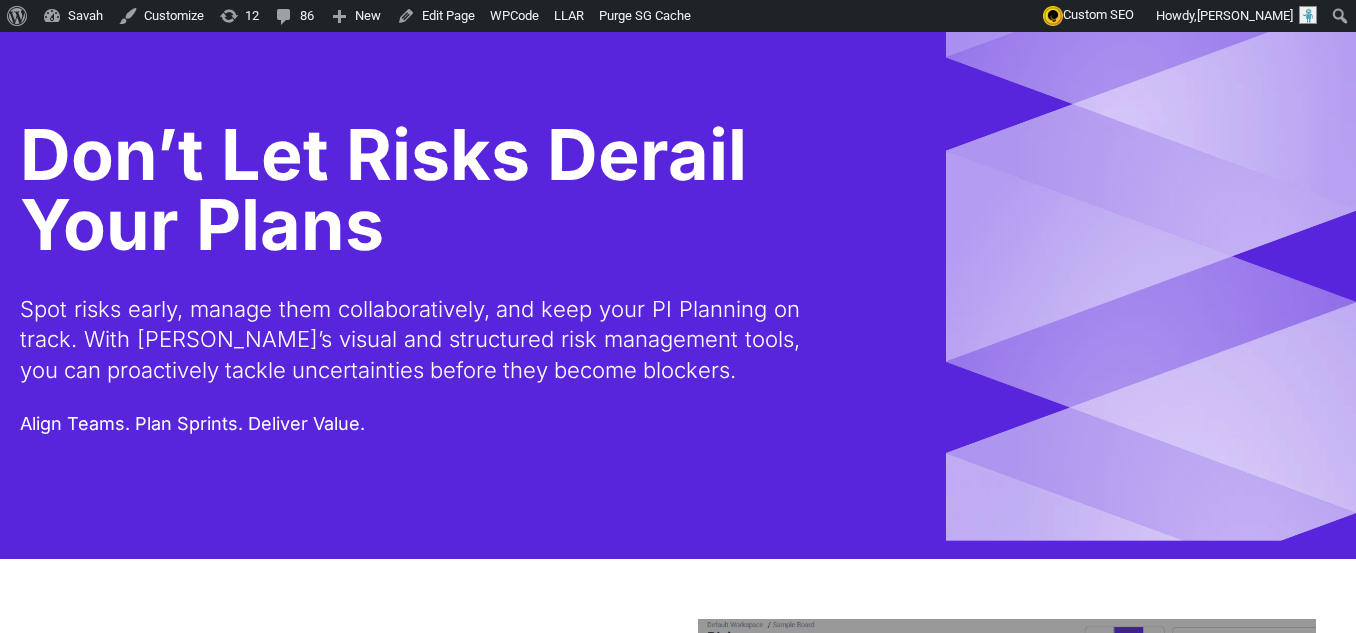 scroll, scrollTop: 0, scrollLeft: 0, axis: both 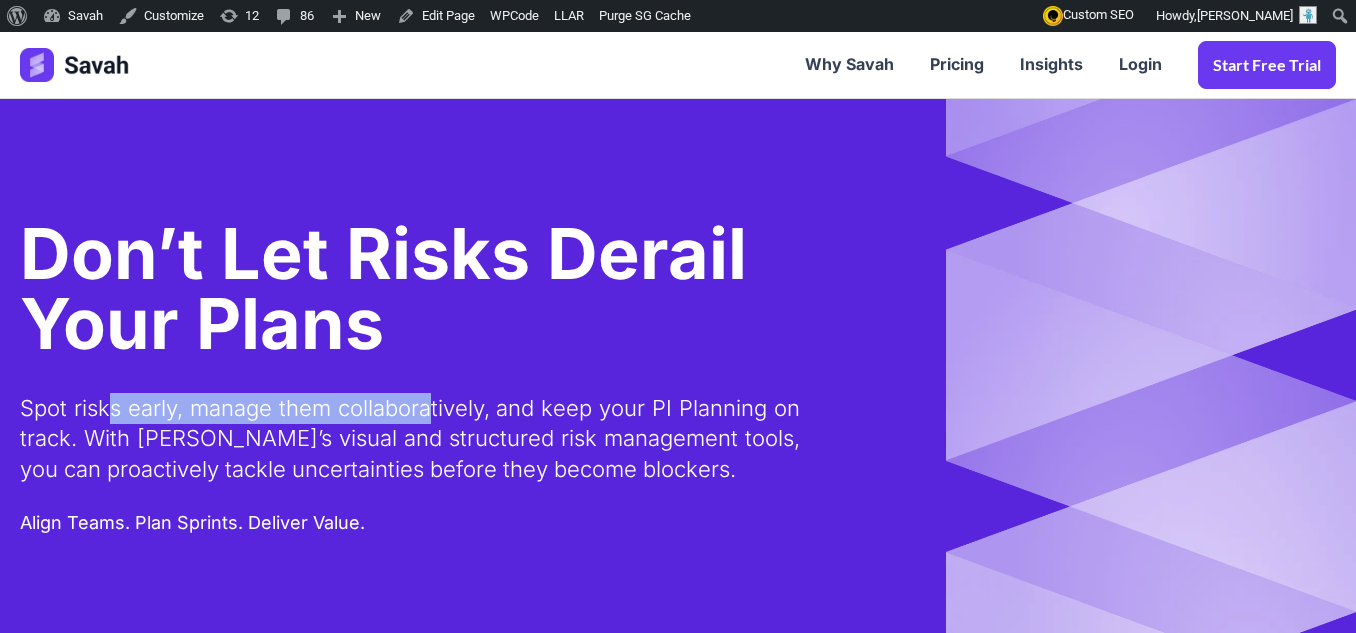 drag, startPoint x: 114, startPoint y: 416, endPoint x: 444, endPoint y: 405, distance: 330.1833 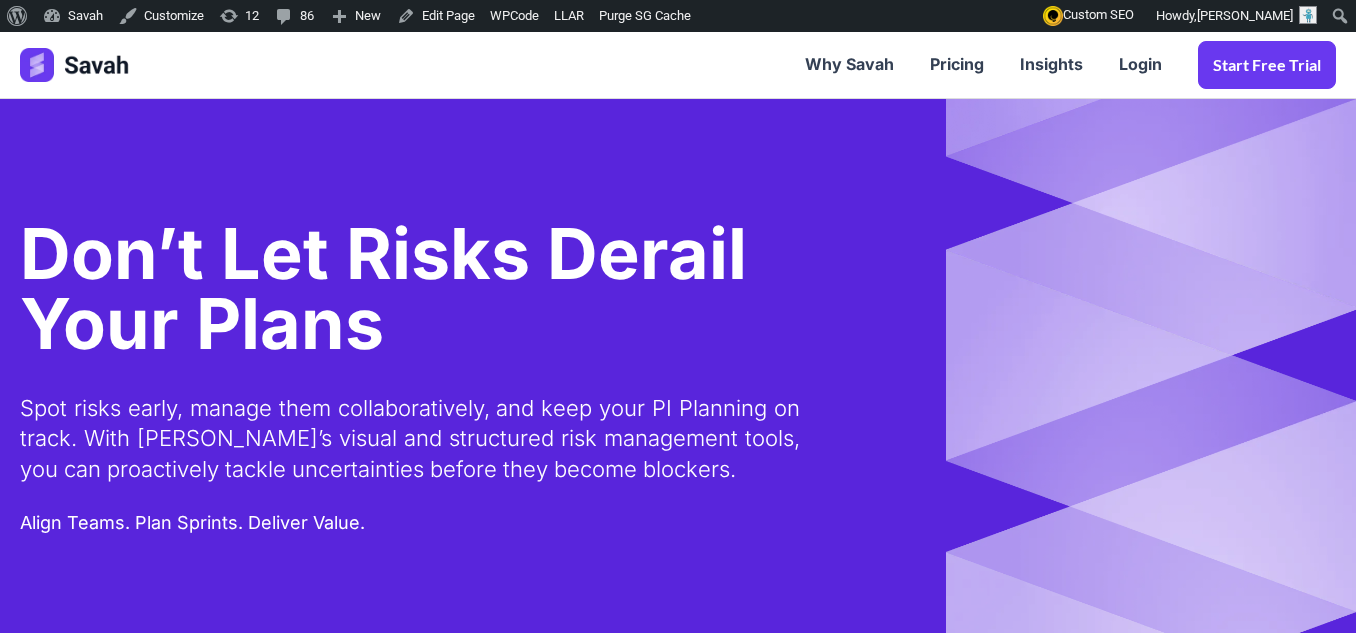 click on "Spot risks early, manage them collaboratively, and keep your PI Planning on track. With [PERSON_NAME]’s visual and structured risk management tools, you can proactively tackle uncertainties before they become blockers." at bounding box center (410, 439) 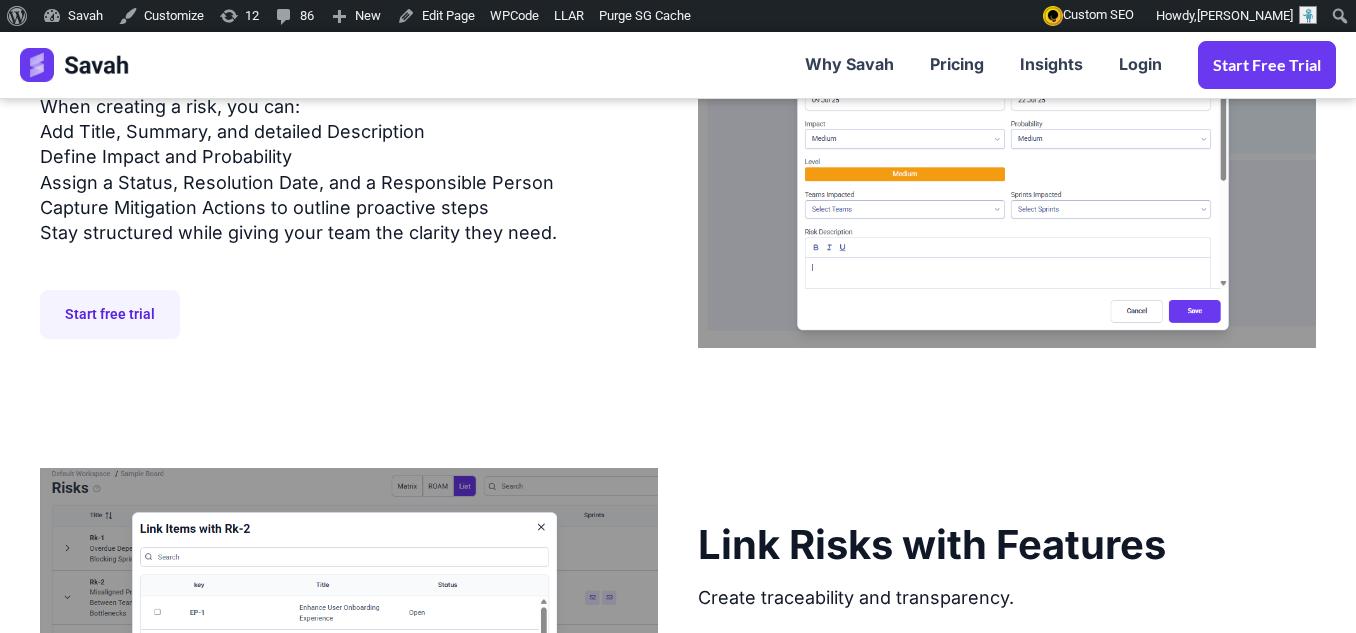 scroll, scrollTop: 0, scrollLeft: 0, axis: both 